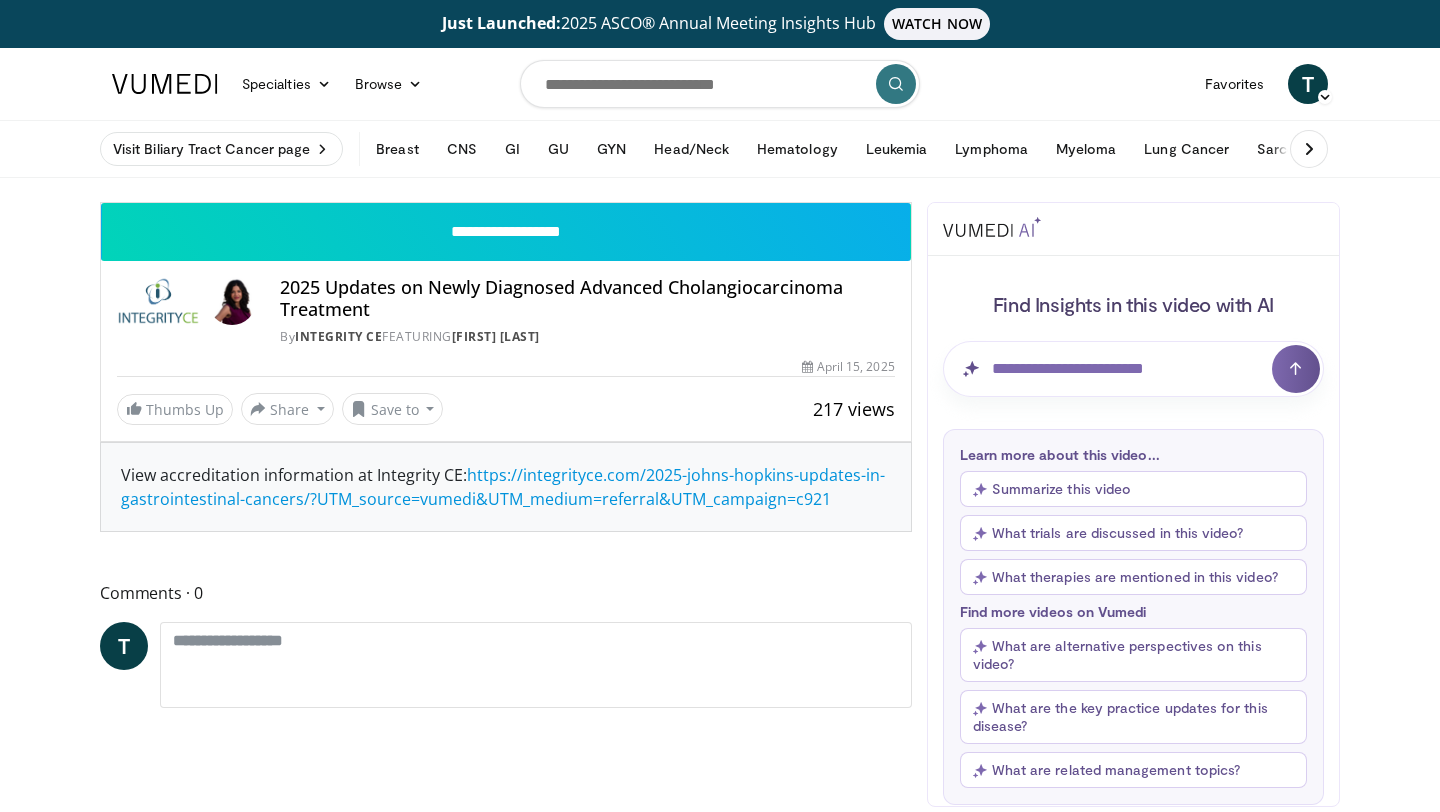 scroll, scrollTop: 0, scrollLeft: 0, axis: both 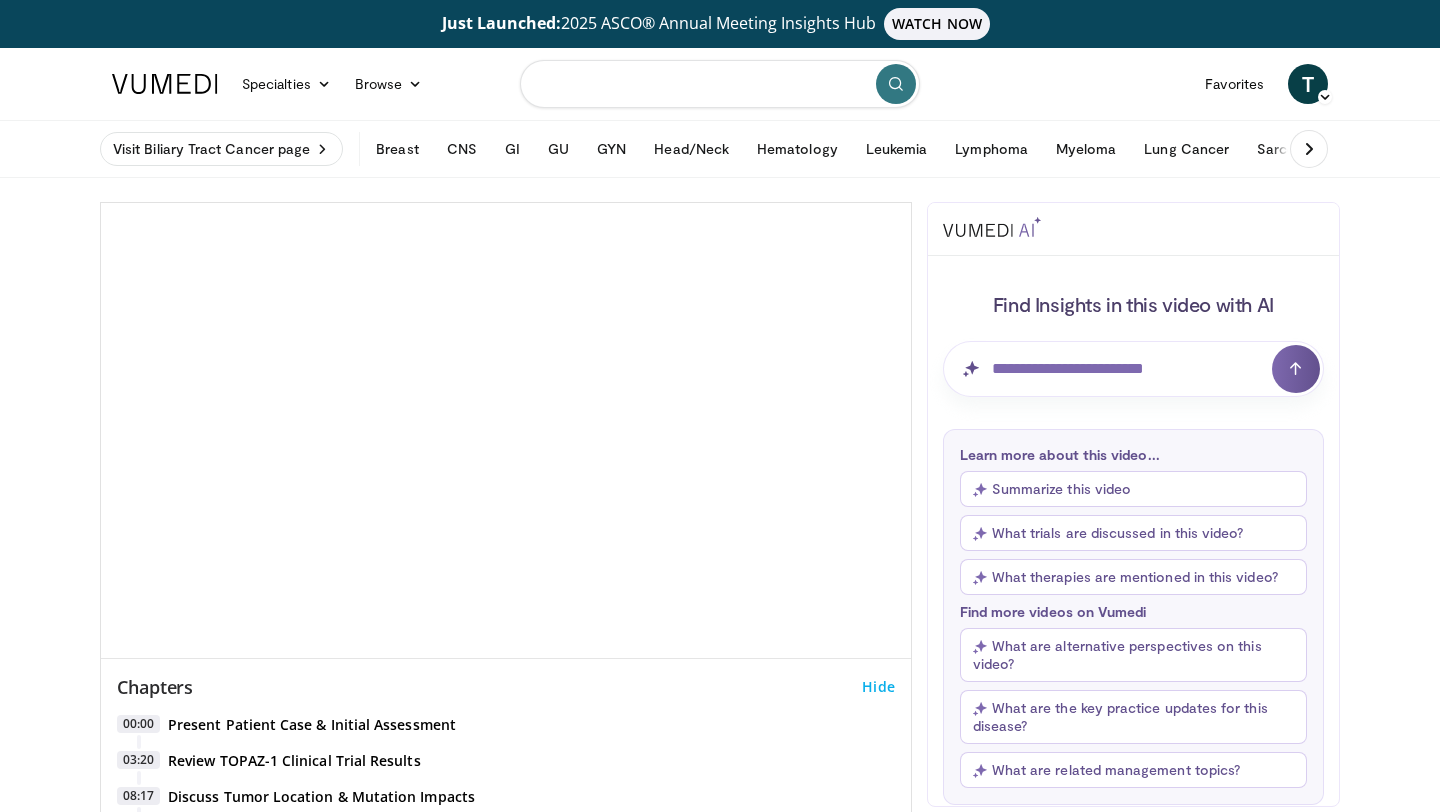 click at bounding box center (720, 84) 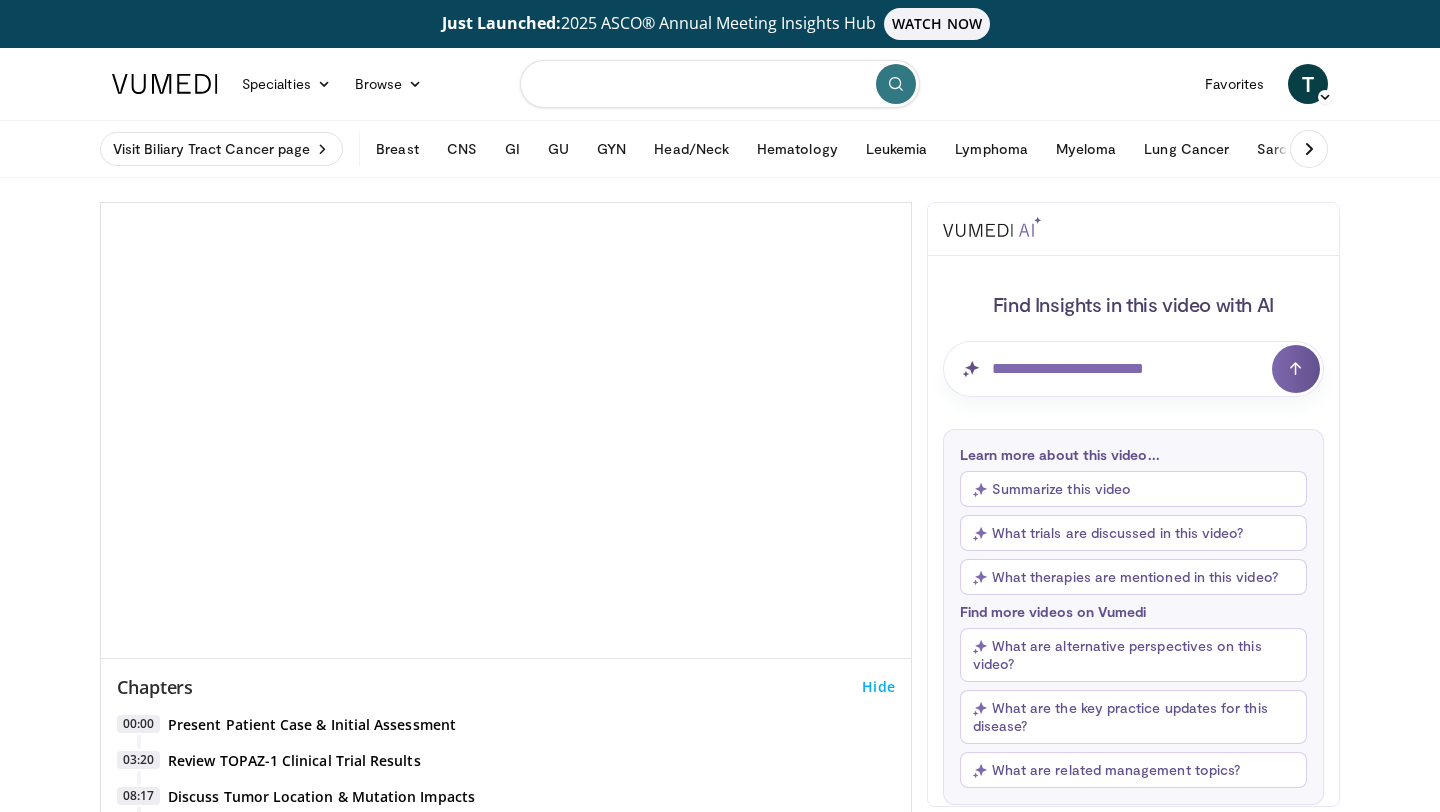 scroll, scrollTop: 0, scrollLeft: 0, axis: both 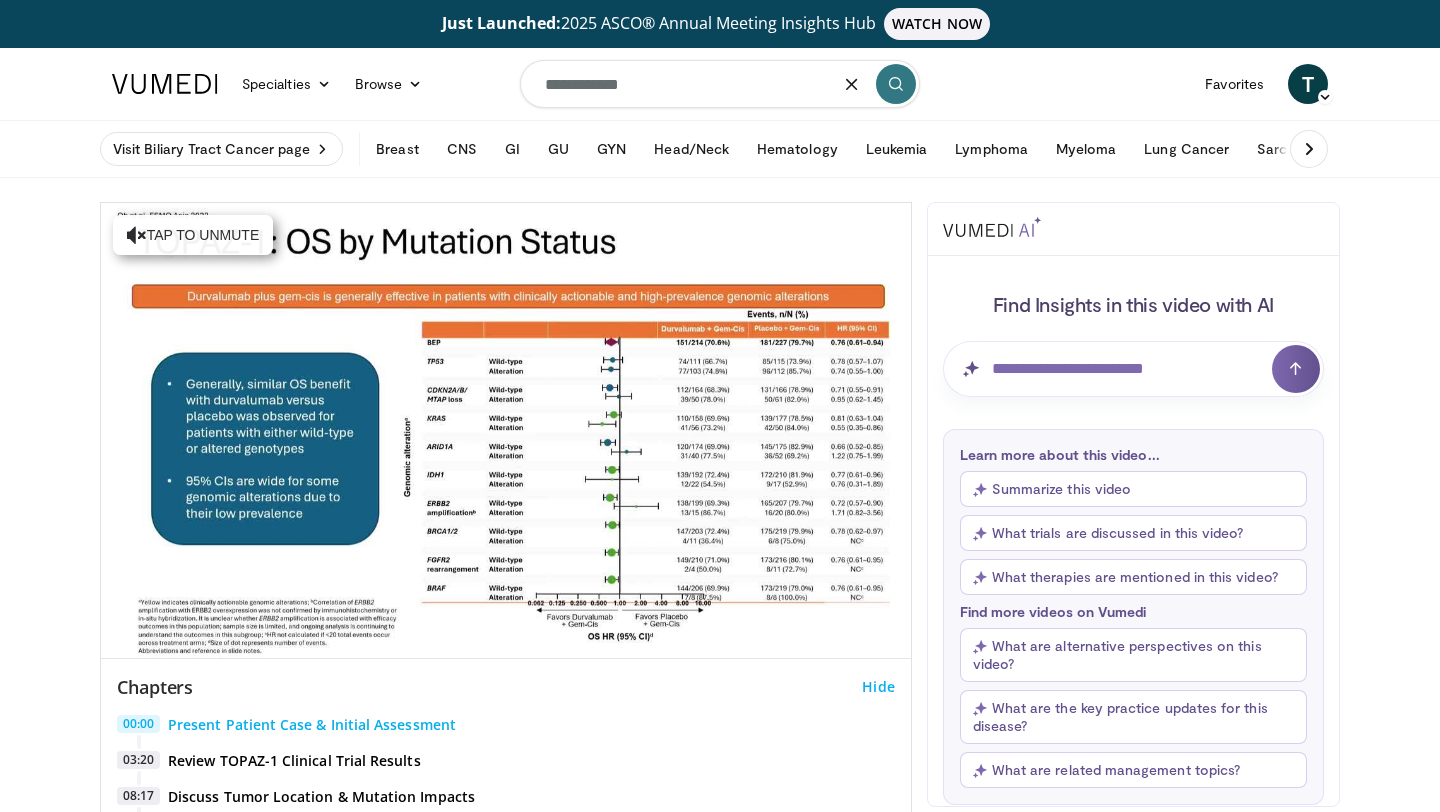 type on "**********" 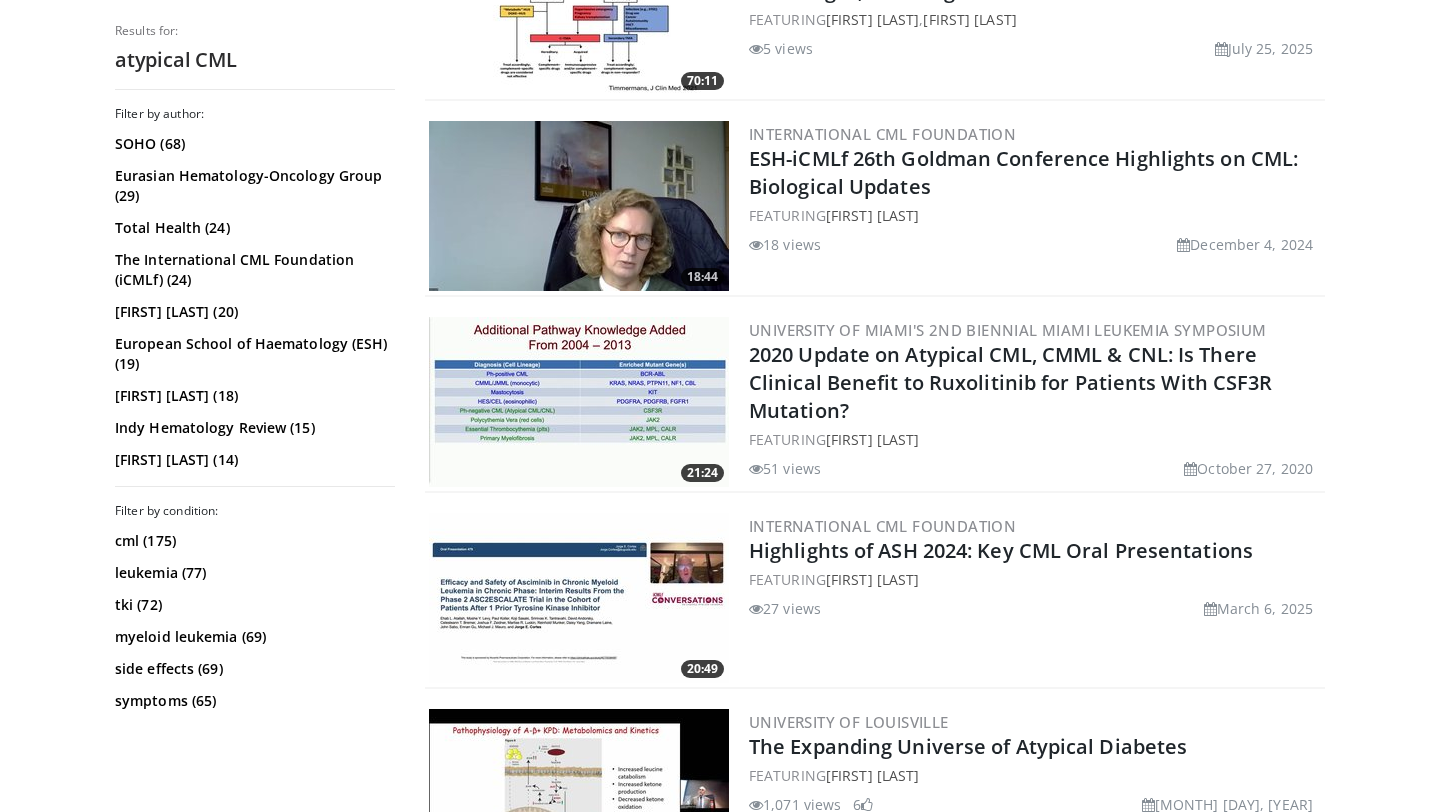 scroll, scrollTop: 1139, scrollLeft: 0, axis: vertical 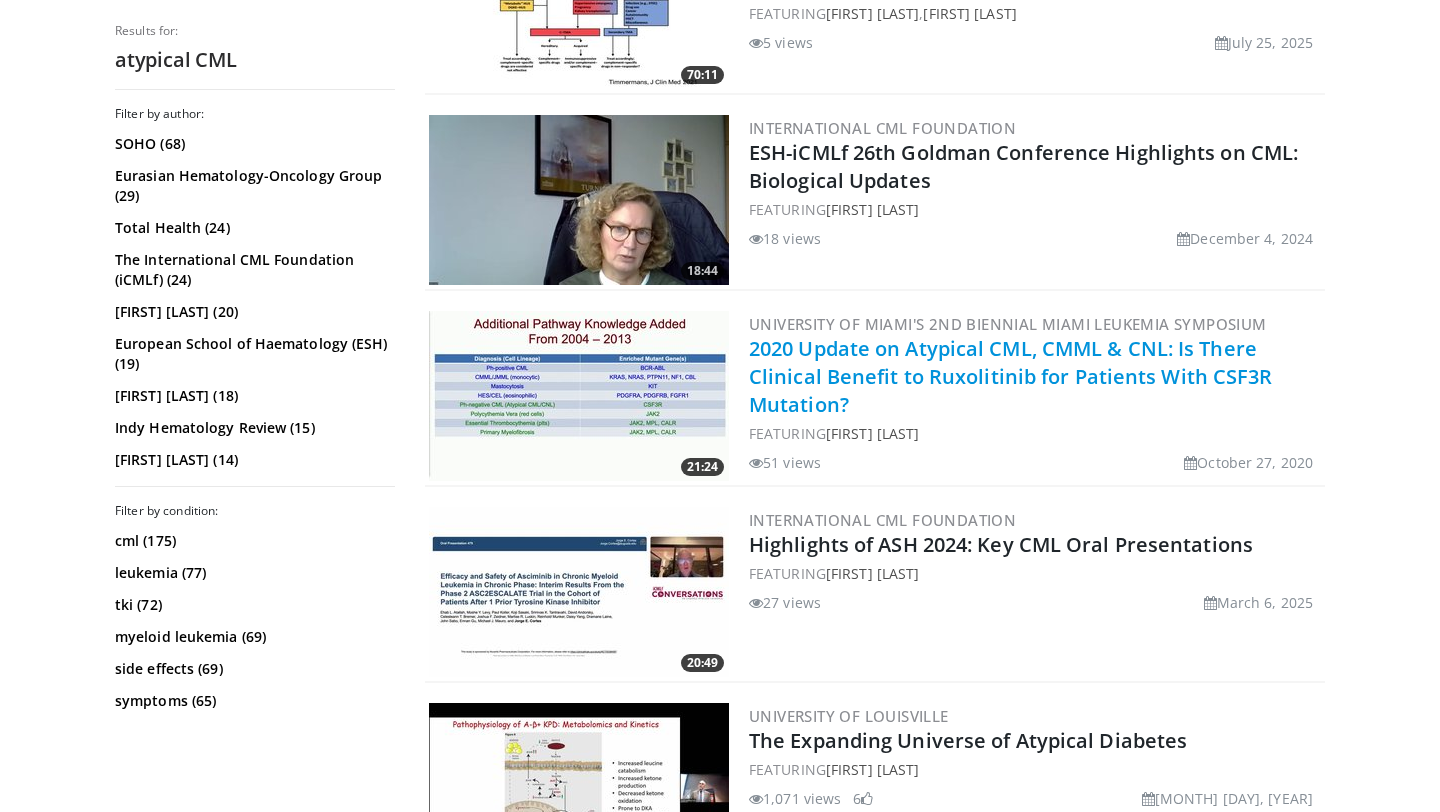 click on "2020 Update on Atypical CML, CMML & CNL: Is There Clinical Benefit to Ruxolitinib for Patients With CSF3R Mutation?" at bounding box center (1011, 376) 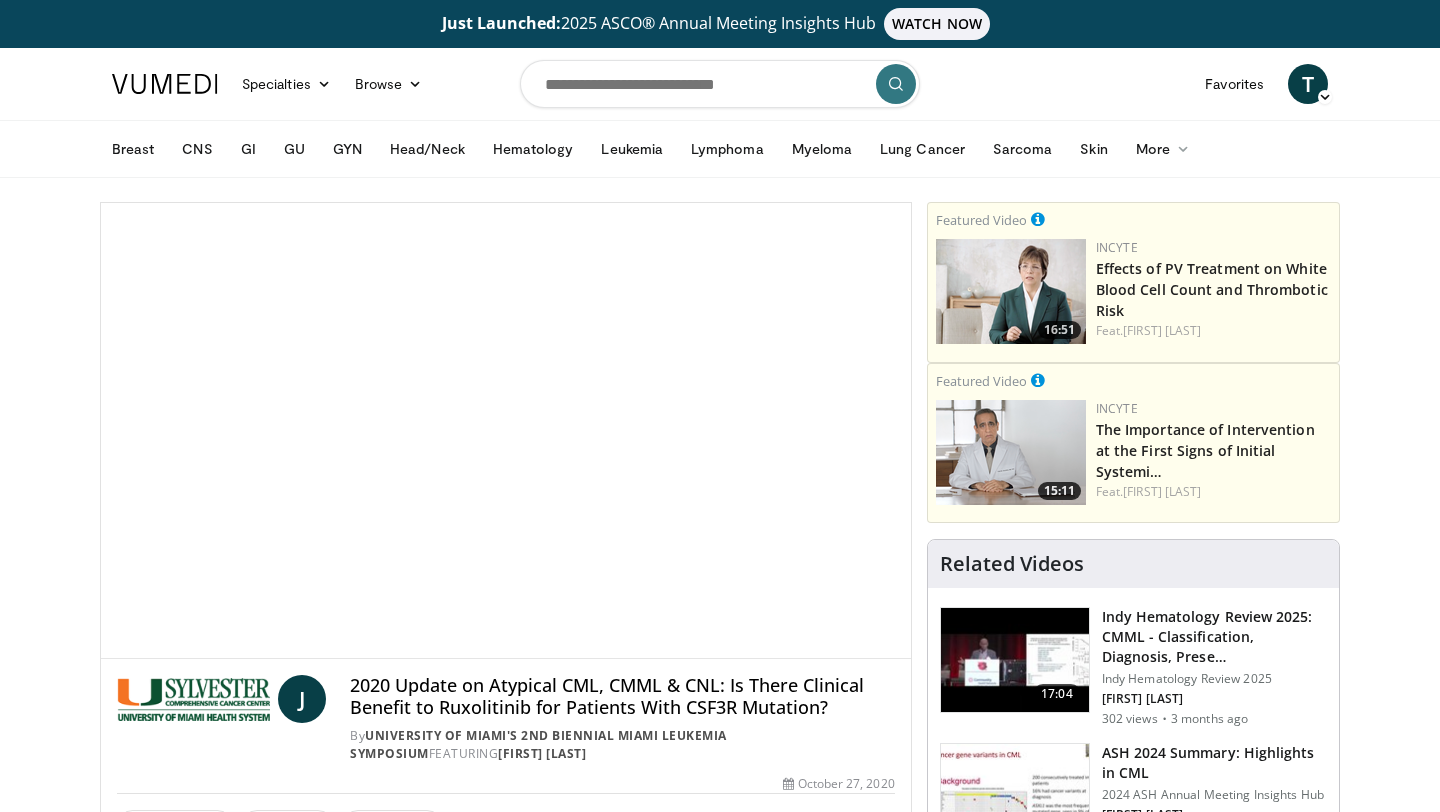 scroll, scrollTop: 0, scrollLeft: 0, axis: both 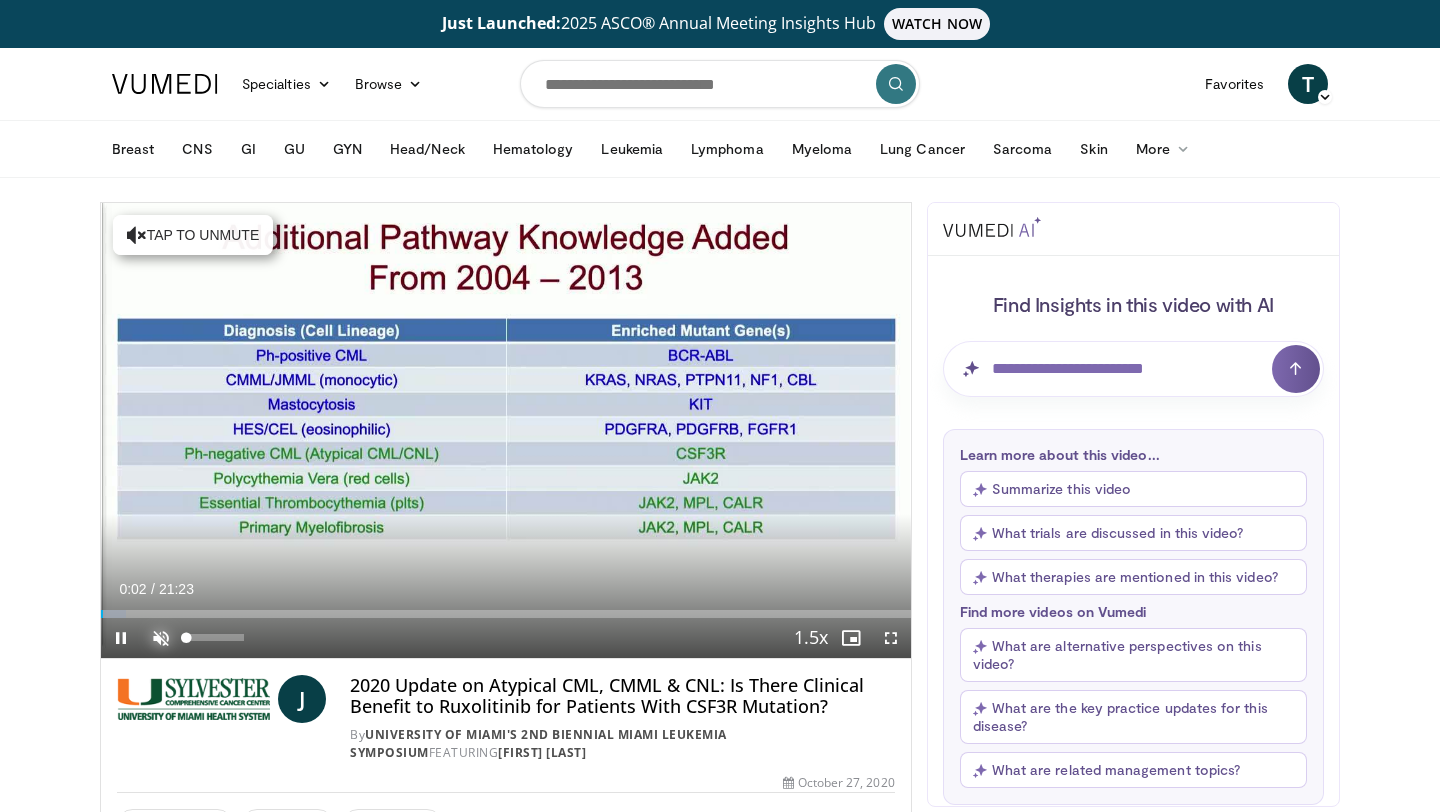 click at bounding box center [161, 638] 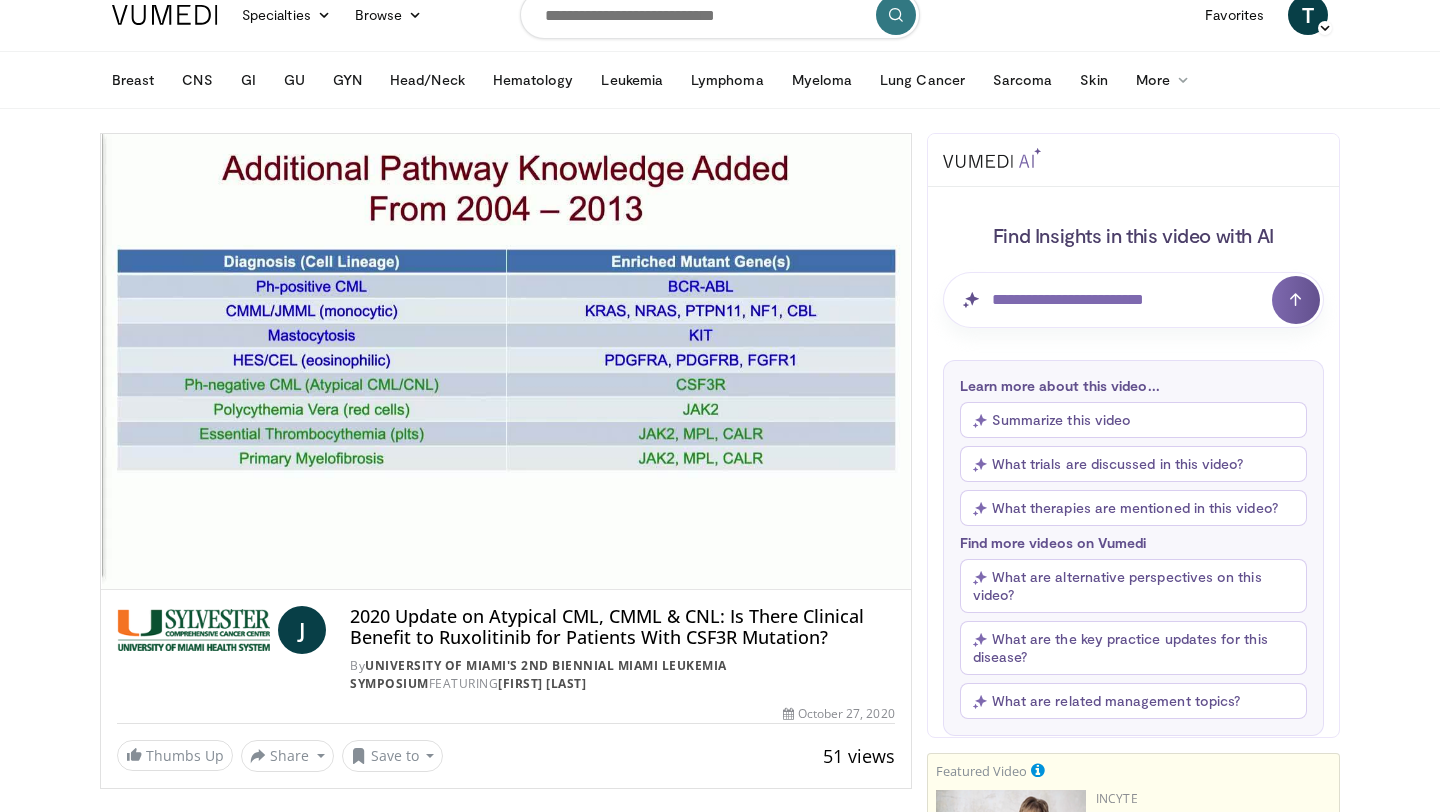 scroll, scrollTop: 71, scrollLeft: 0, axis: vertical 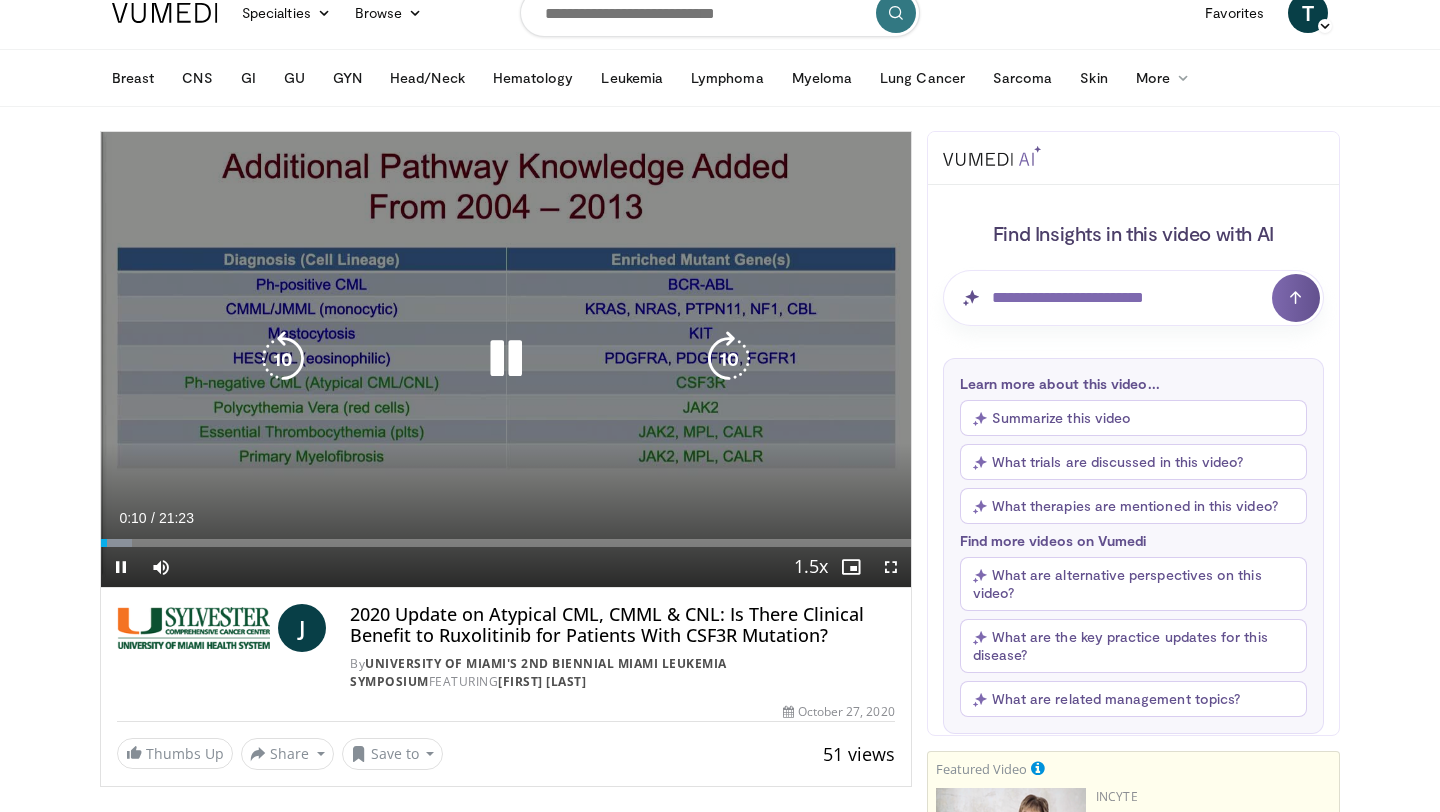 click at bounding box center [729, 359] 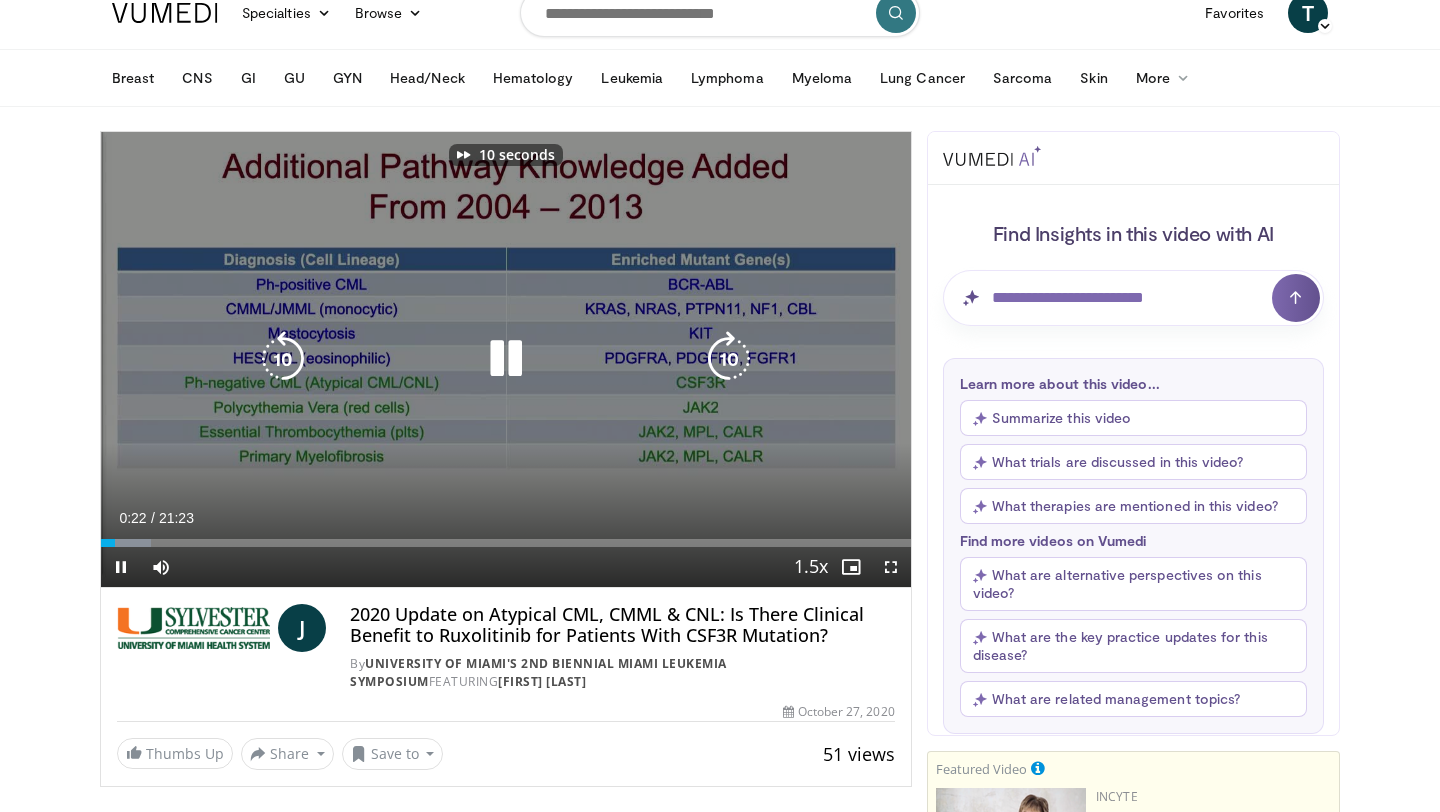 click at bounding box center [729, 359] 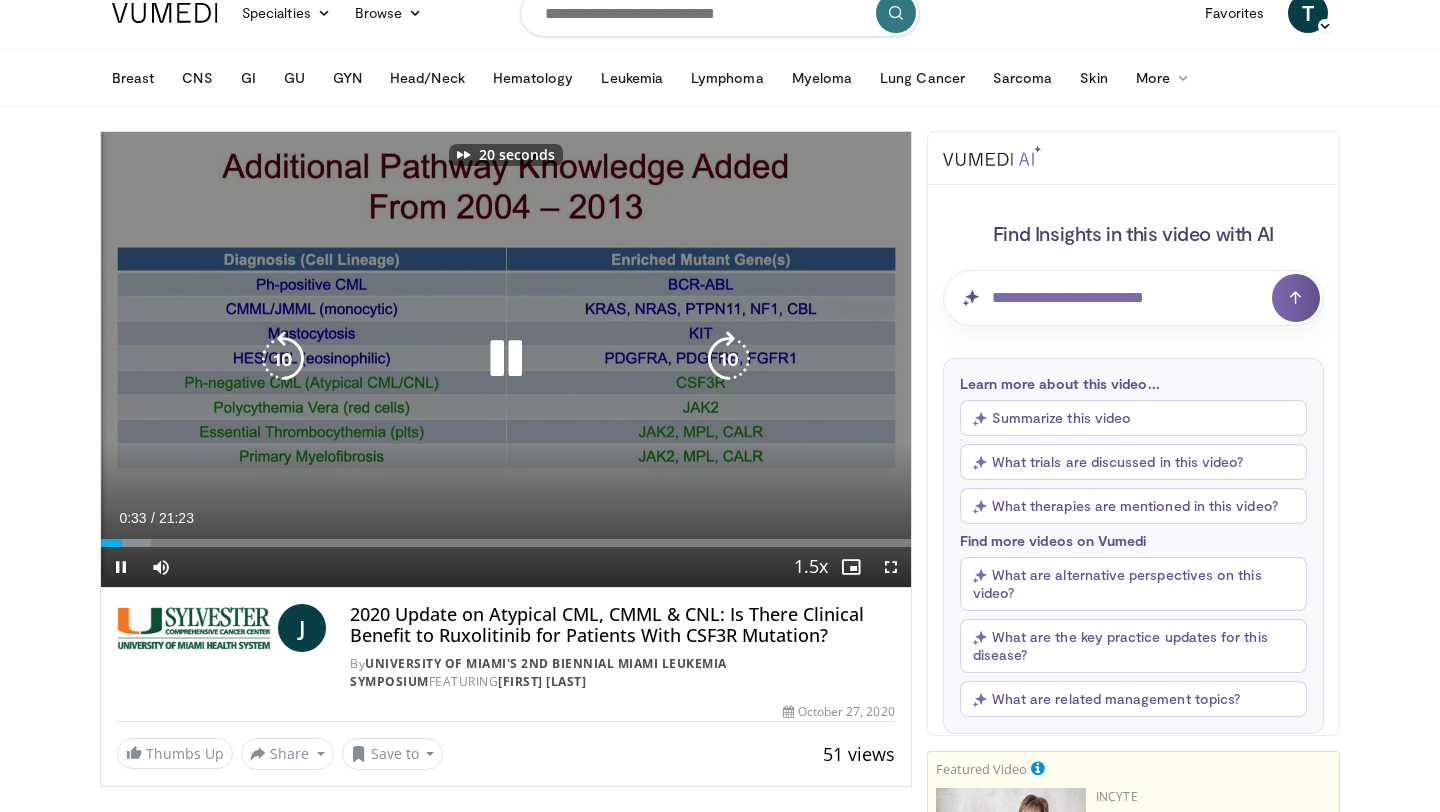 click at bounding box center [729, 359] 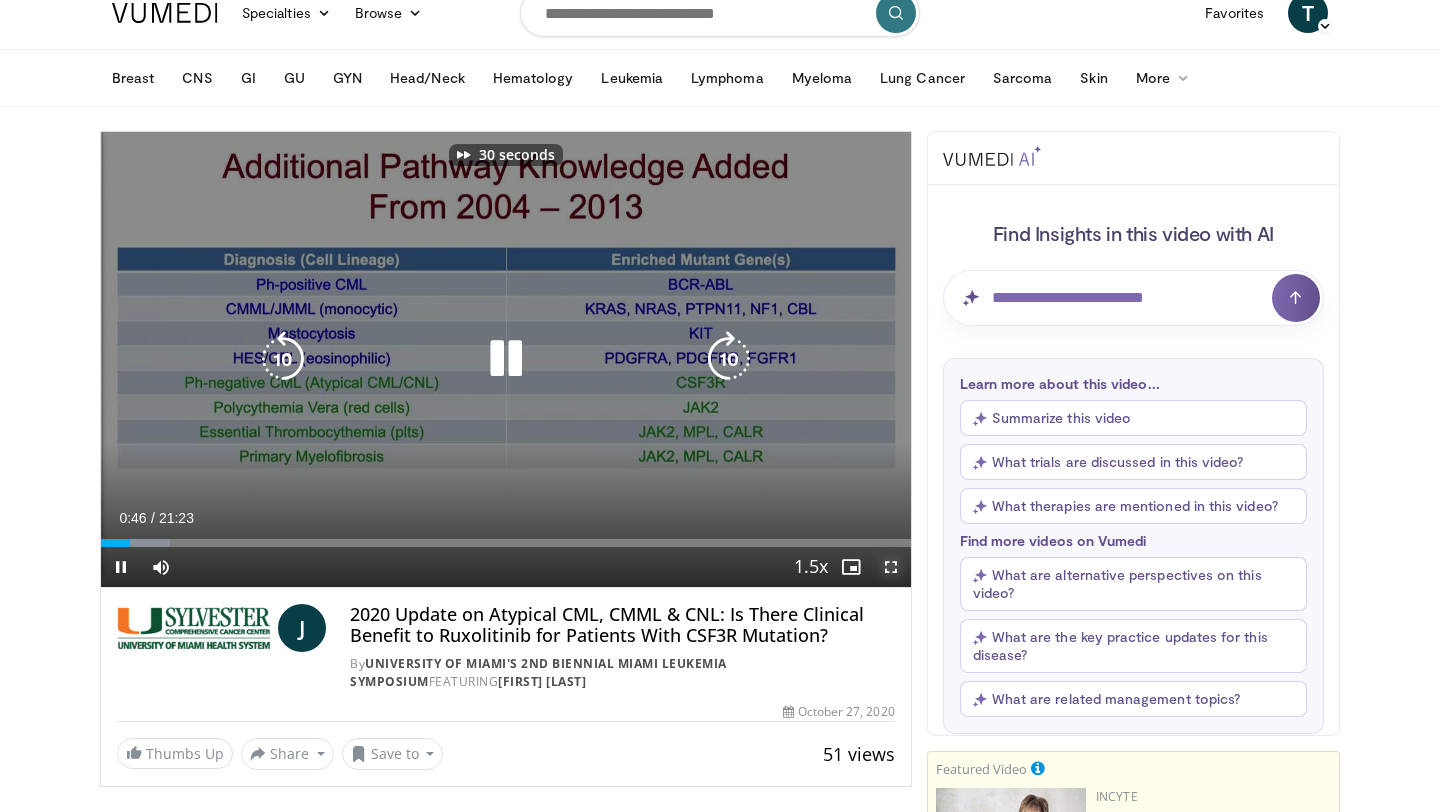 click at bounding box center (891, 567) 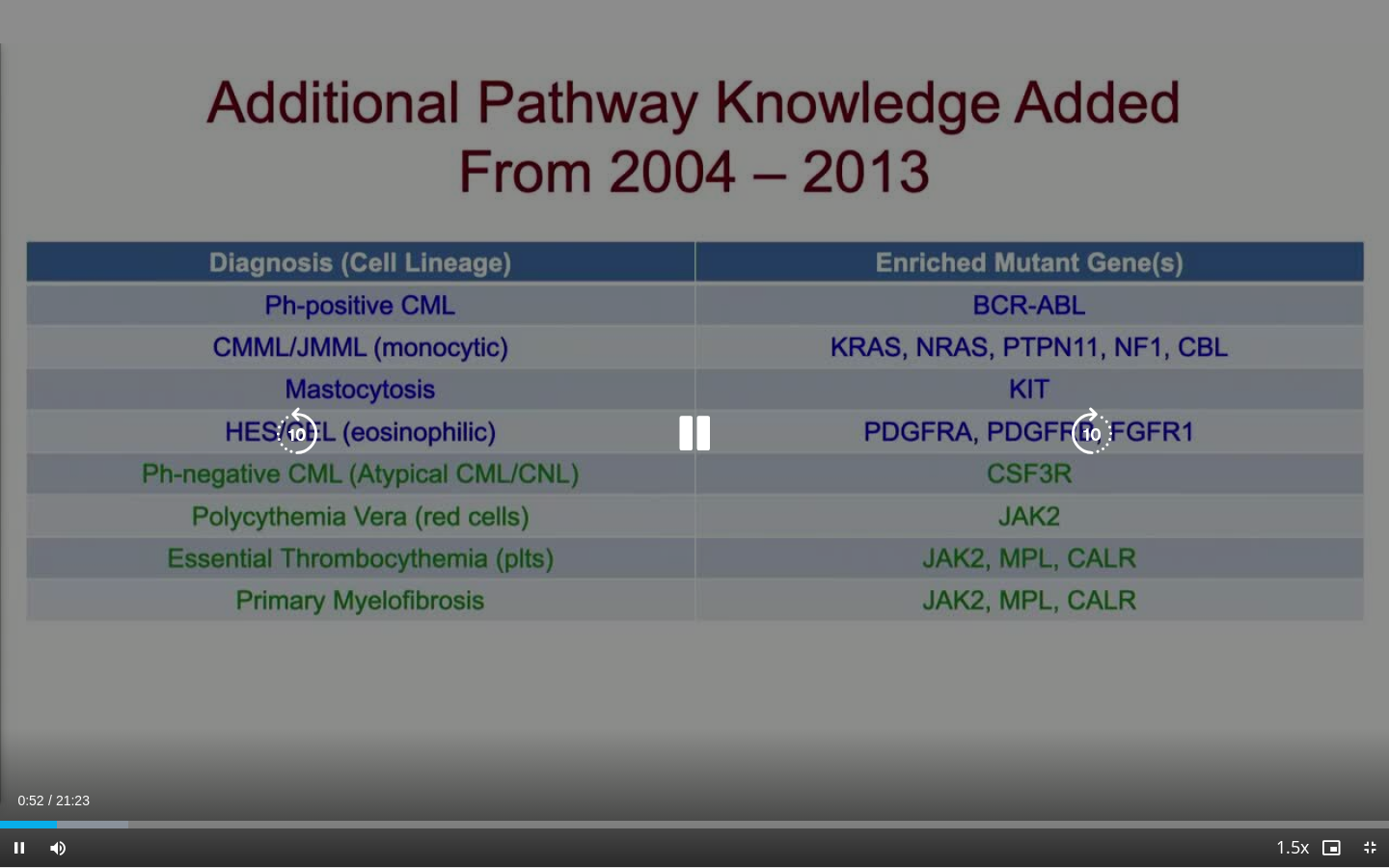 click at bounding box center [1092, 434] 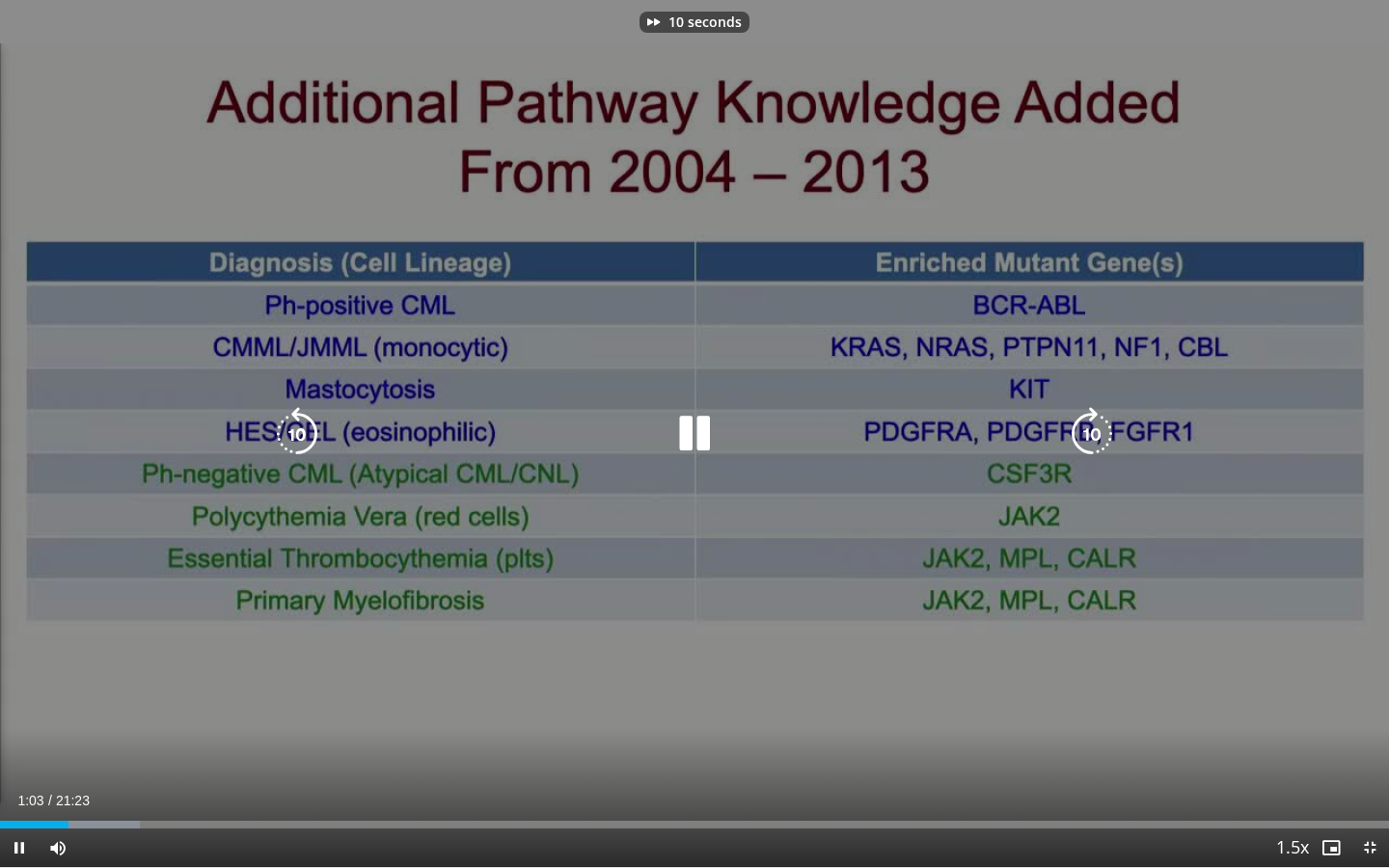 click at bounding box center [1092, 434] 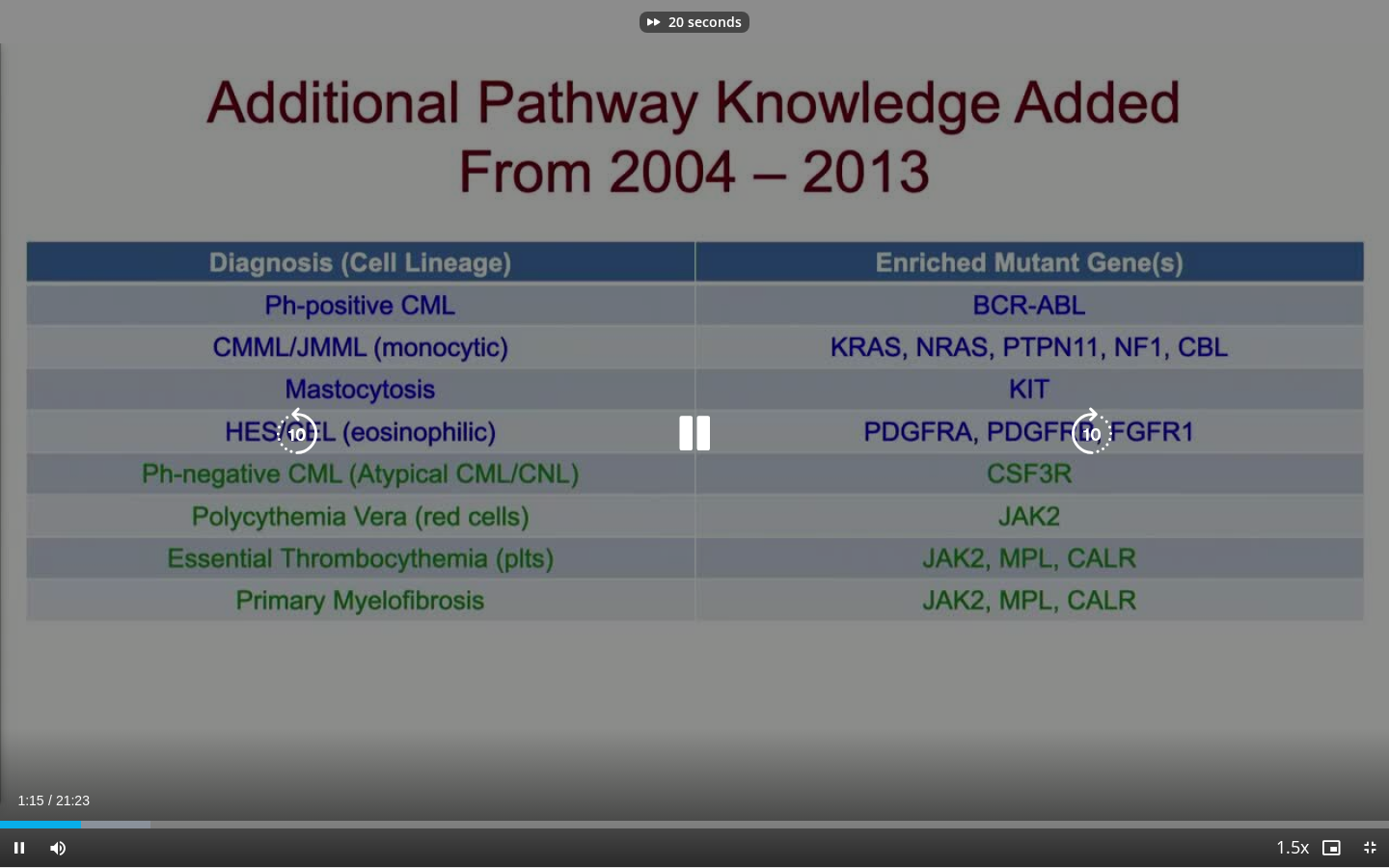 click at bounding box center (297, 434) 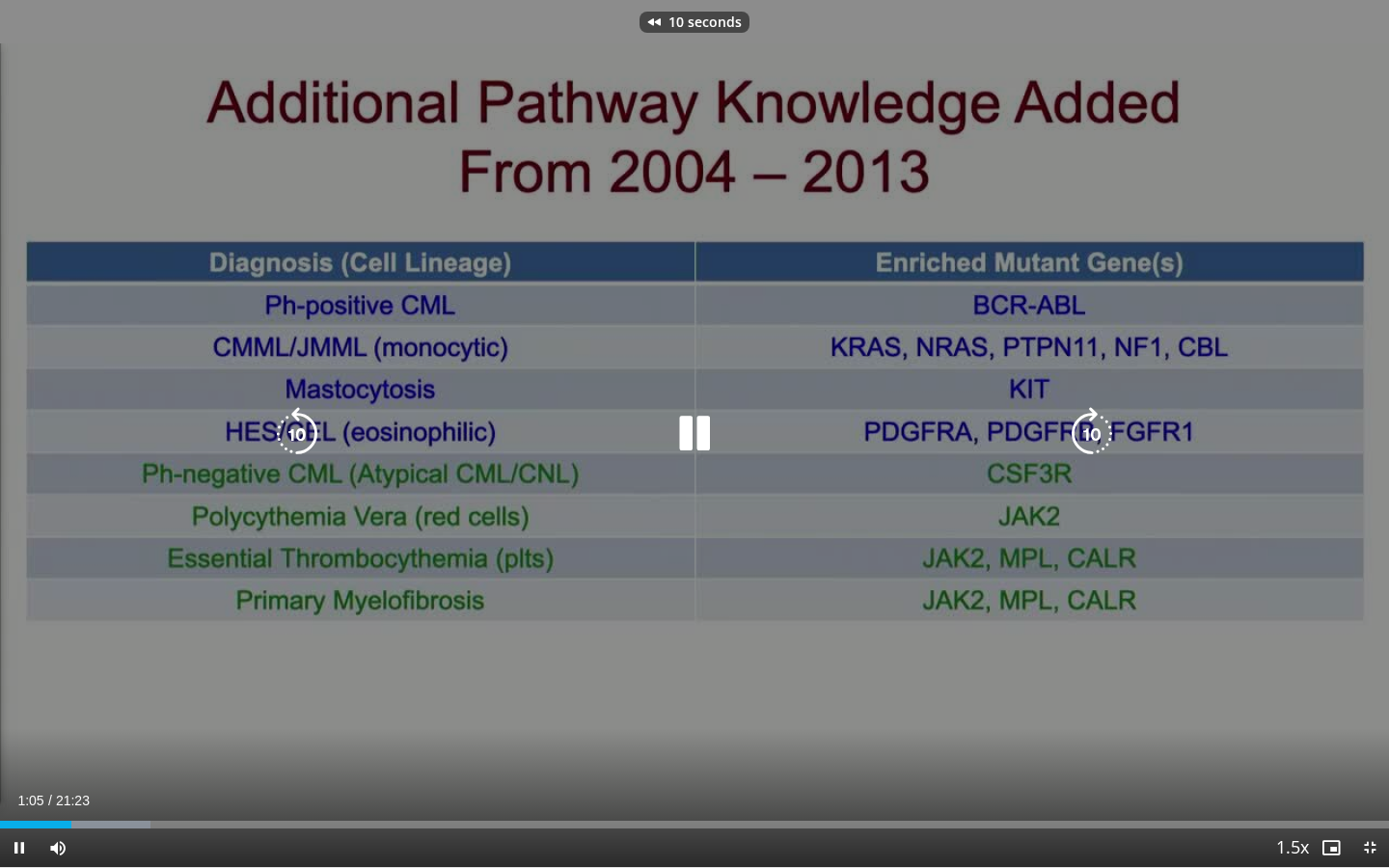 click at bounding box center [297, 434] 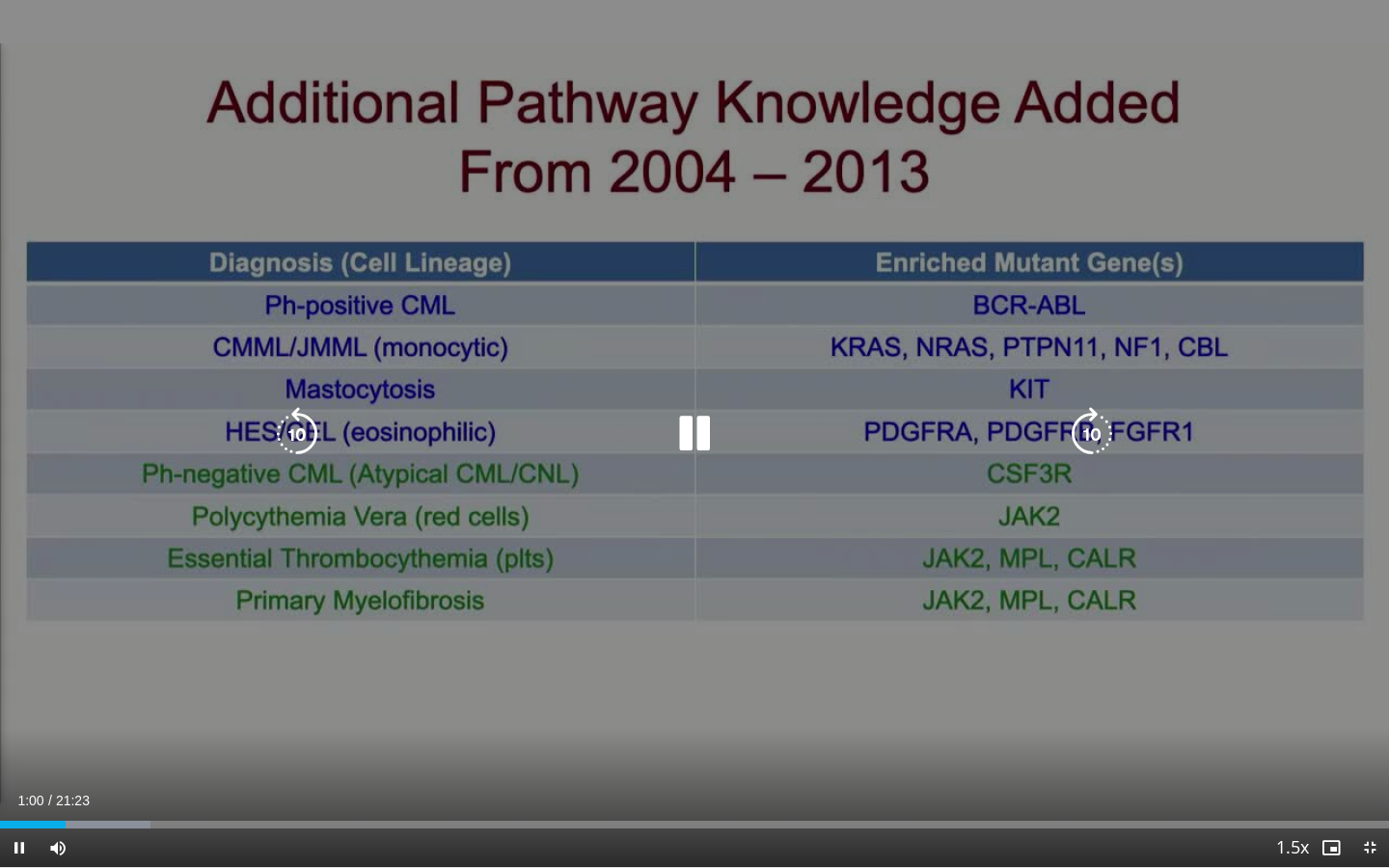 click at bounding box center (1092, 434) 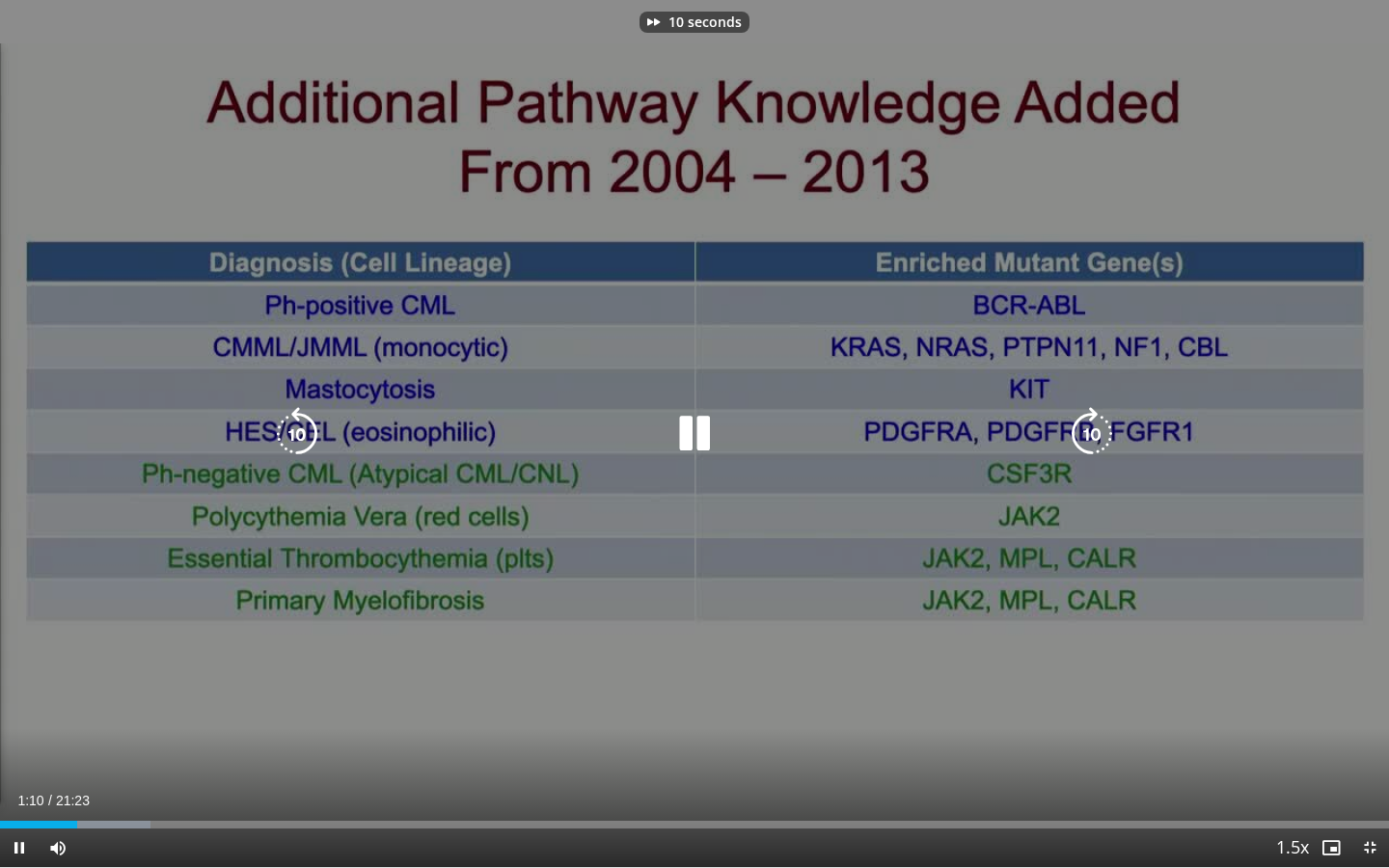 click at bounding box center (1092, 434) 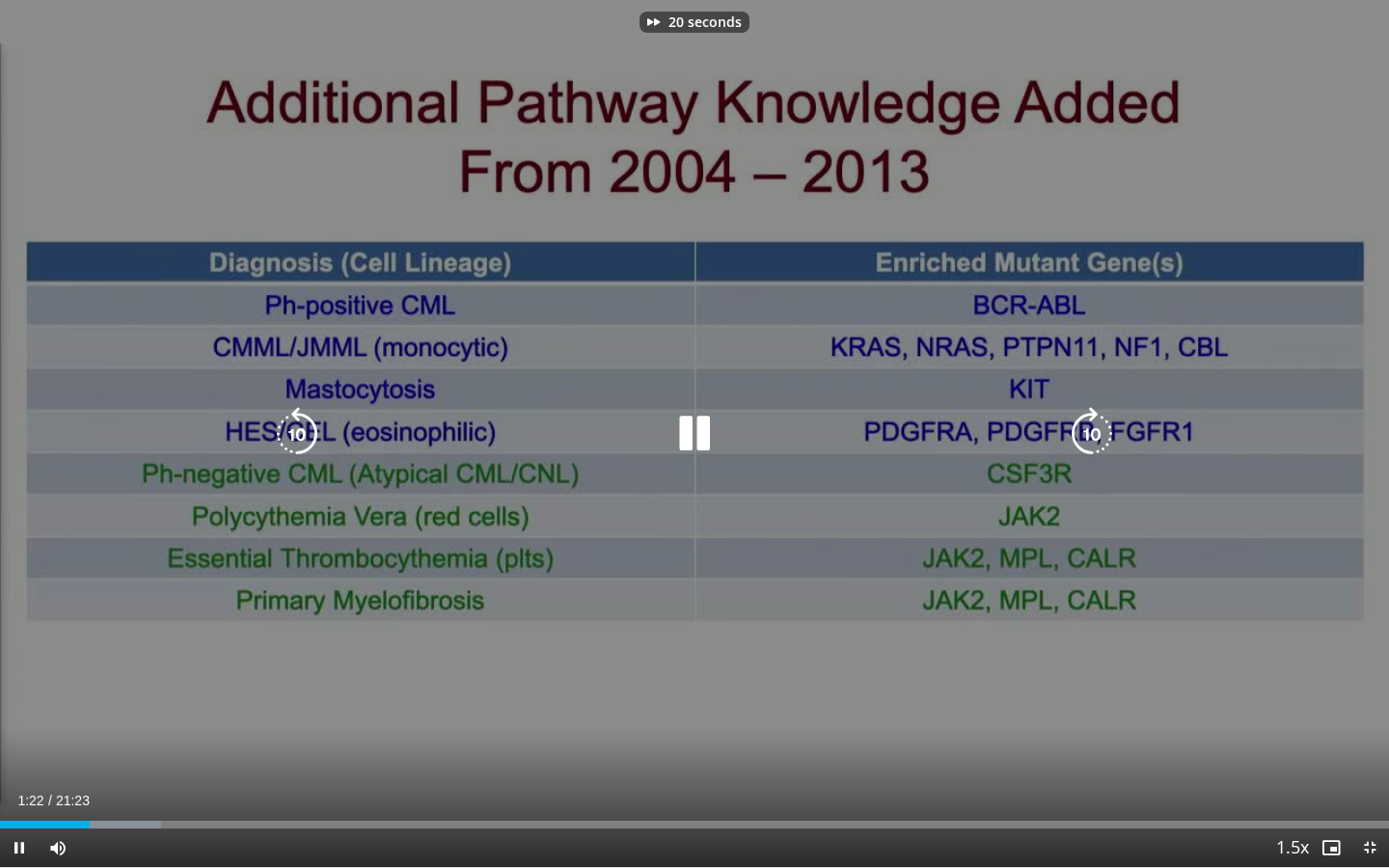 click at bounding box center [1092, 434] 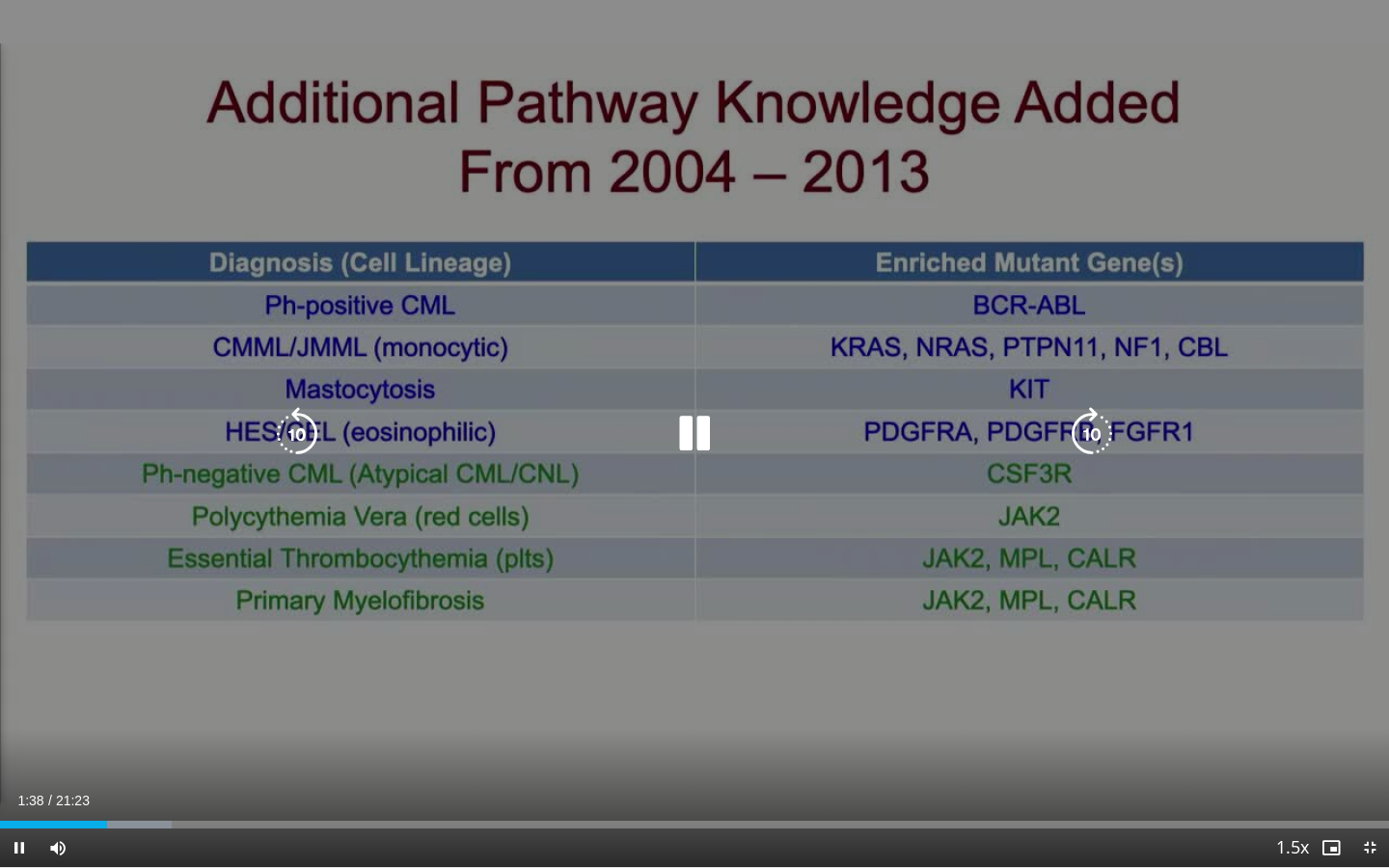 click at bounding box center [1092, 434] 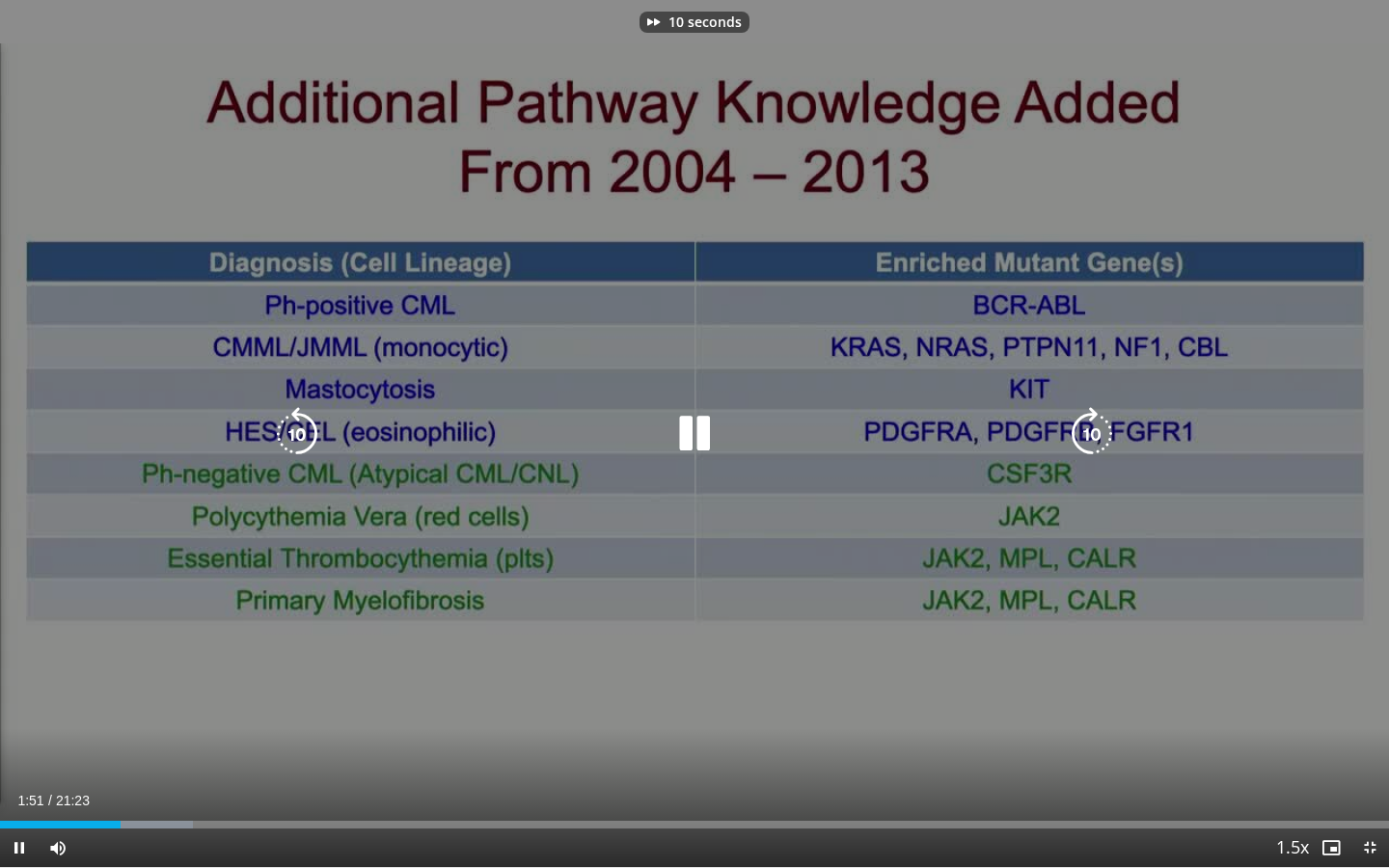 click at bounding box center (1092, 434) 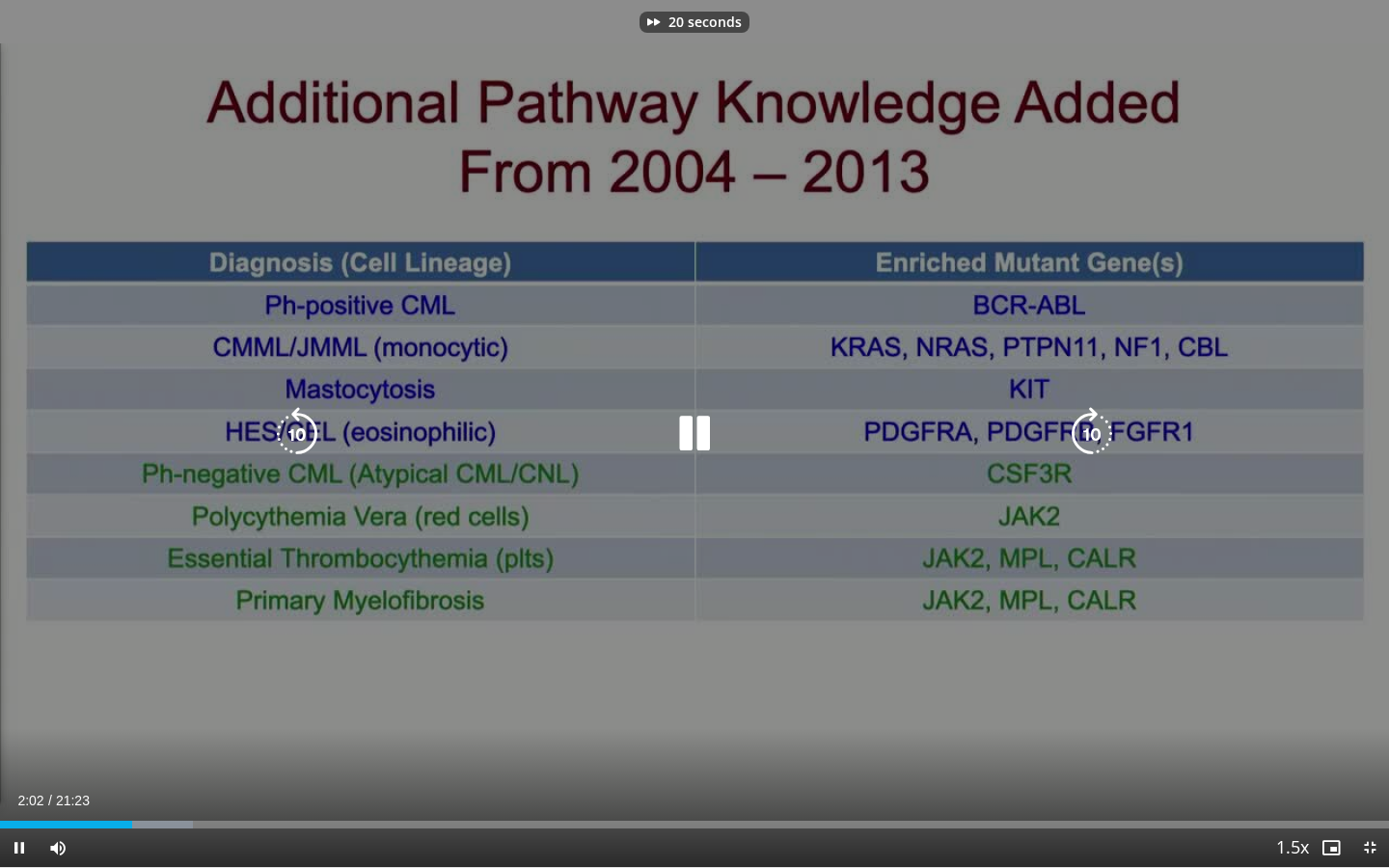 click at bounding box center (1092, 434) 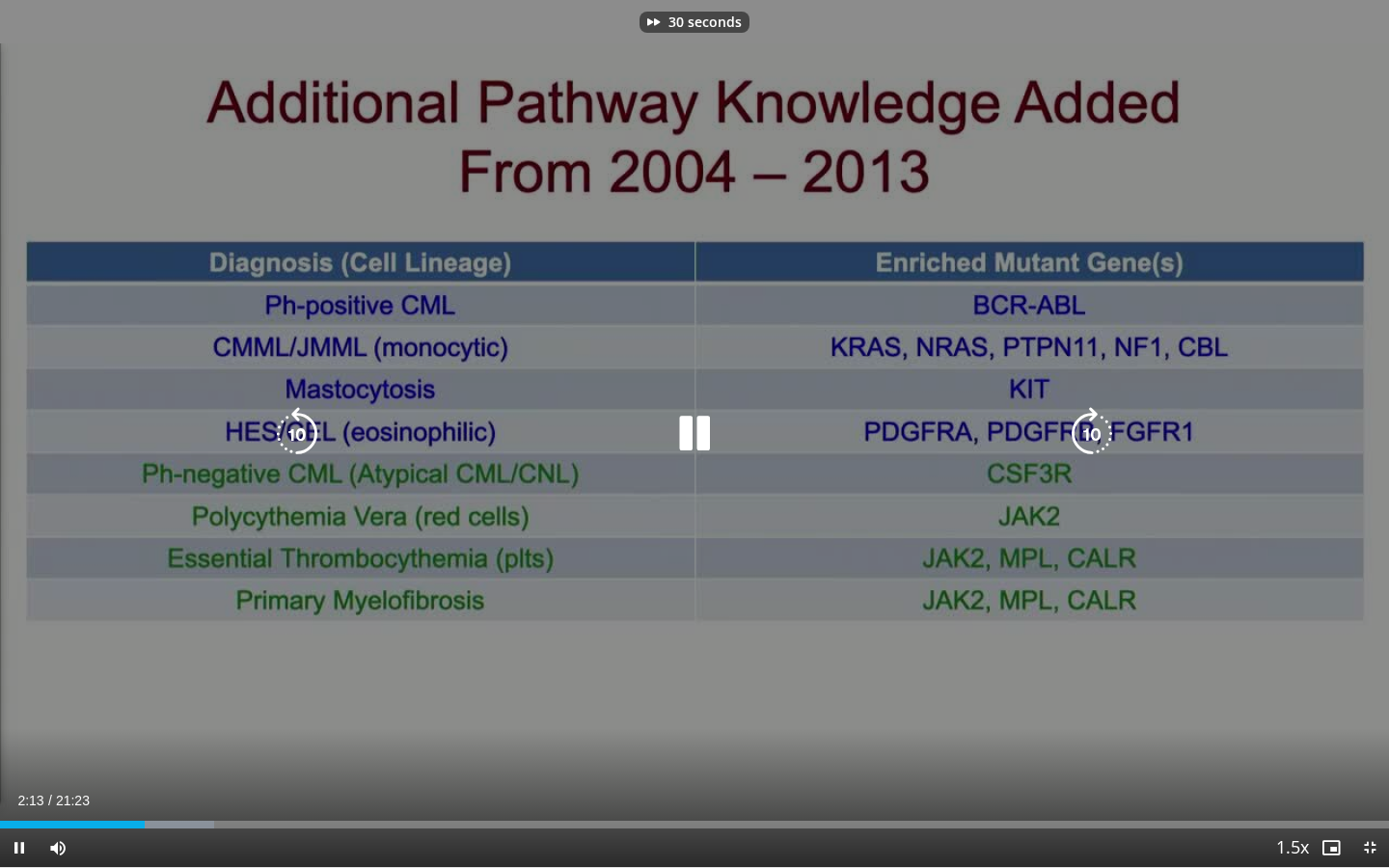 click at bounding box center [1092, 434] 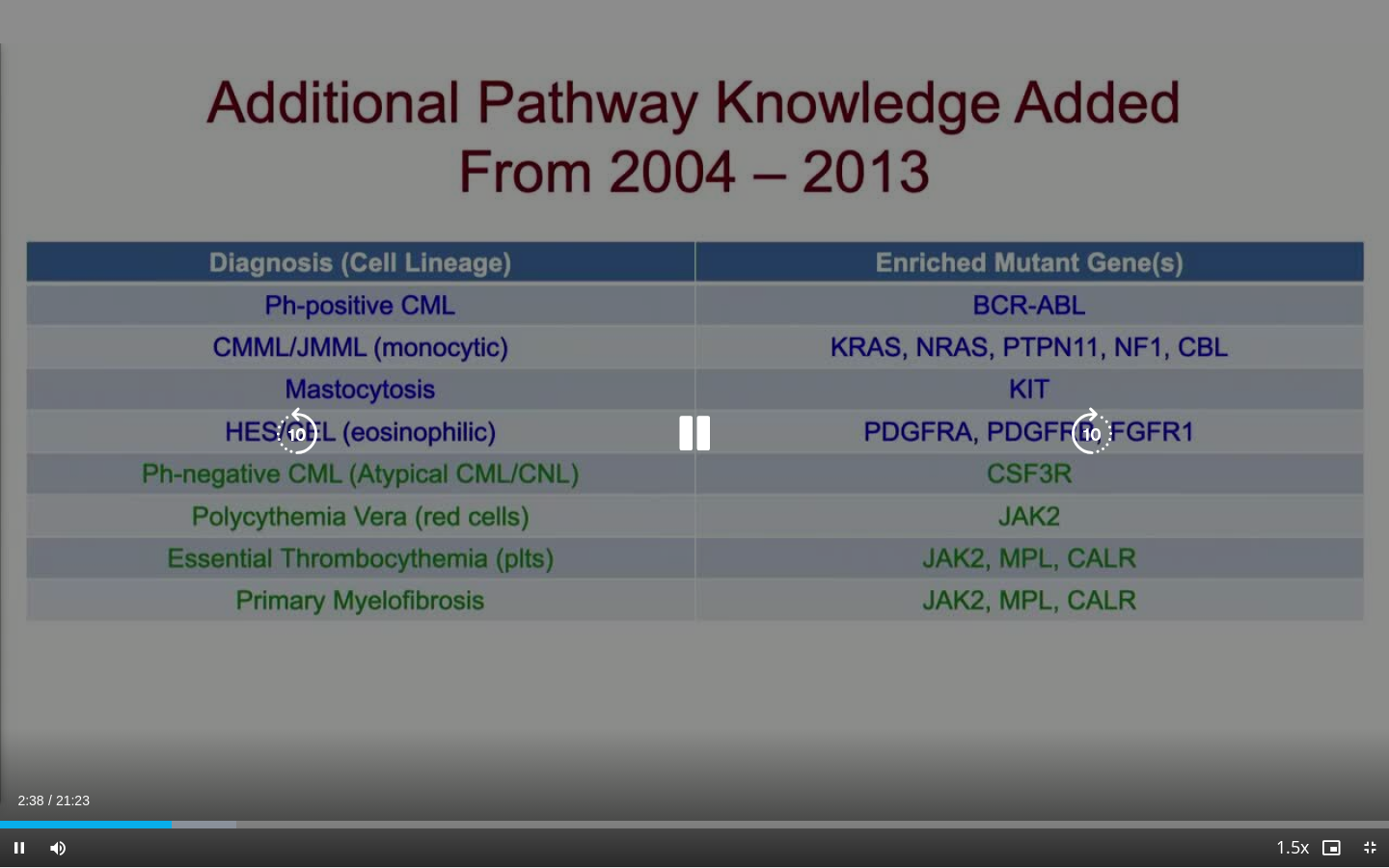 click at bounding box center [1092, 434] 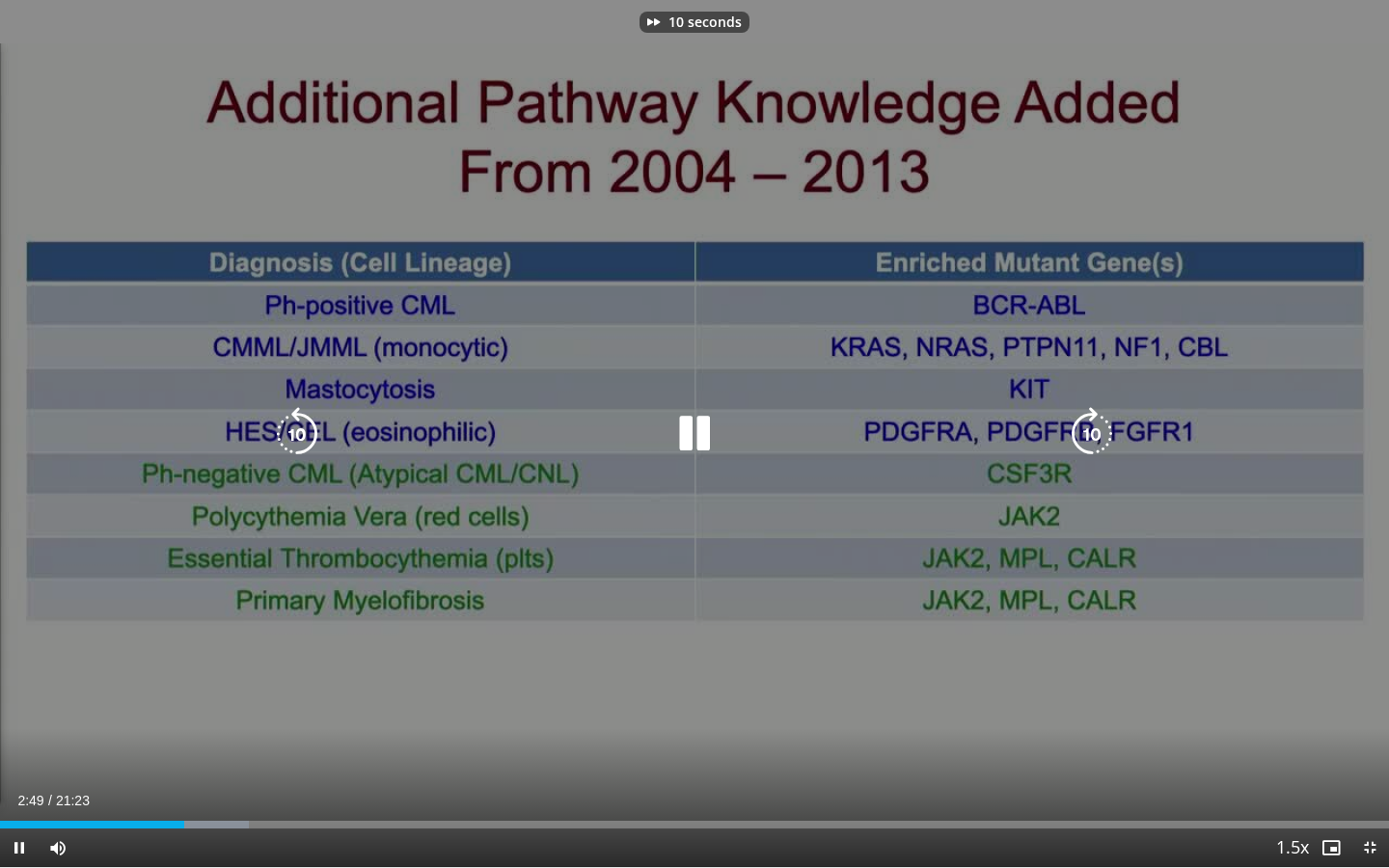 click at bounding box center [1092, 434] 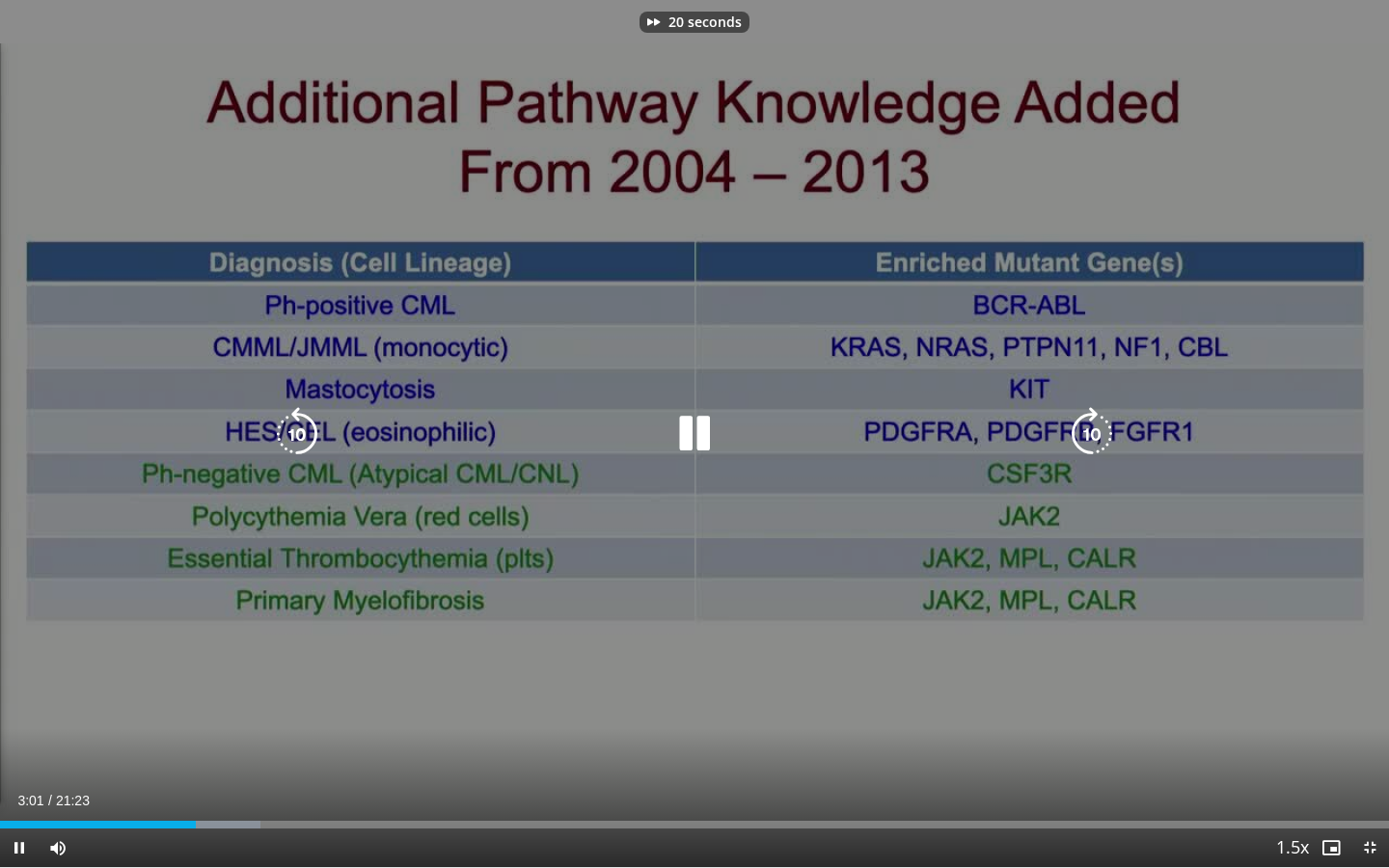 click at bounding box center (1092, 434) 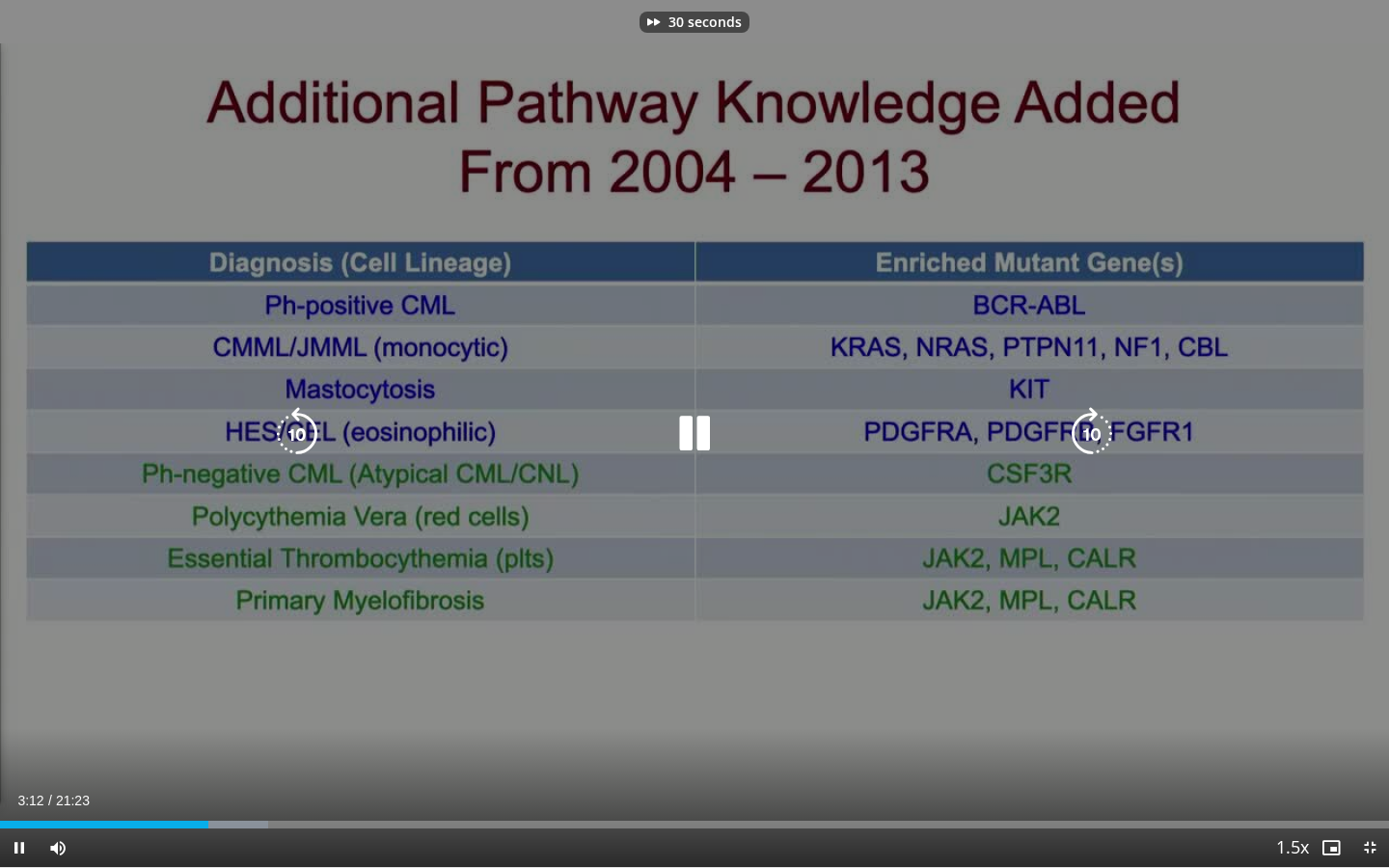 click at bounding box center [1092, 434] 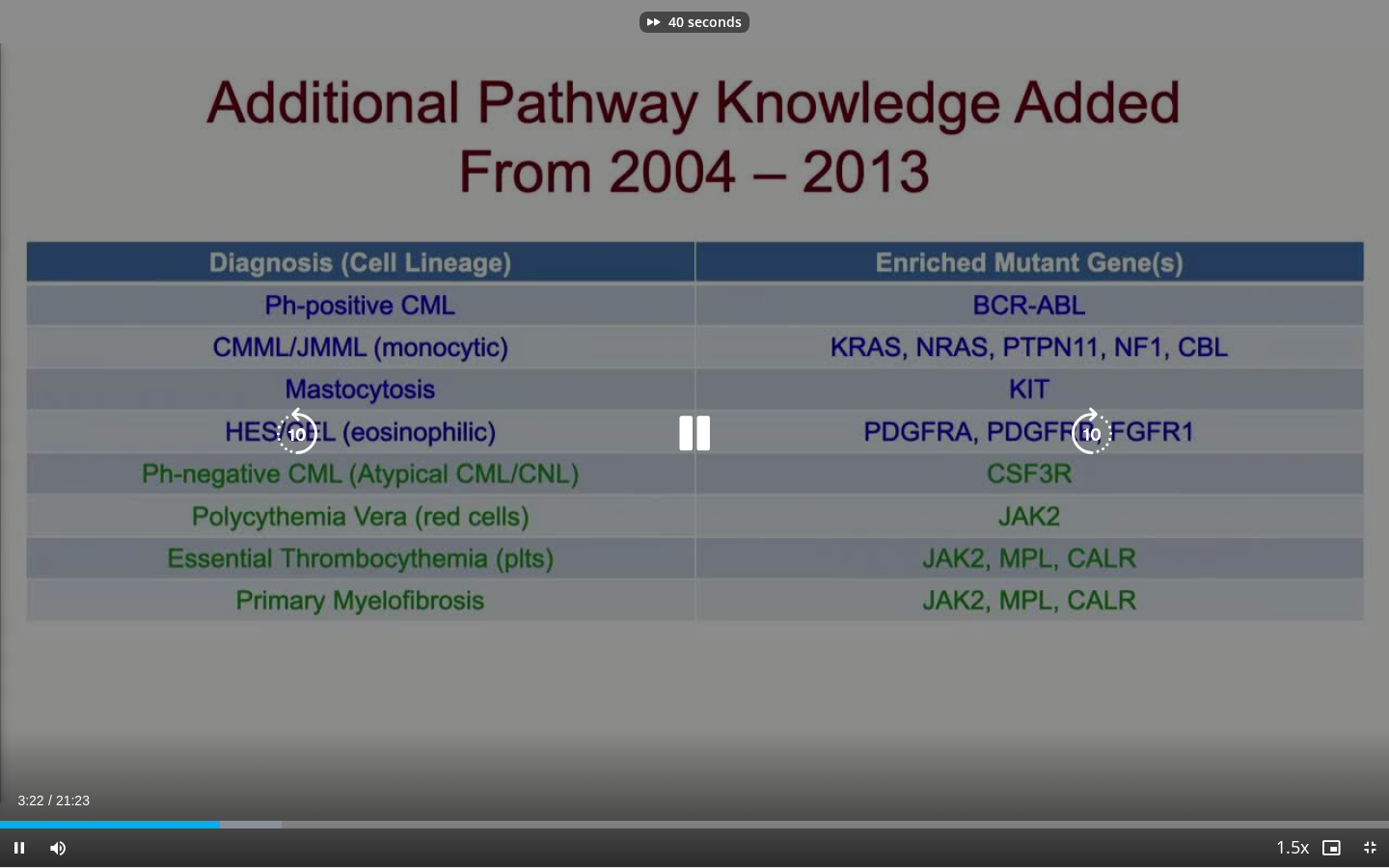 click at bounding box center [1092, 434] 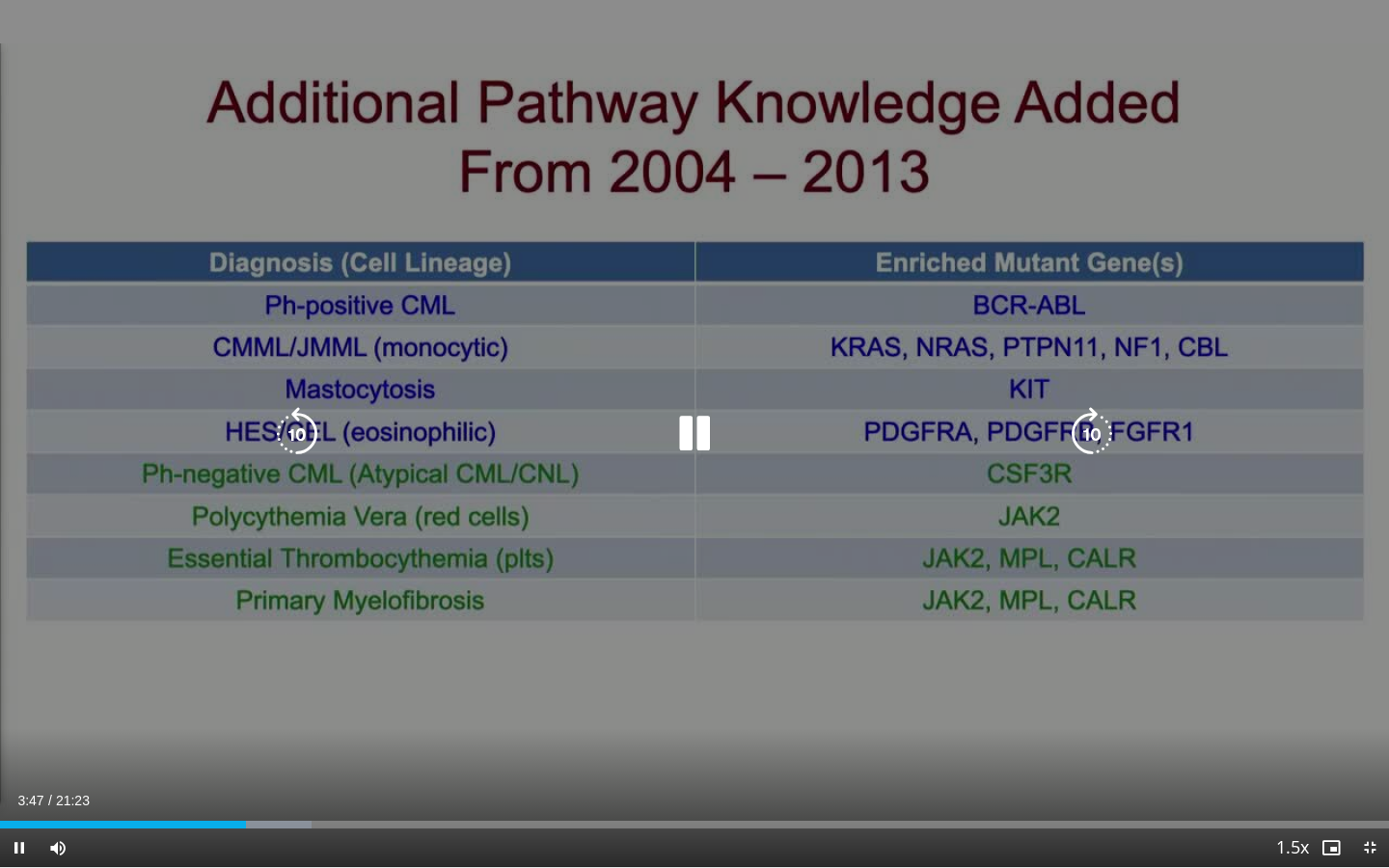 click at bounding box center (1092, 434) 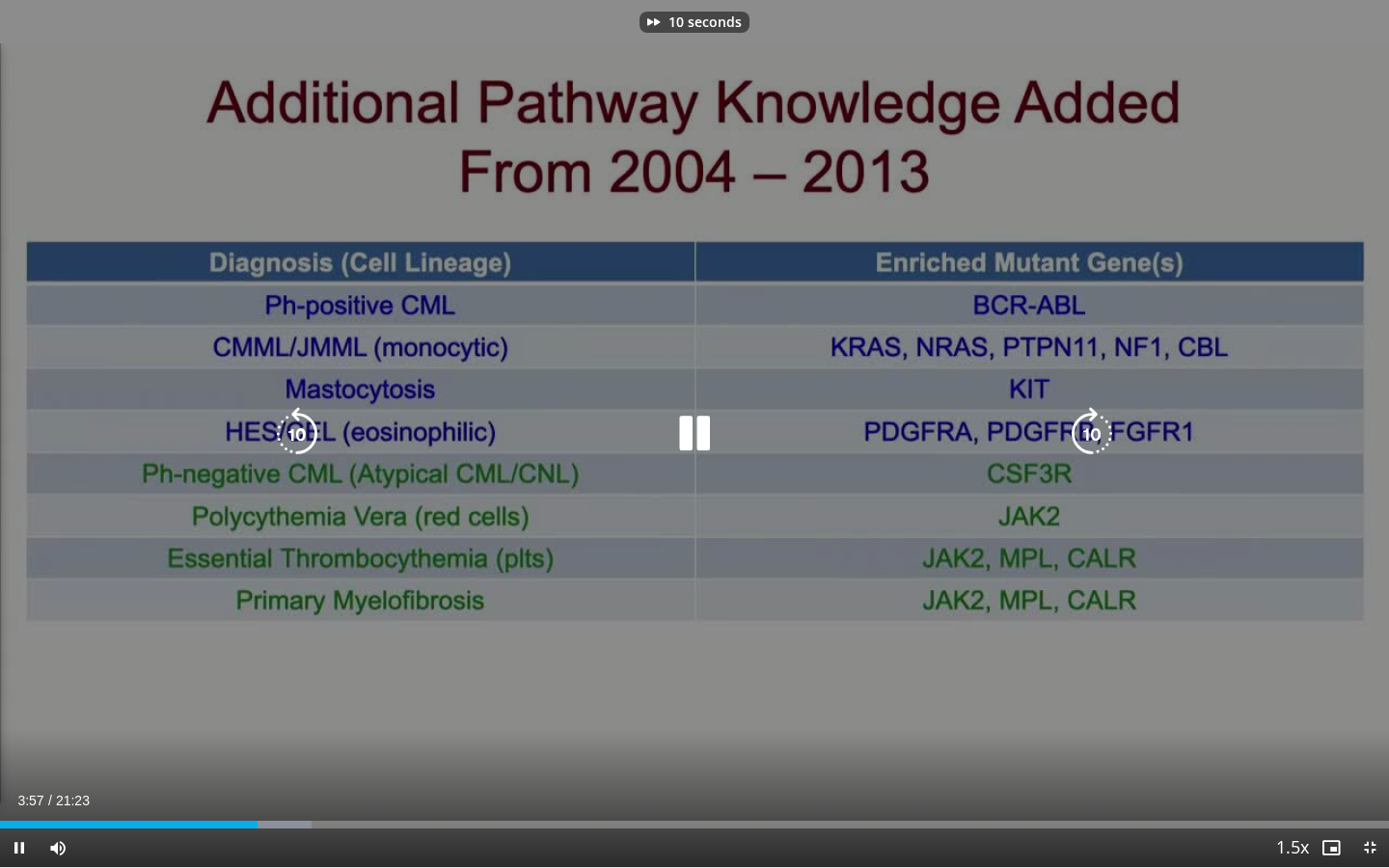click at bounding box center [1092, 434] 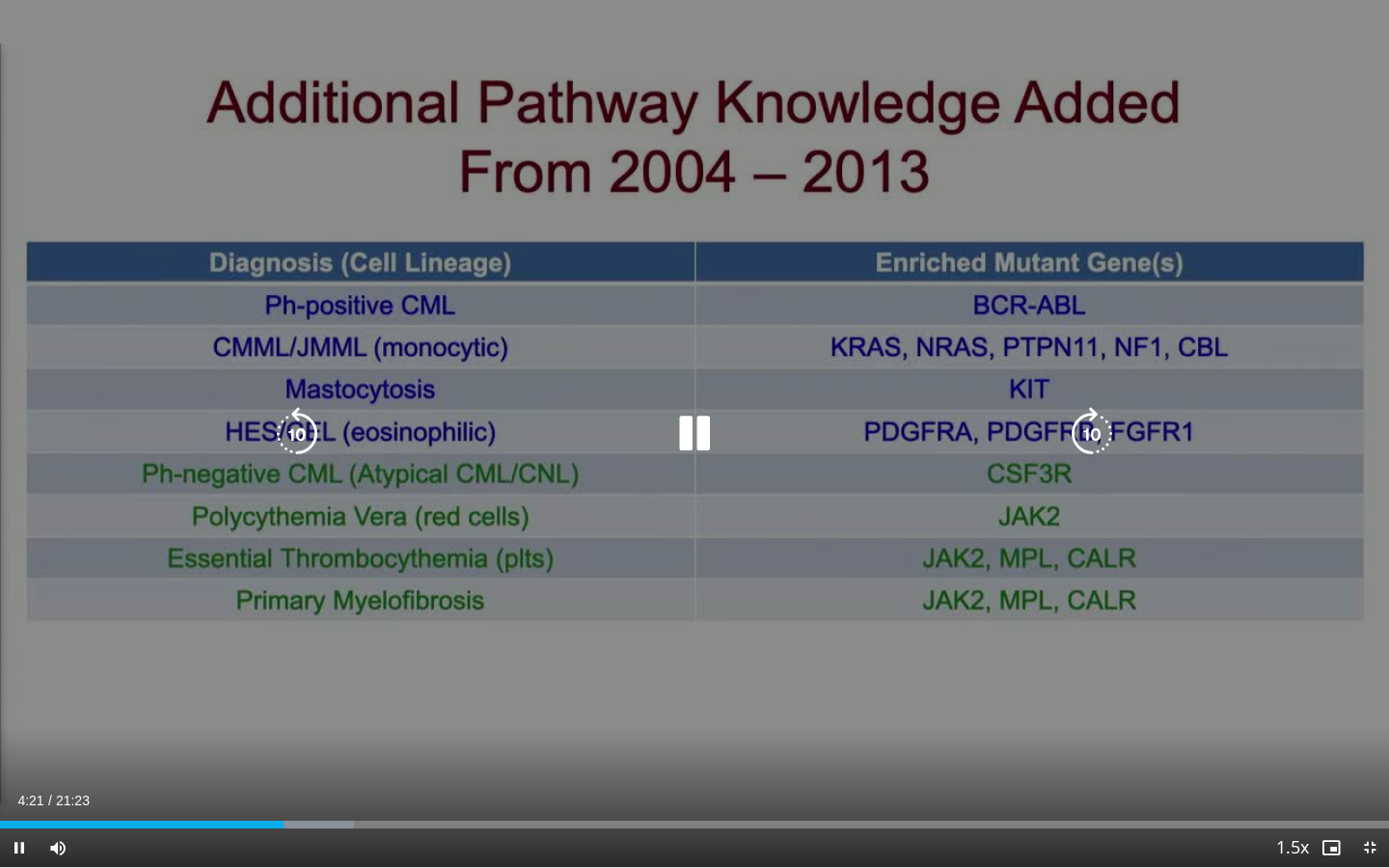 click at bounding box center [1092, 434] 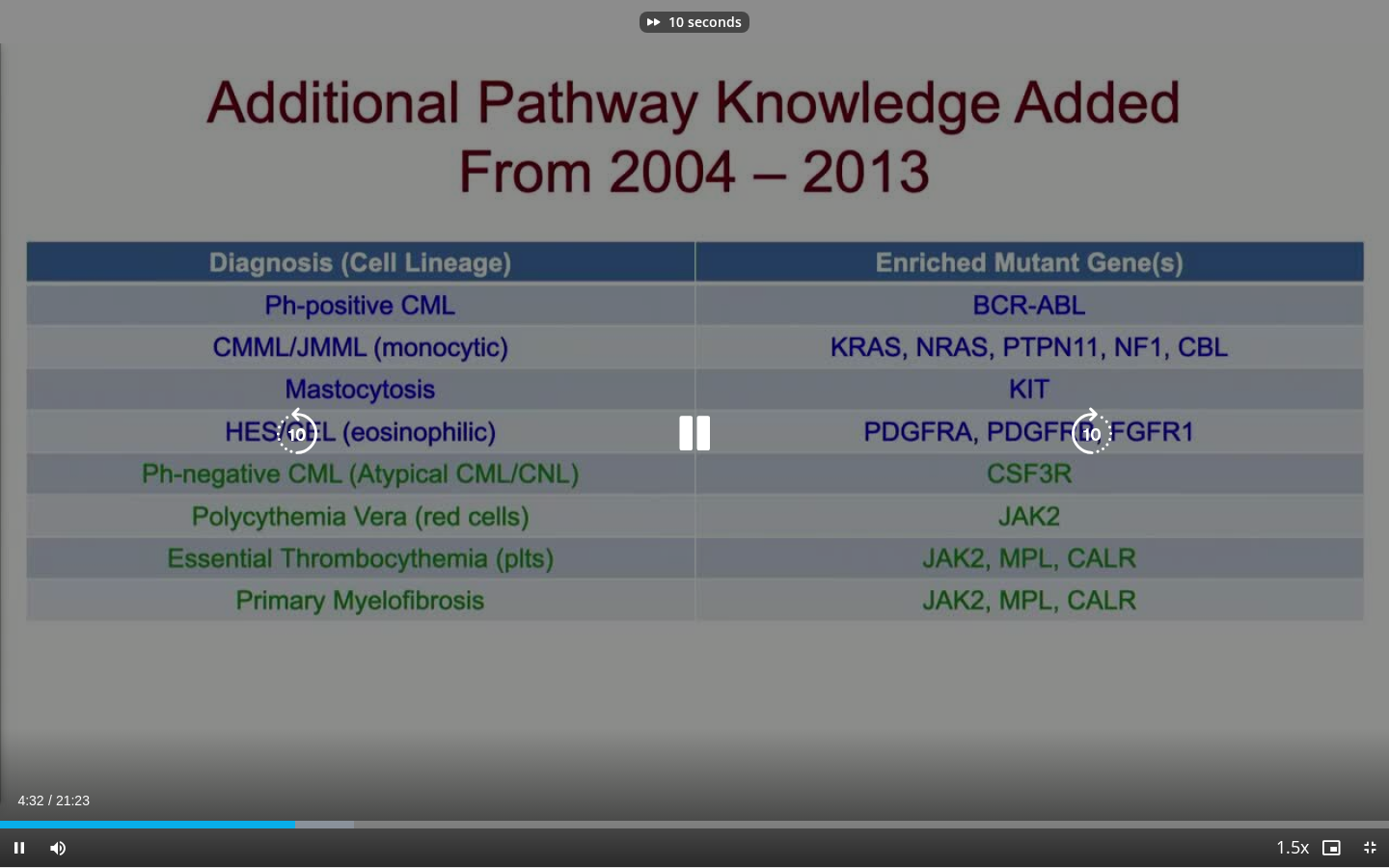 click at bounding box center (1092, 434) 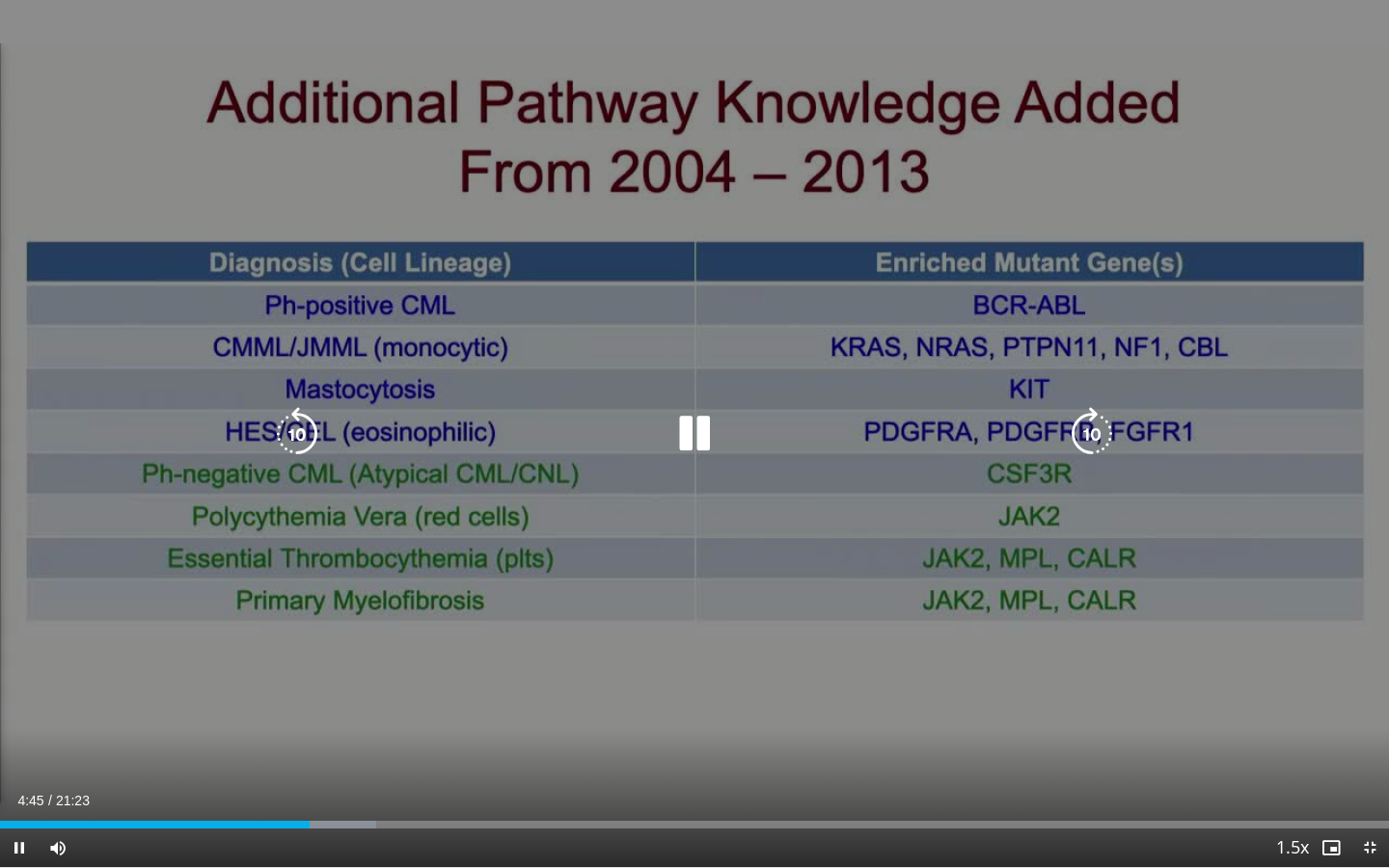 click at bounding box center (1092, 434) 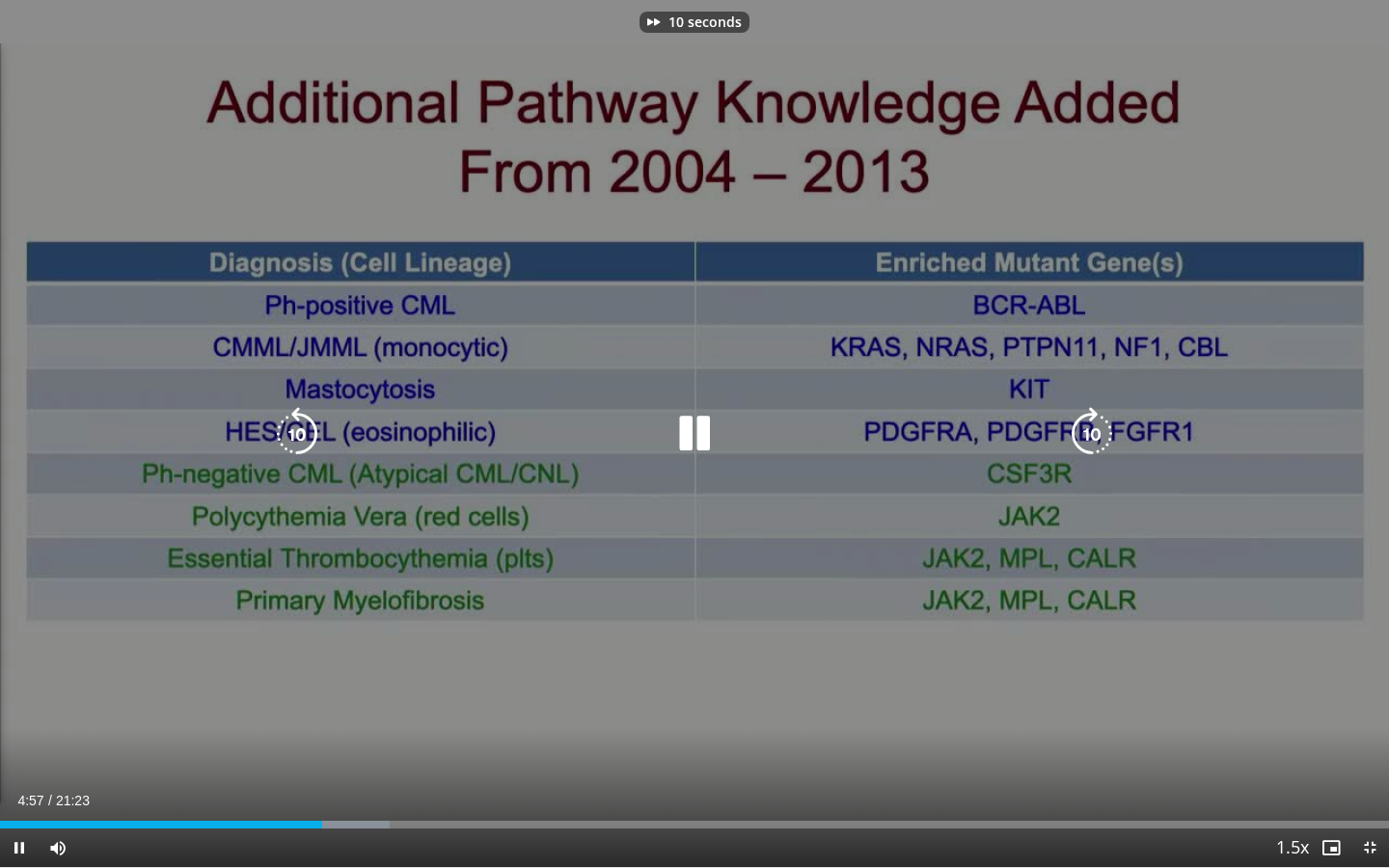 click at bounding box center [1092, 434] 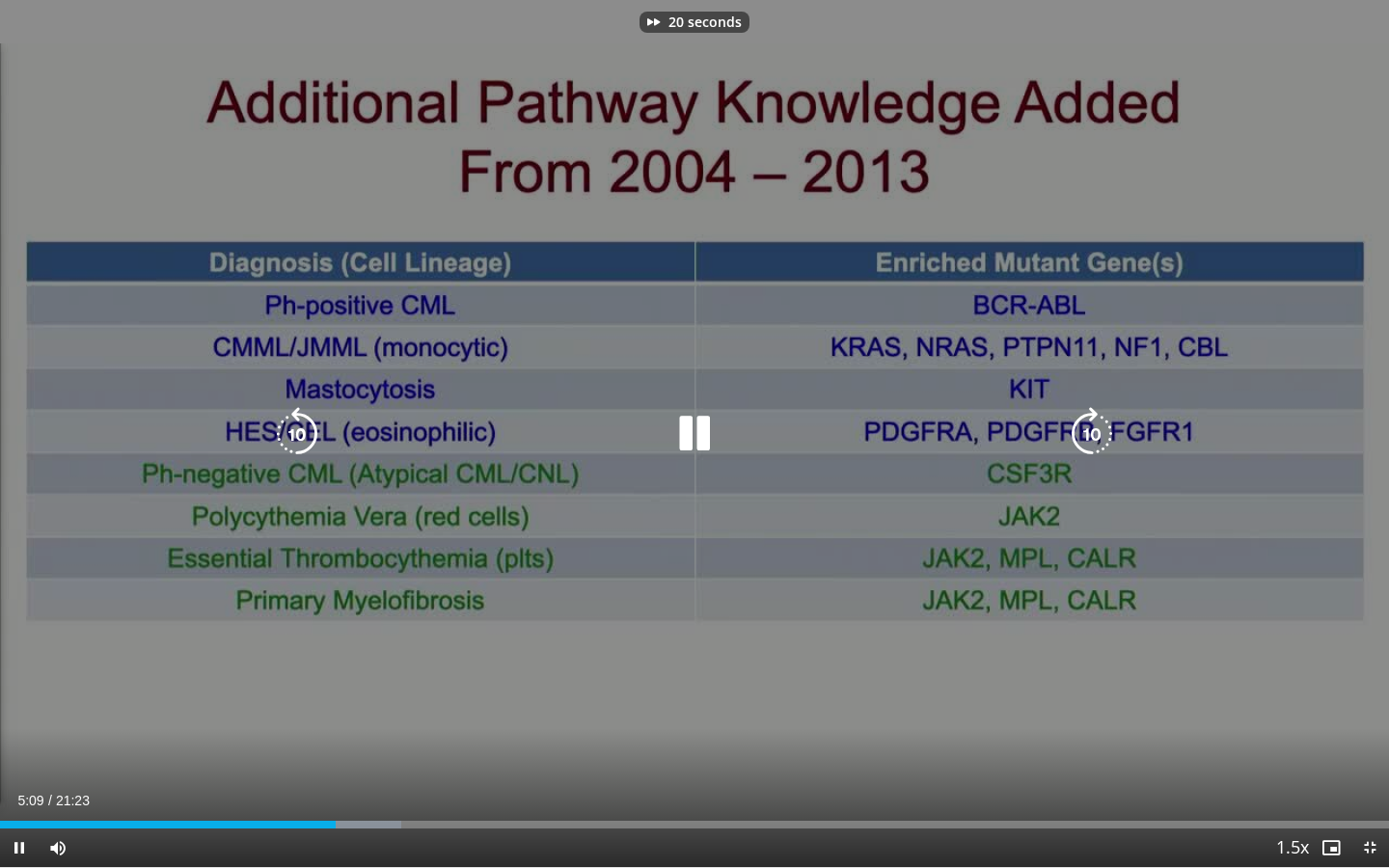 click at bounding box center (1092, 434) 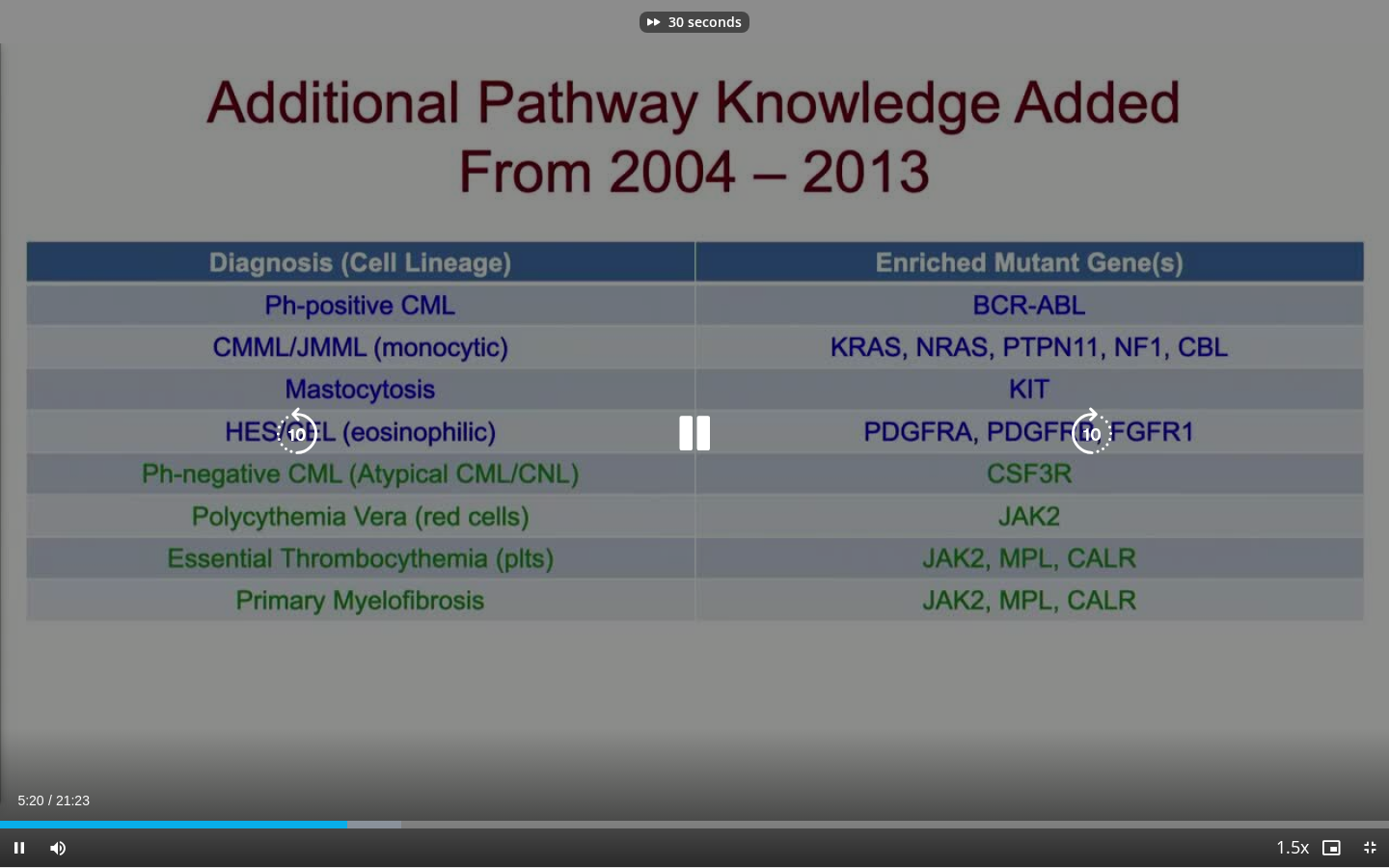 click at bounding box center [1092, 434] 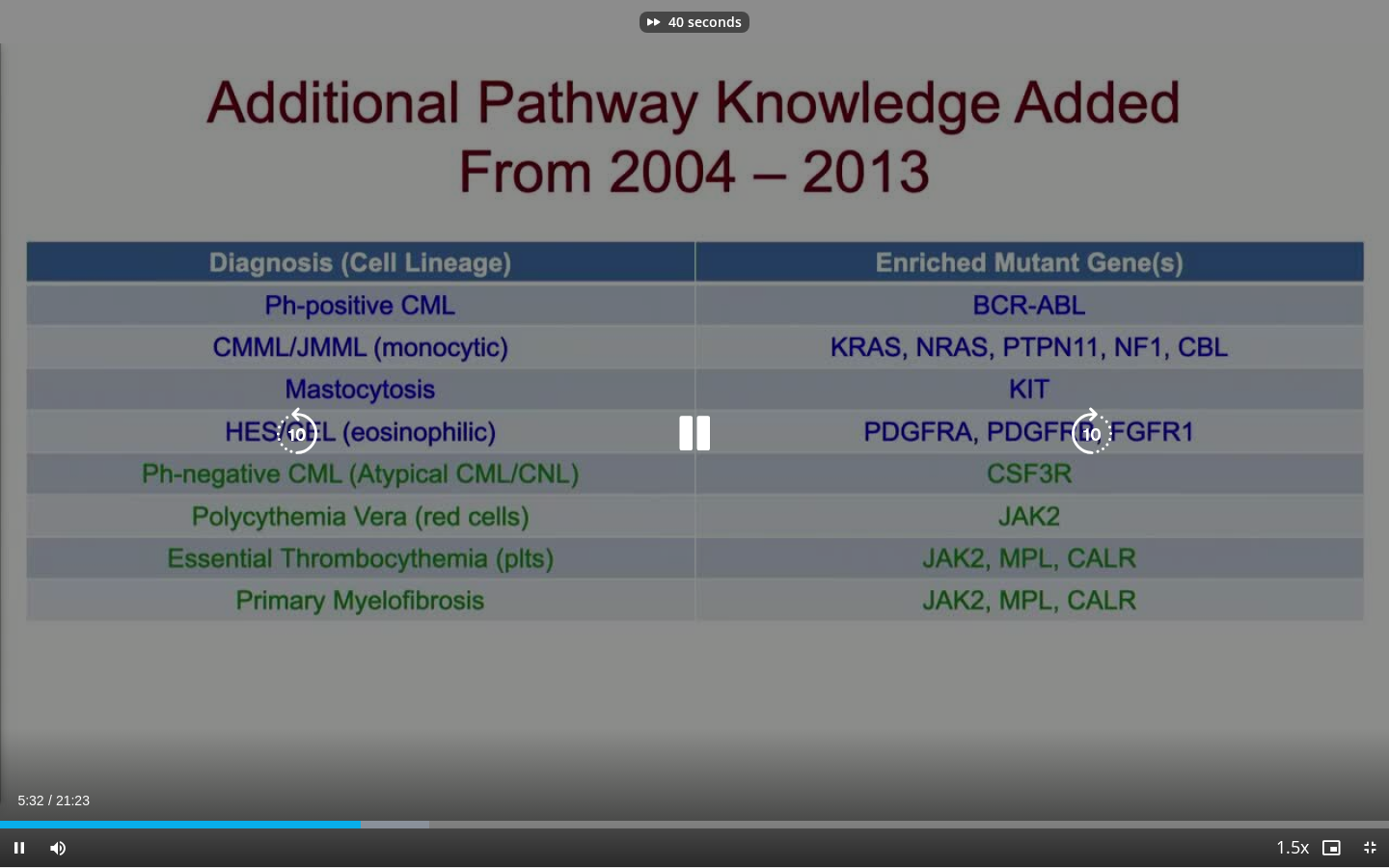 click at bounding box center (1092, 434) 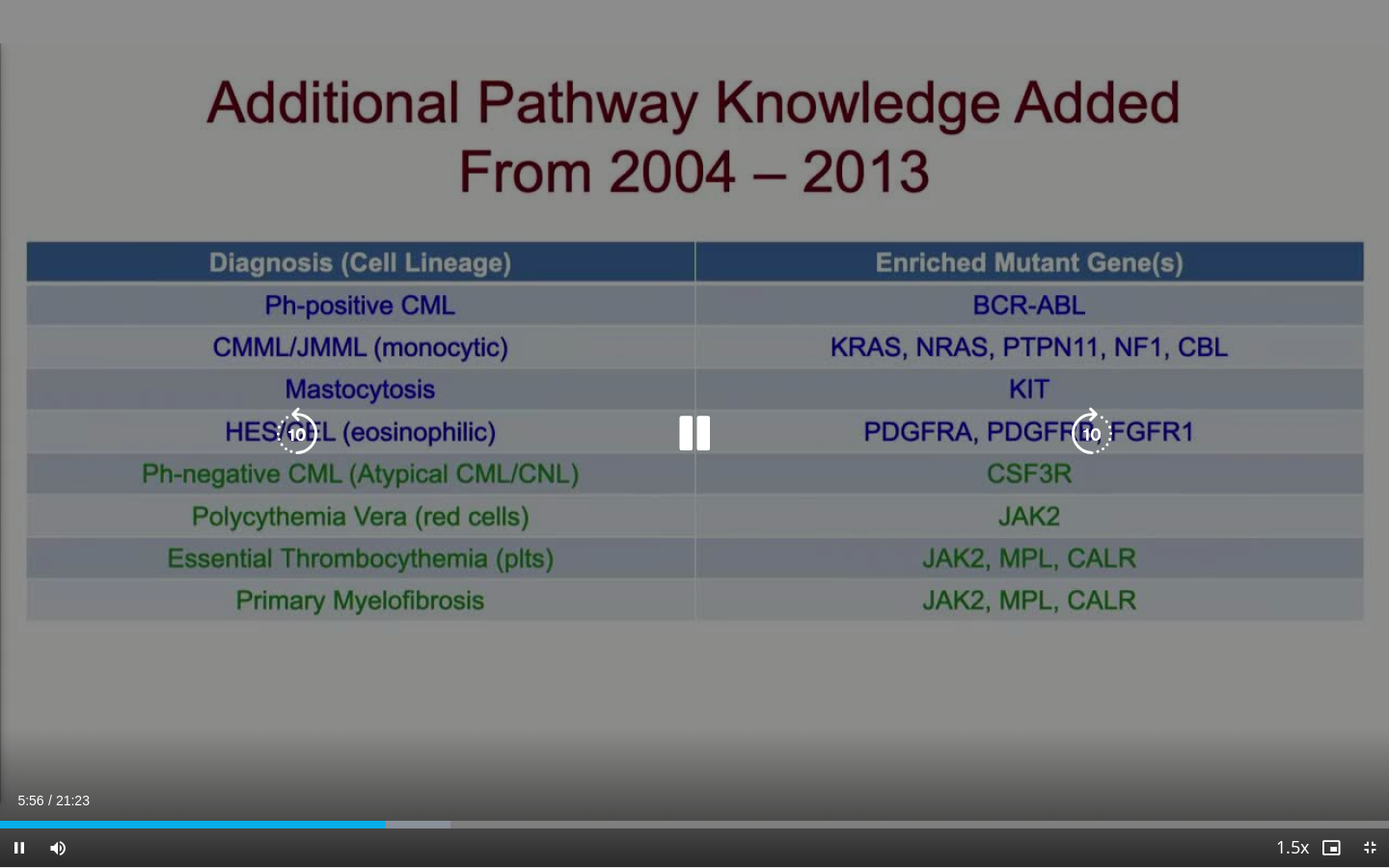 click at bounding box center [1092, 434] 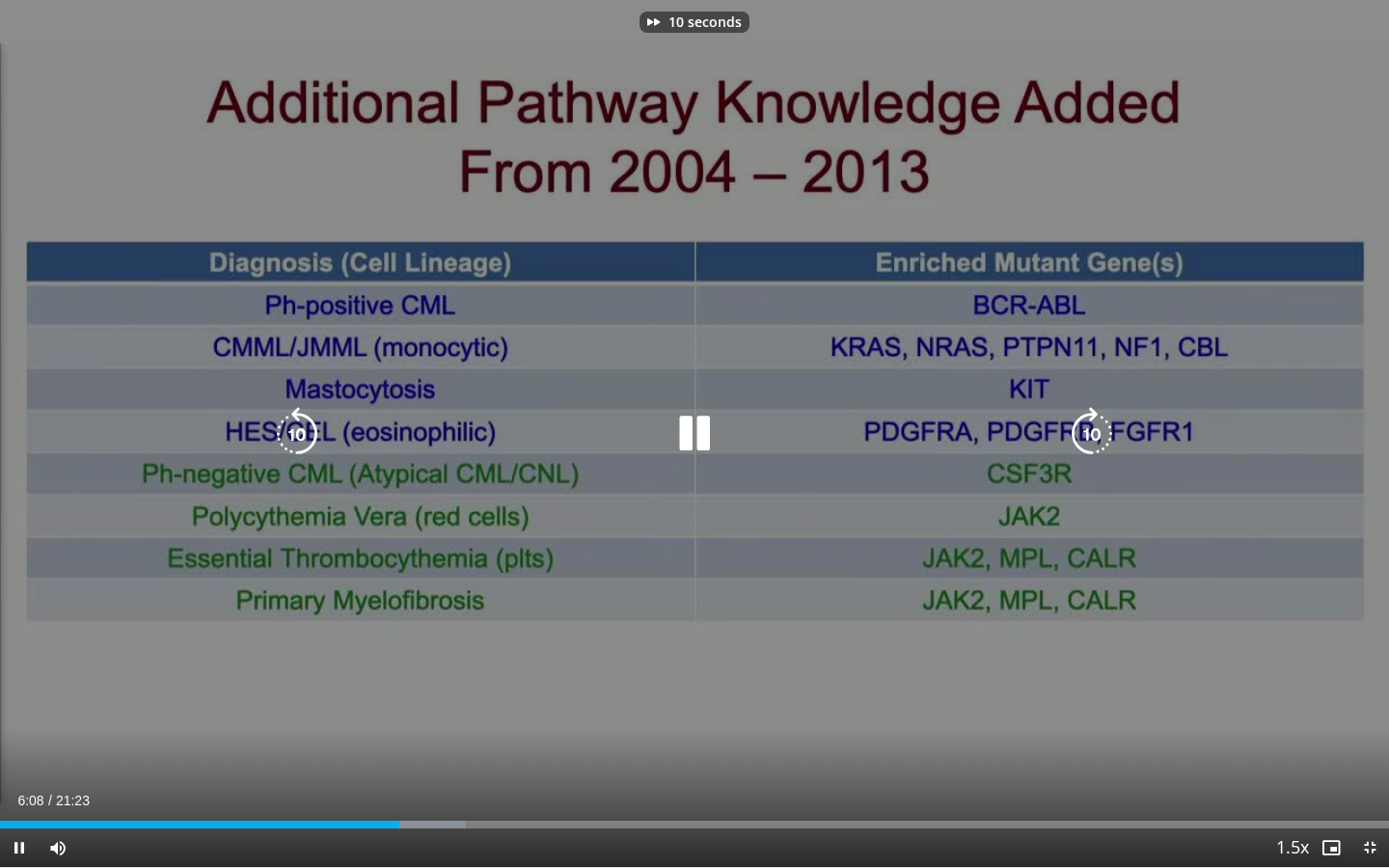 click at bounding box center (1092, 434) 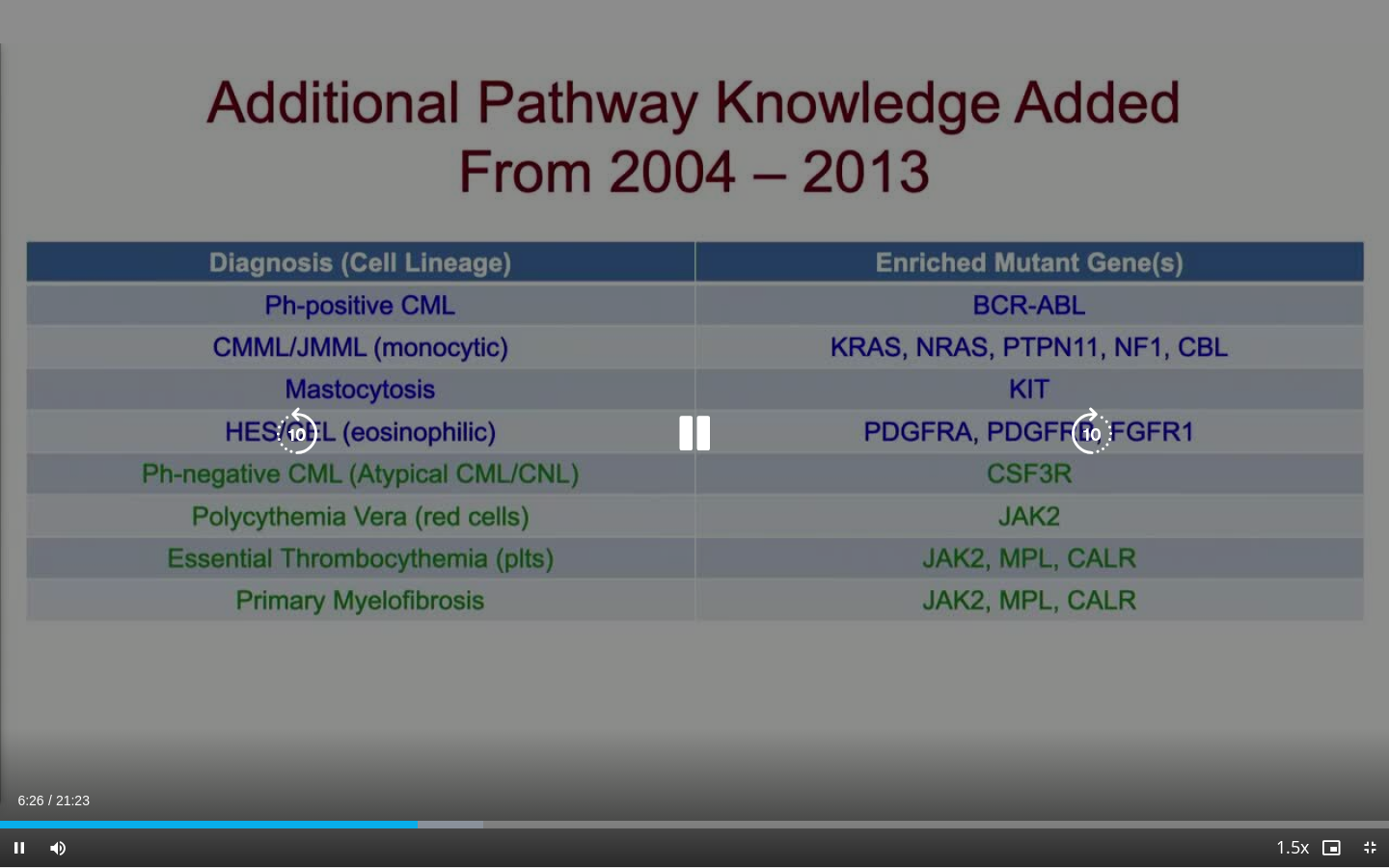 click at bounding box center [1092, 434] 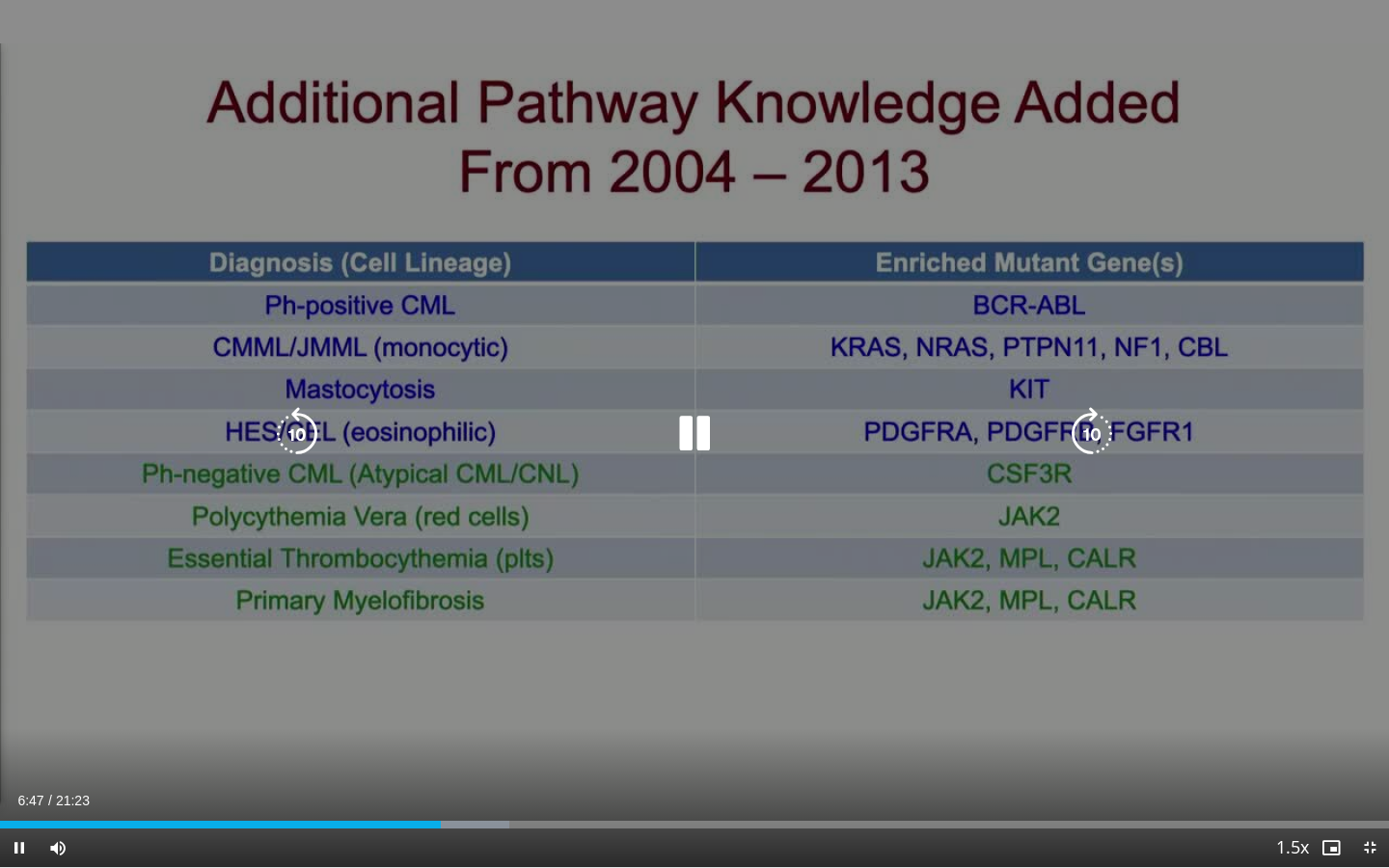 click at bounding box center (1092, 434) 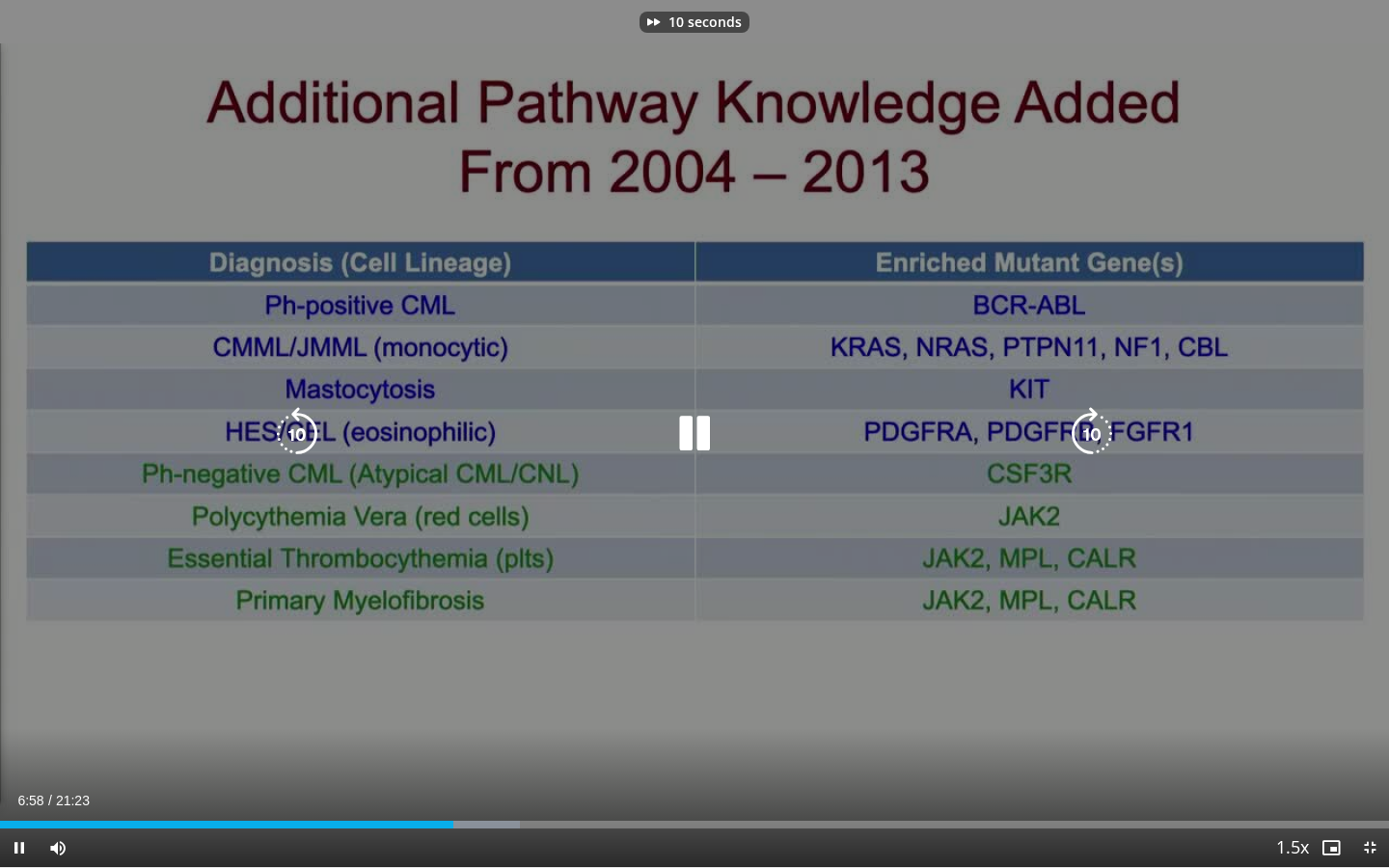 click at bounding box center (1092, 434) 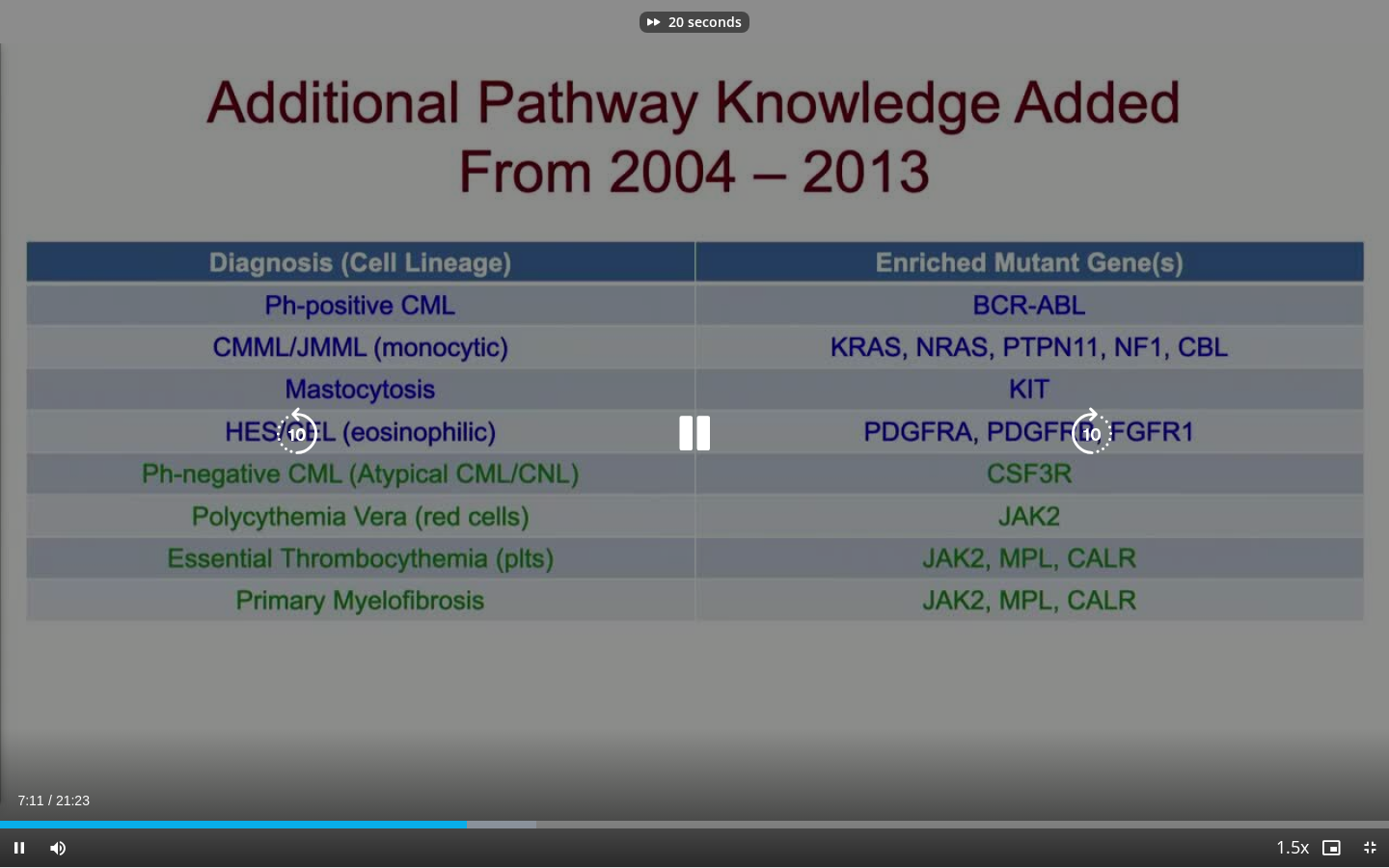 click at bounding box center [1092, 434] 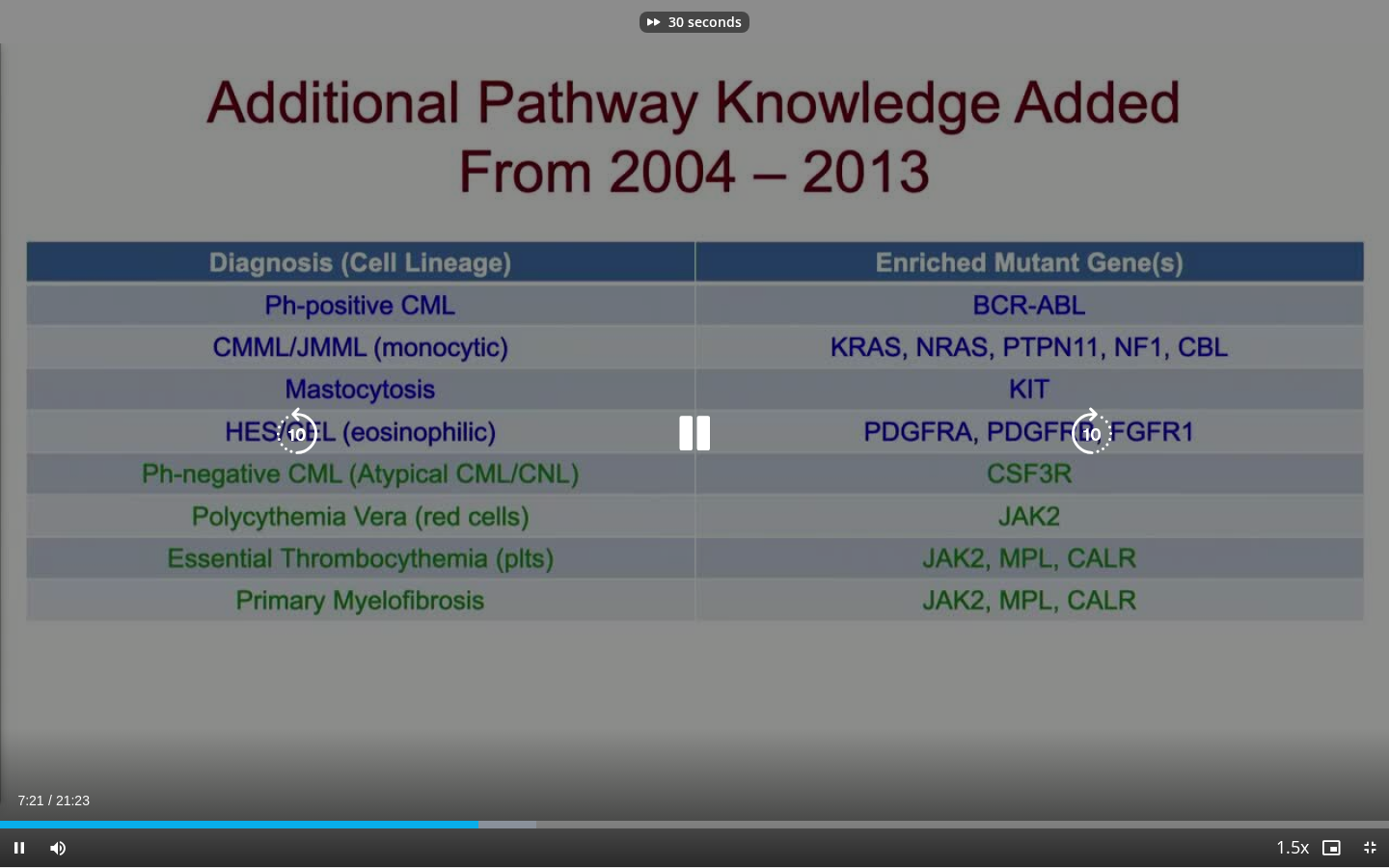 click at bounding box center [1092, 434] 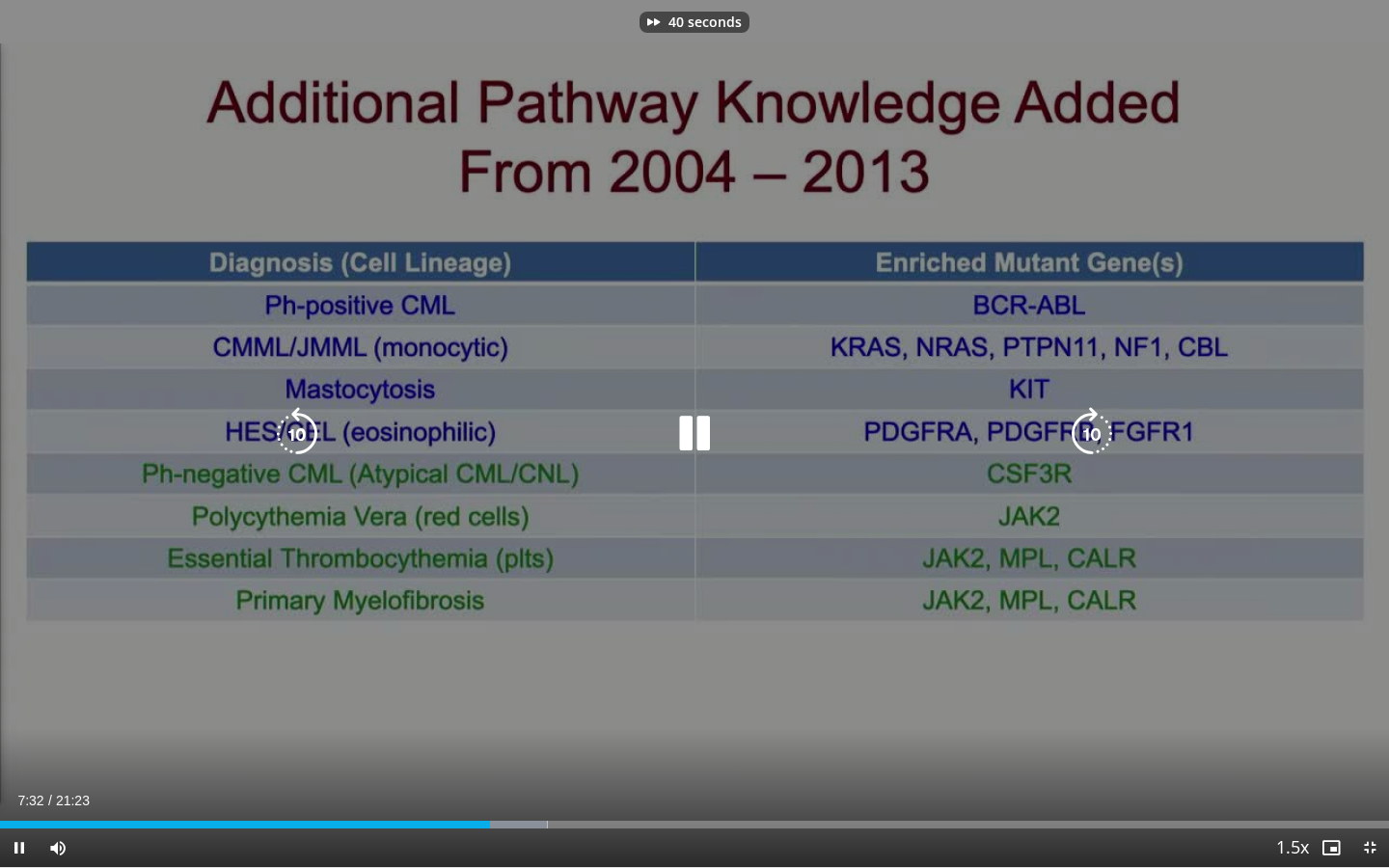 click at bounding box center (1092, 434) 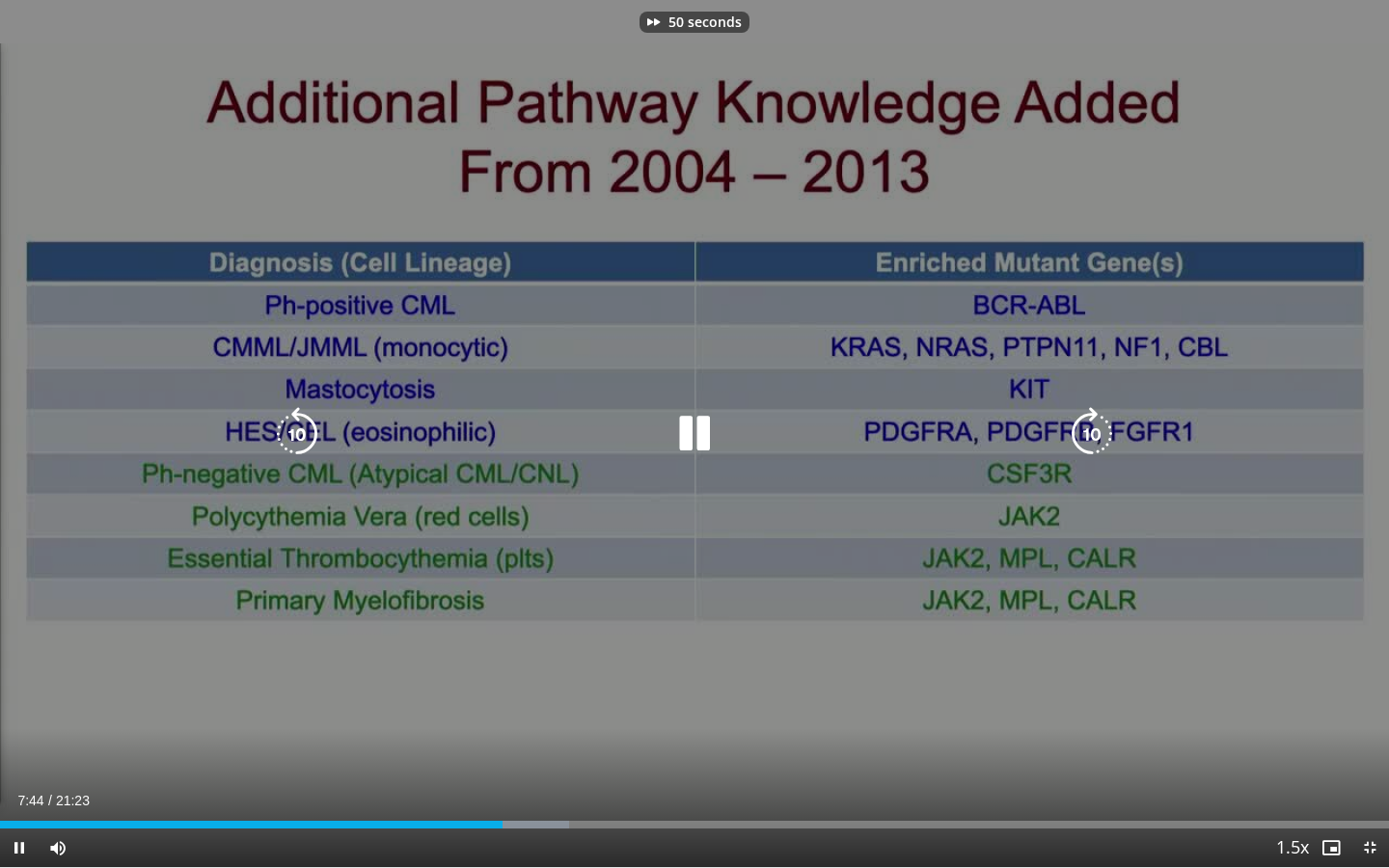 click at bounding box center (1092, 434) 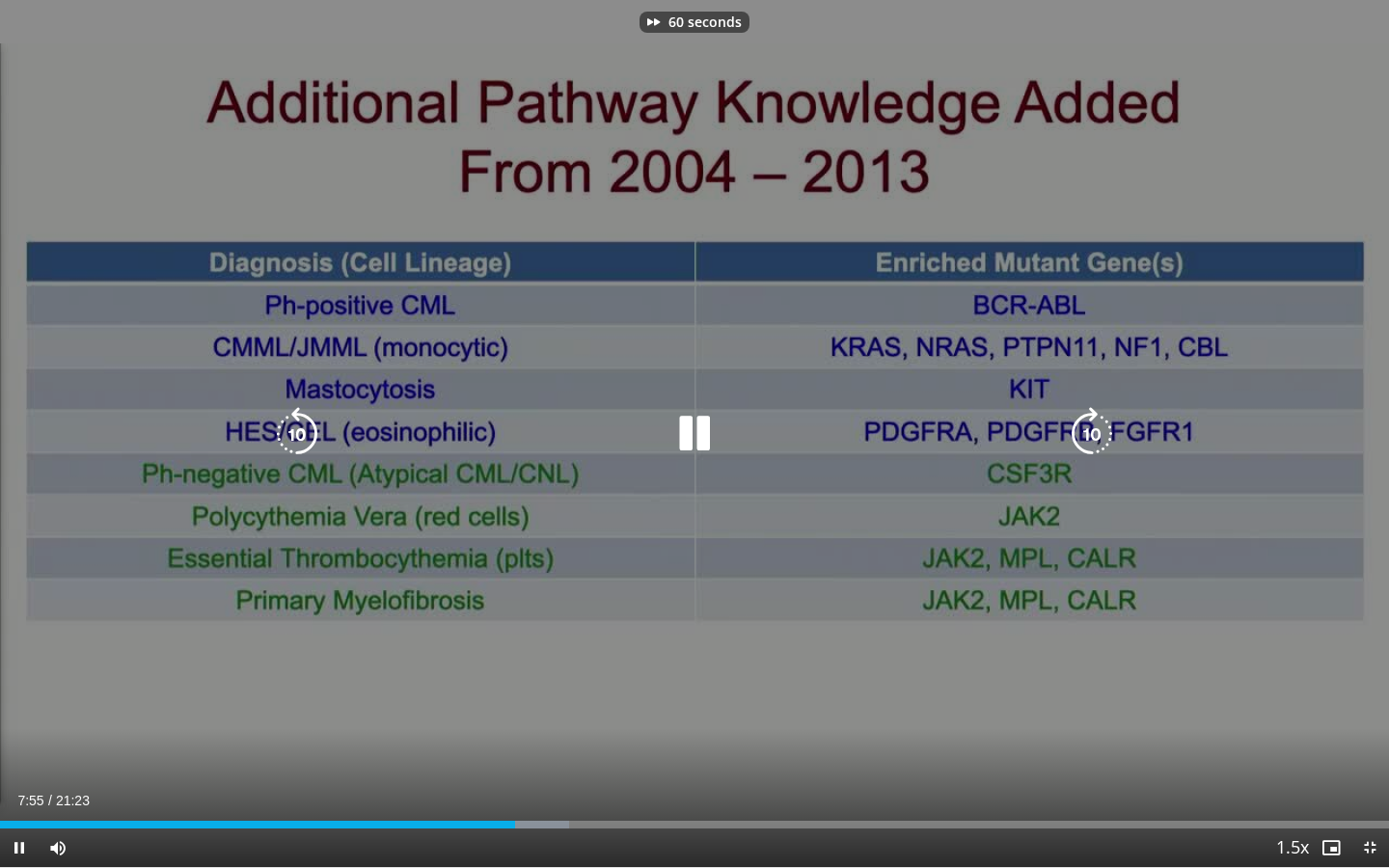 click at bounding box center [1092, 434] 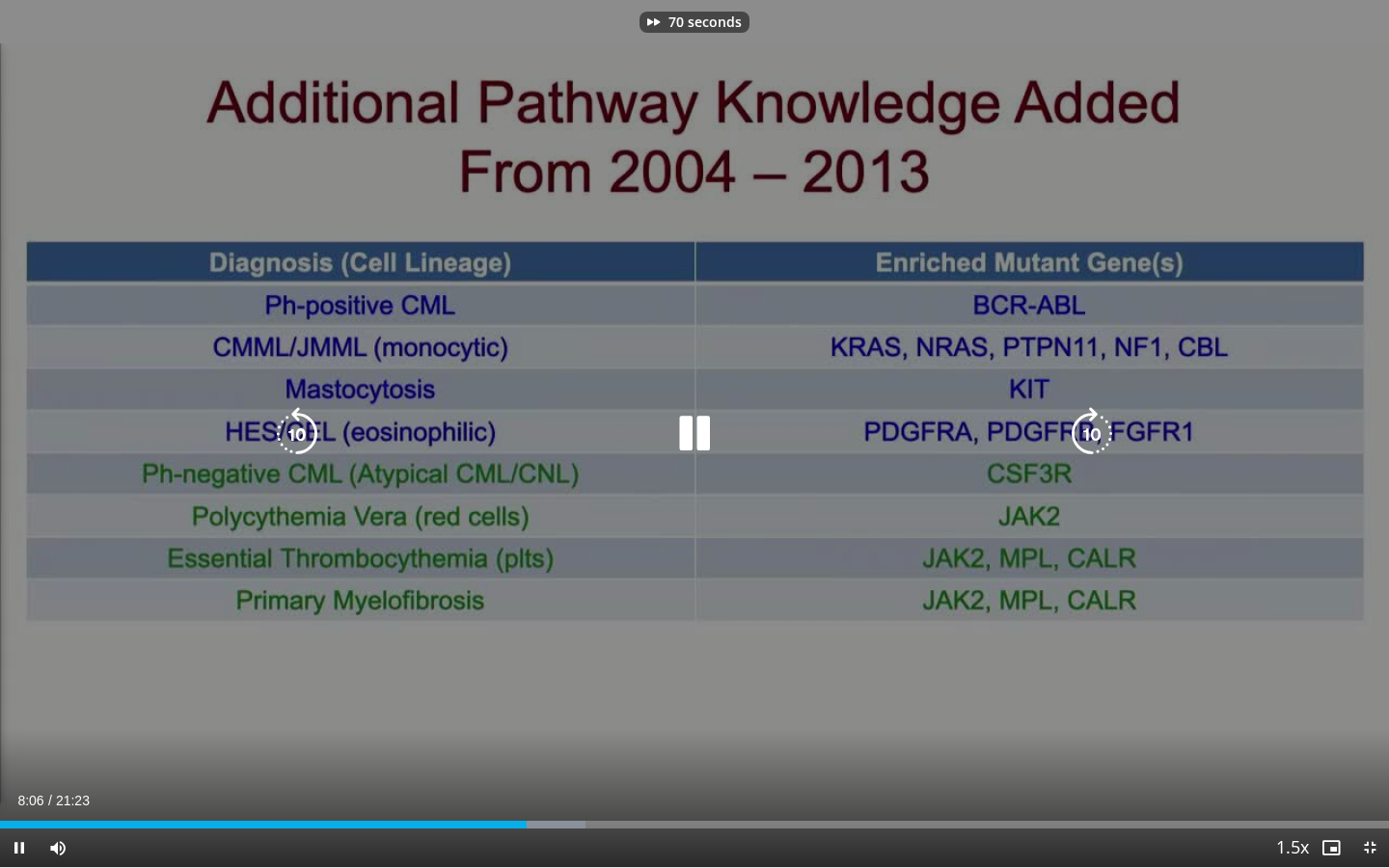 click at bounding box center [1092, 434] 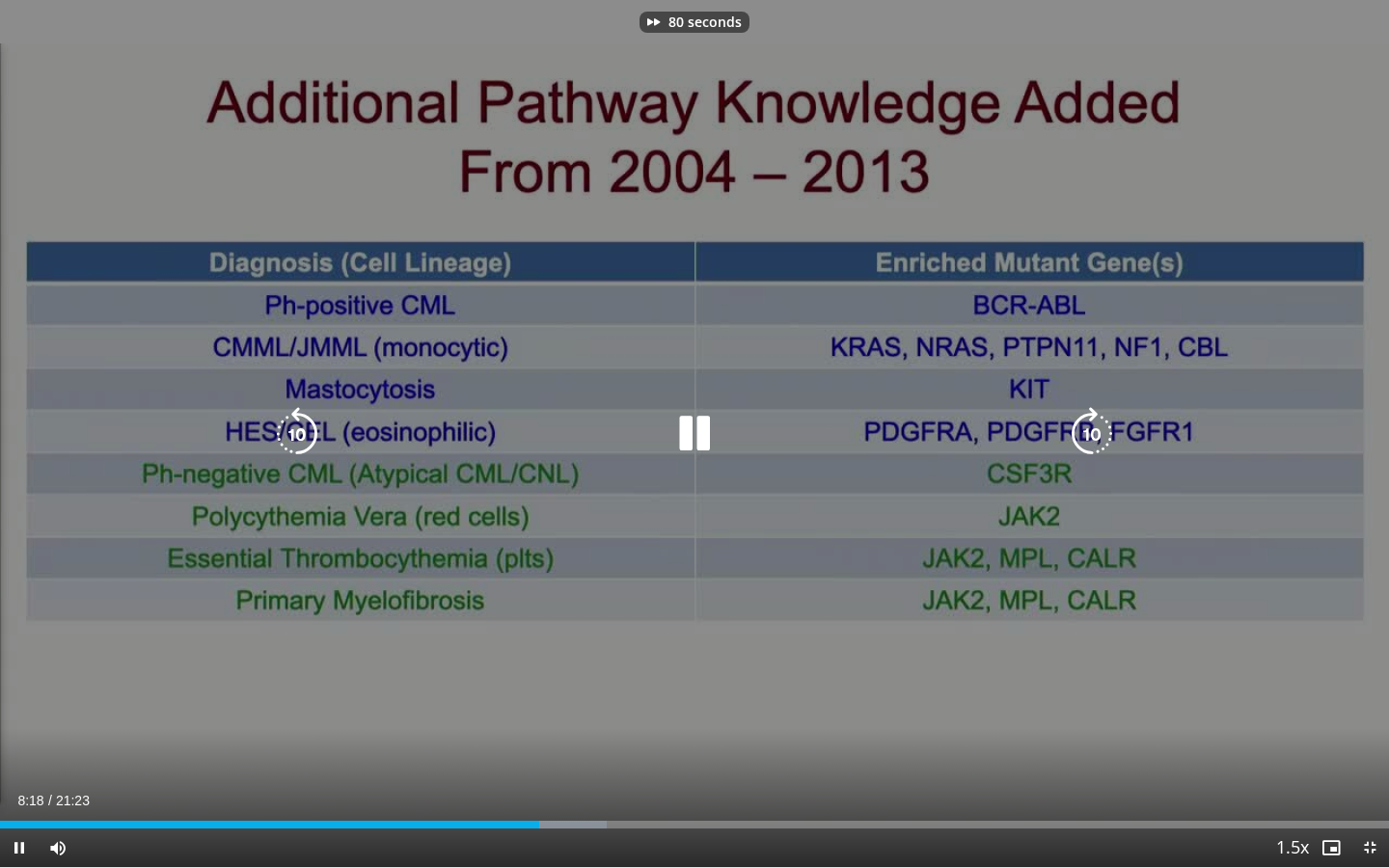 click at bounding box center [1092, 434] 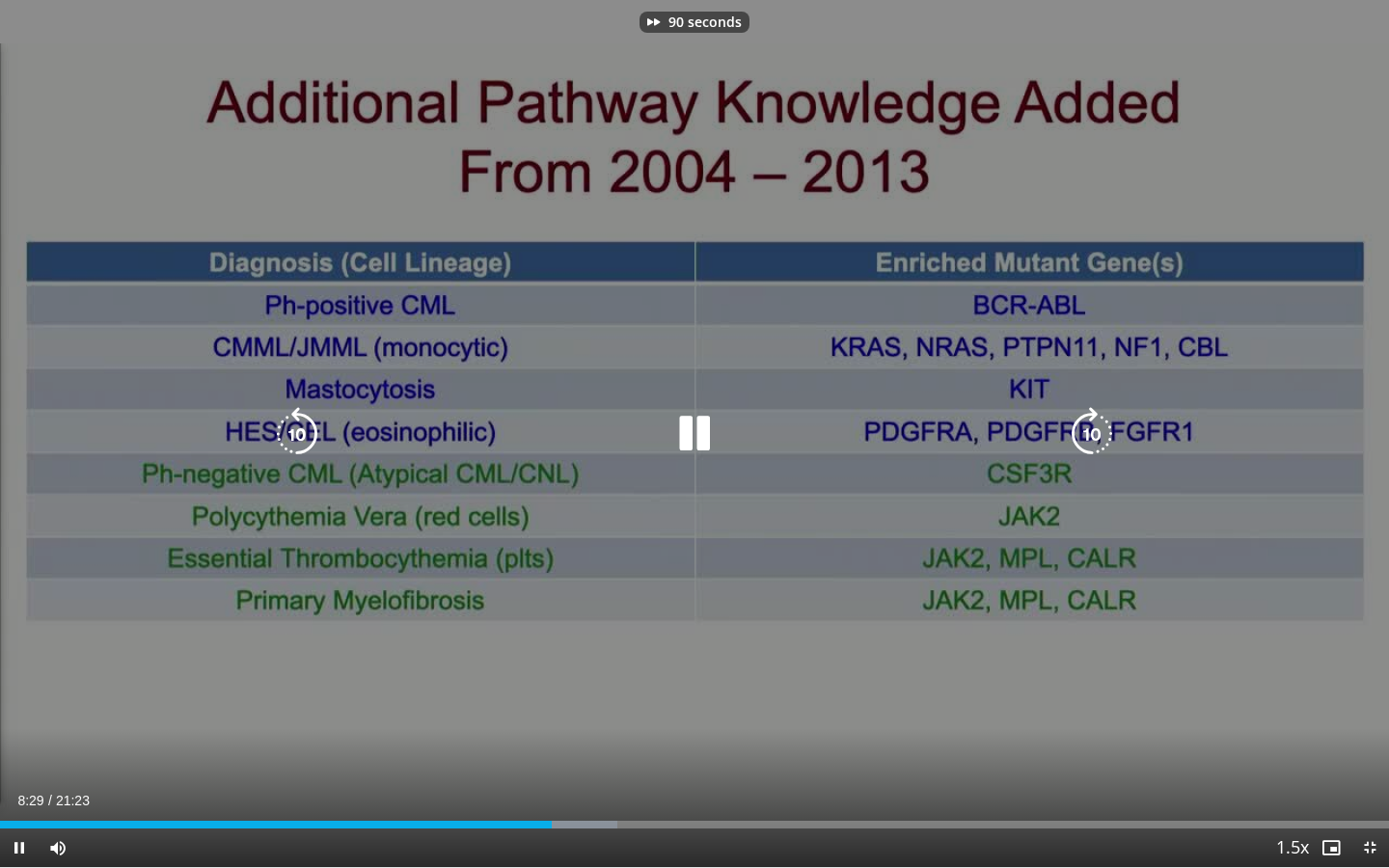 click at bounding box center [1092, 434] 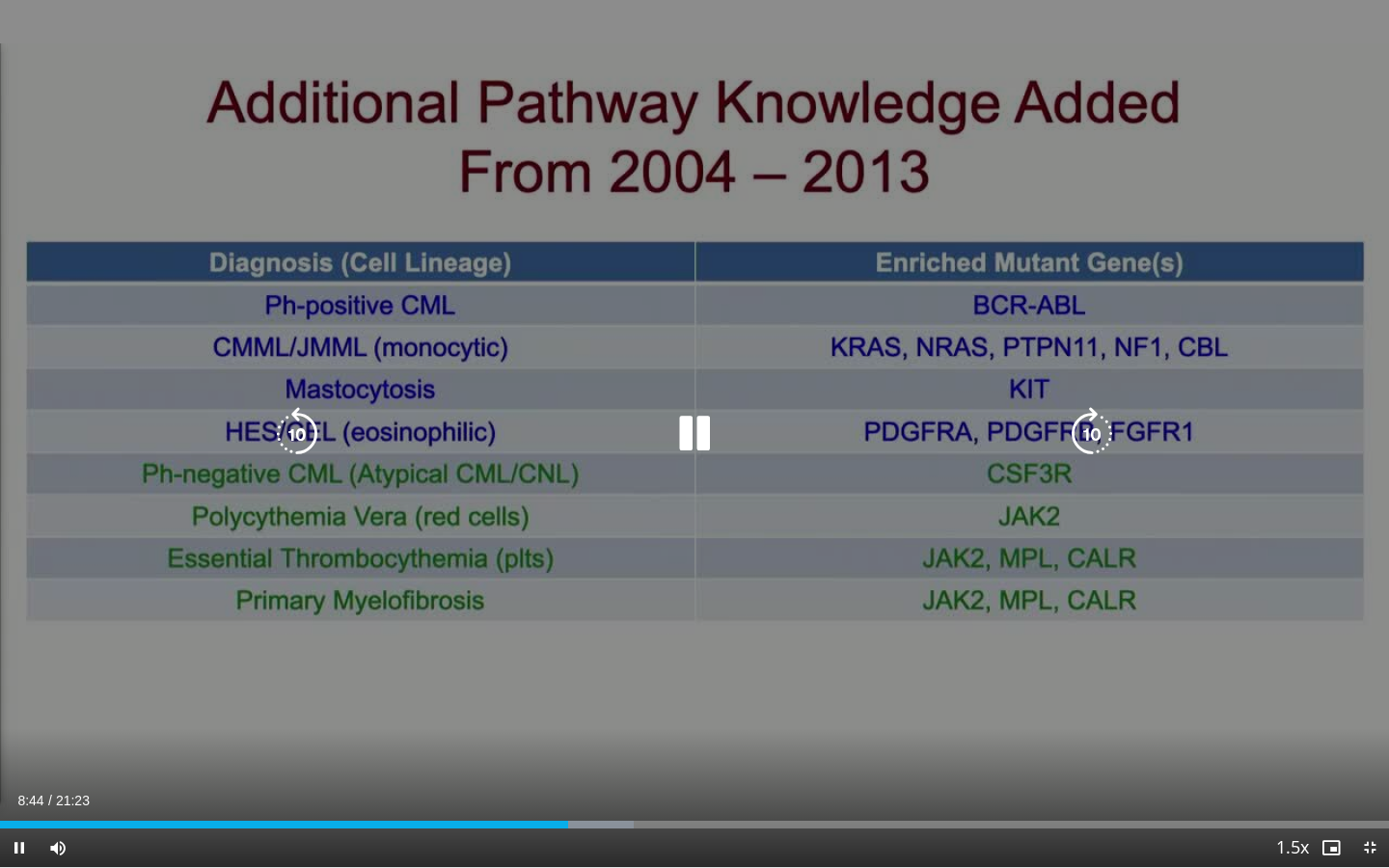 click at bounding box center [1092, 434] 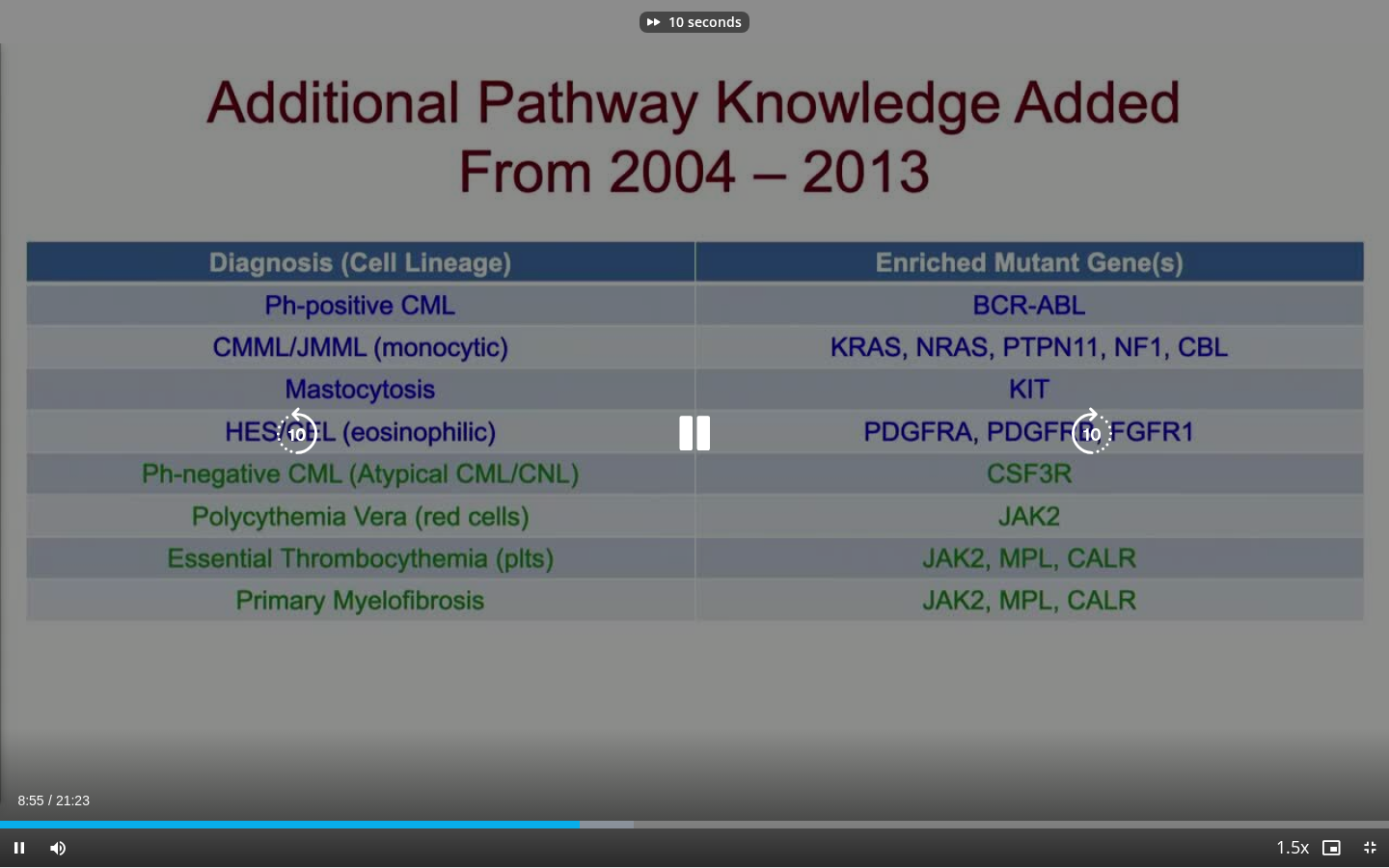 click at bounding box center (1092, 434) 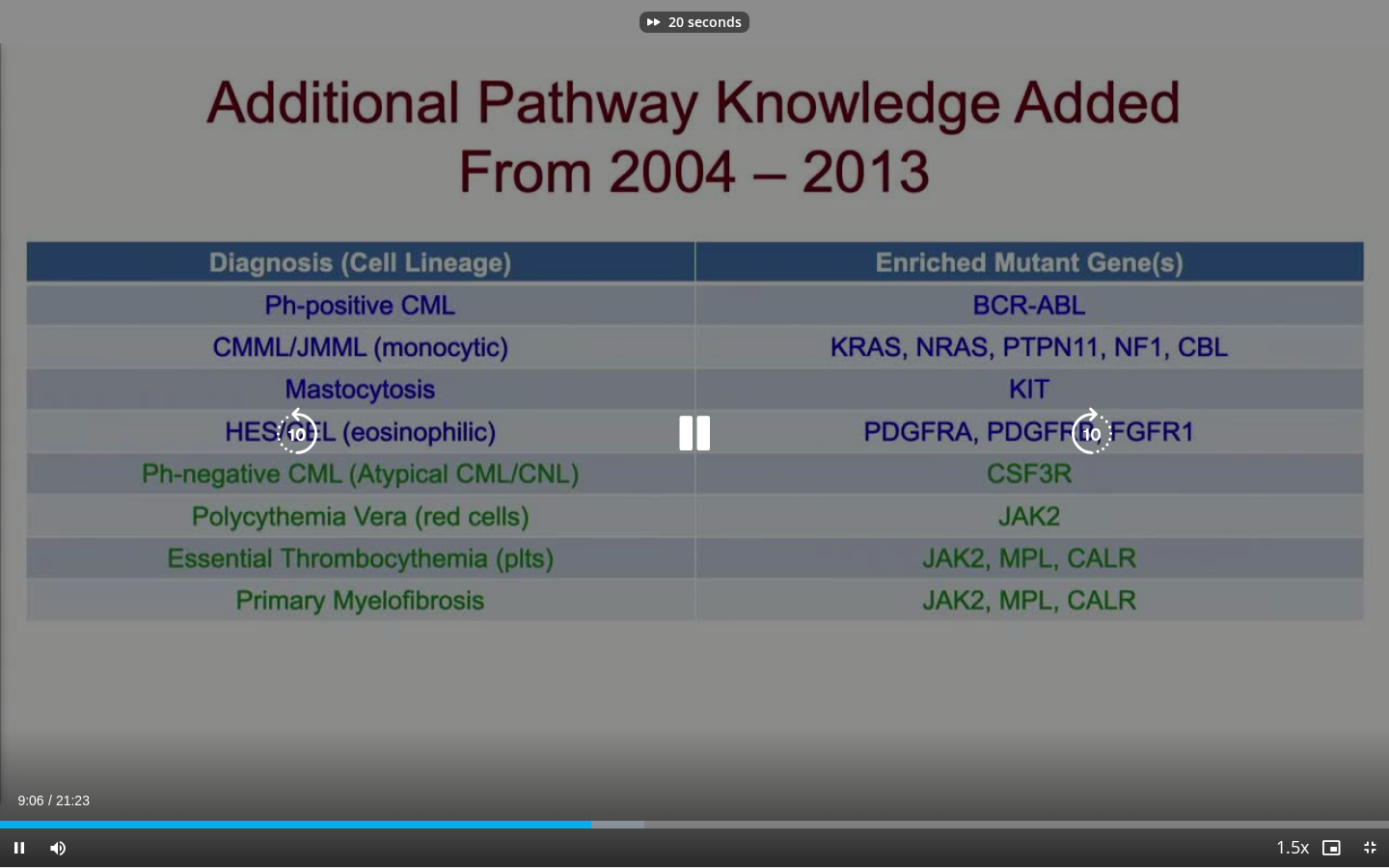 click at bounding box center (1092, 434) 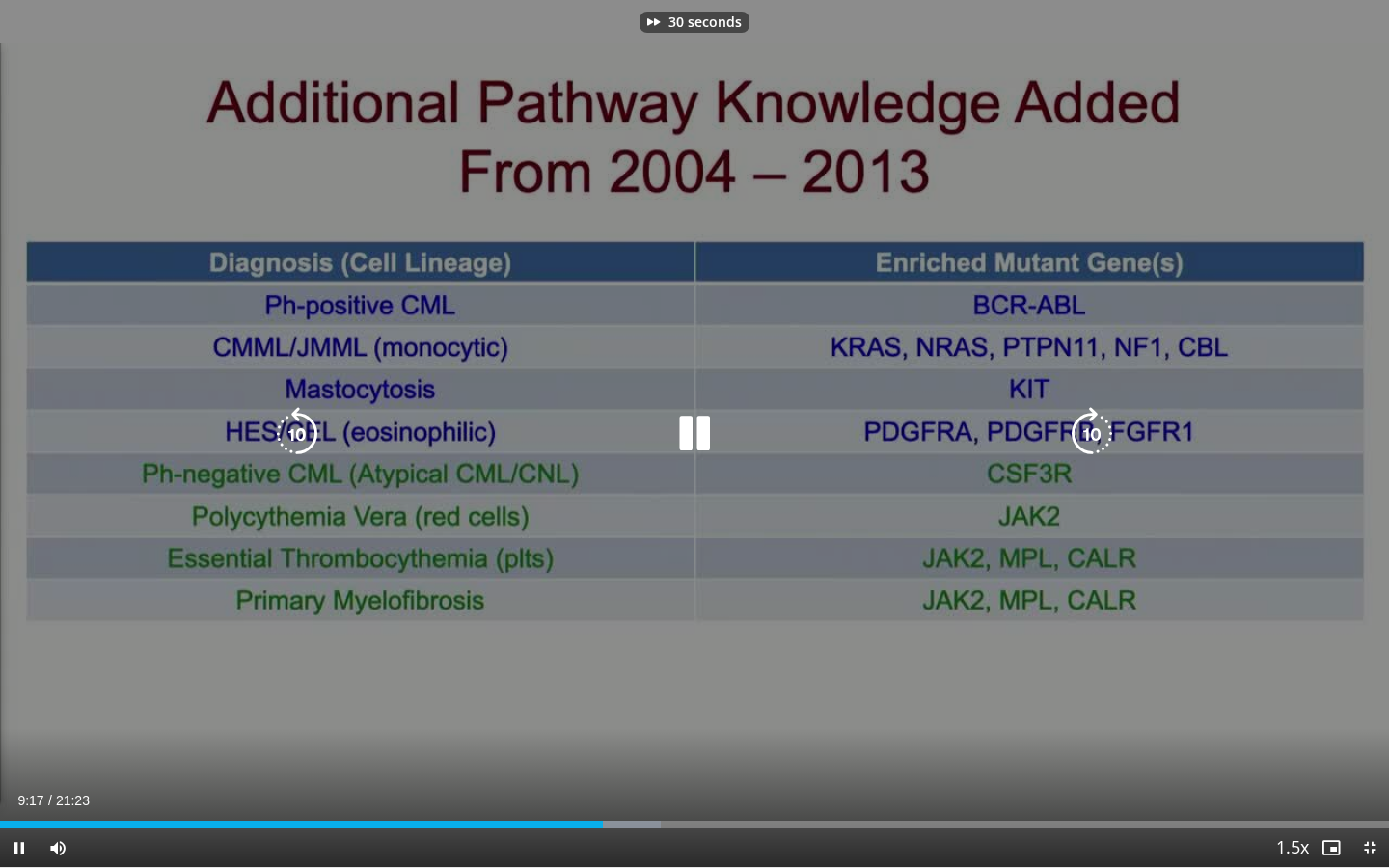 click at bounding box center [1092, 434] 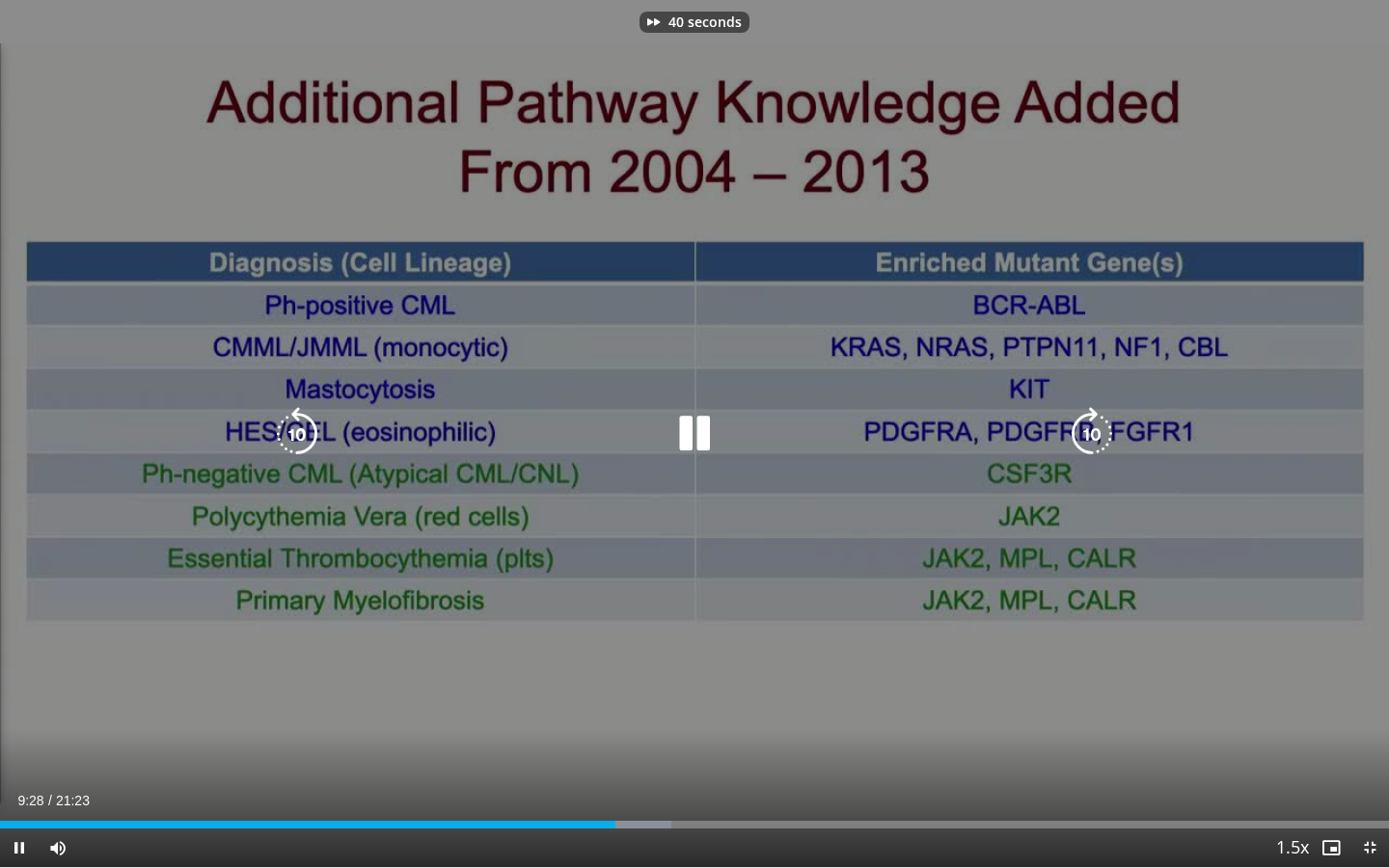 click at bounding box center [1092, 434] 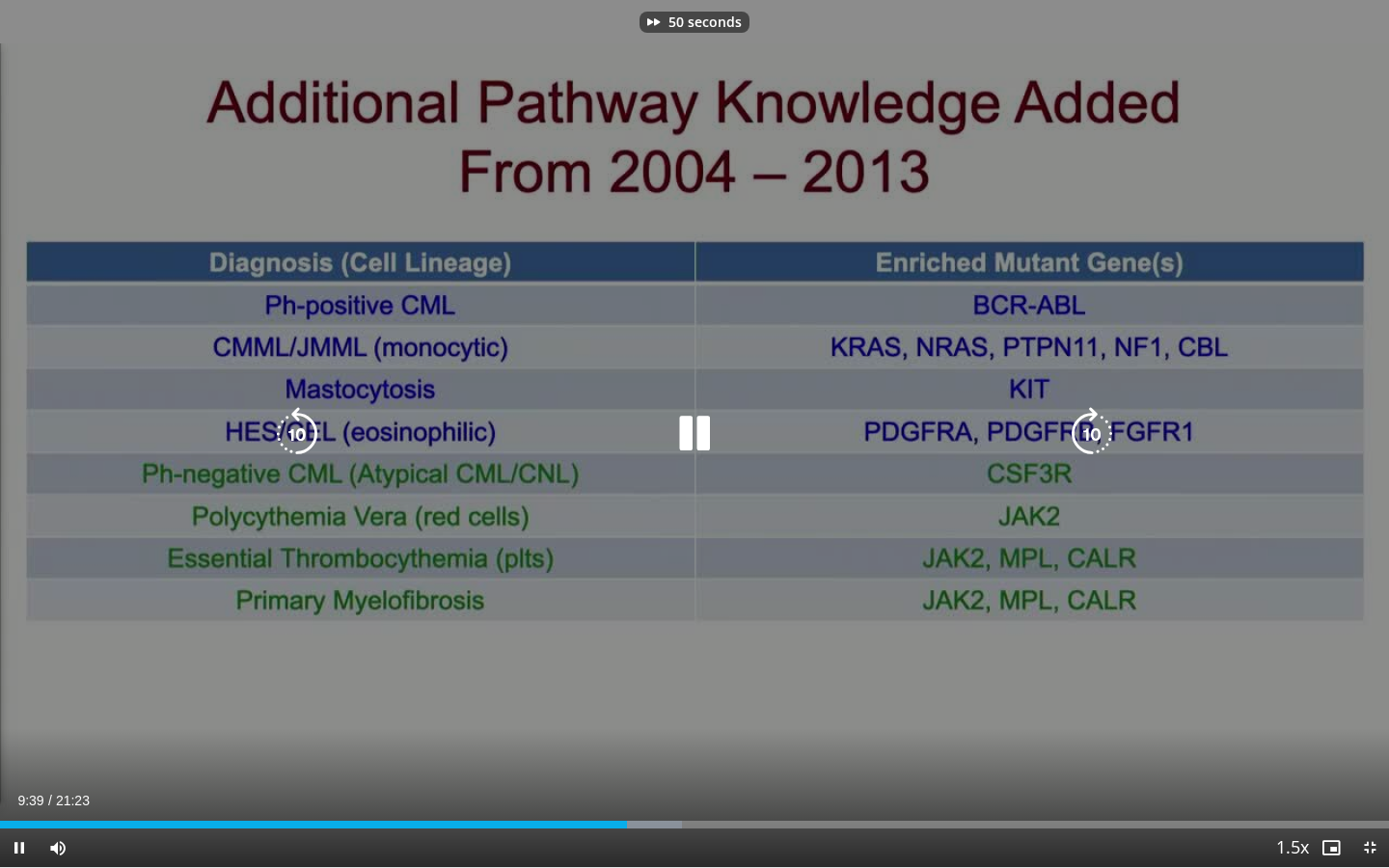 click at bounding box center (1092, 434) 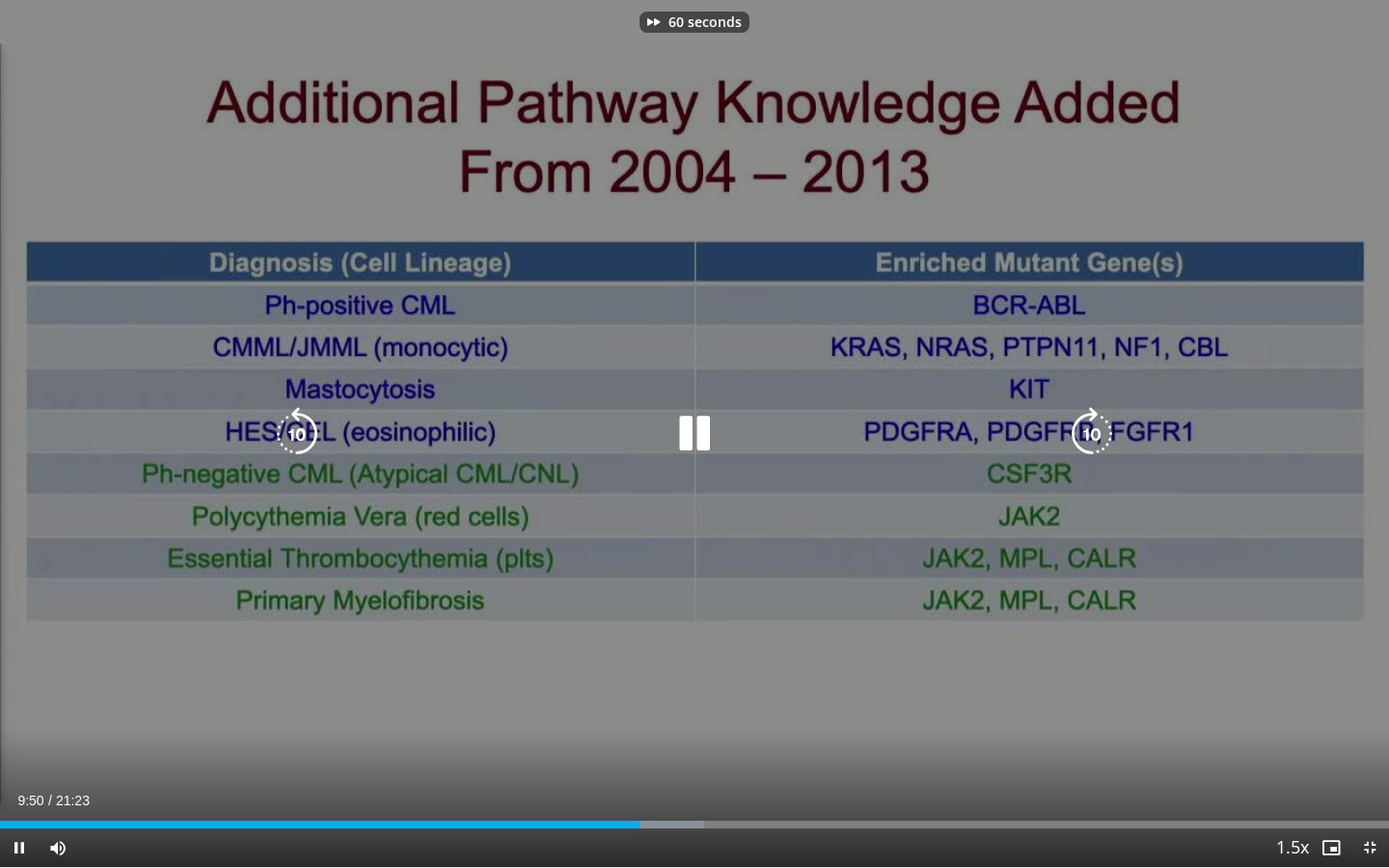 click at bounding box center [1092, 434] 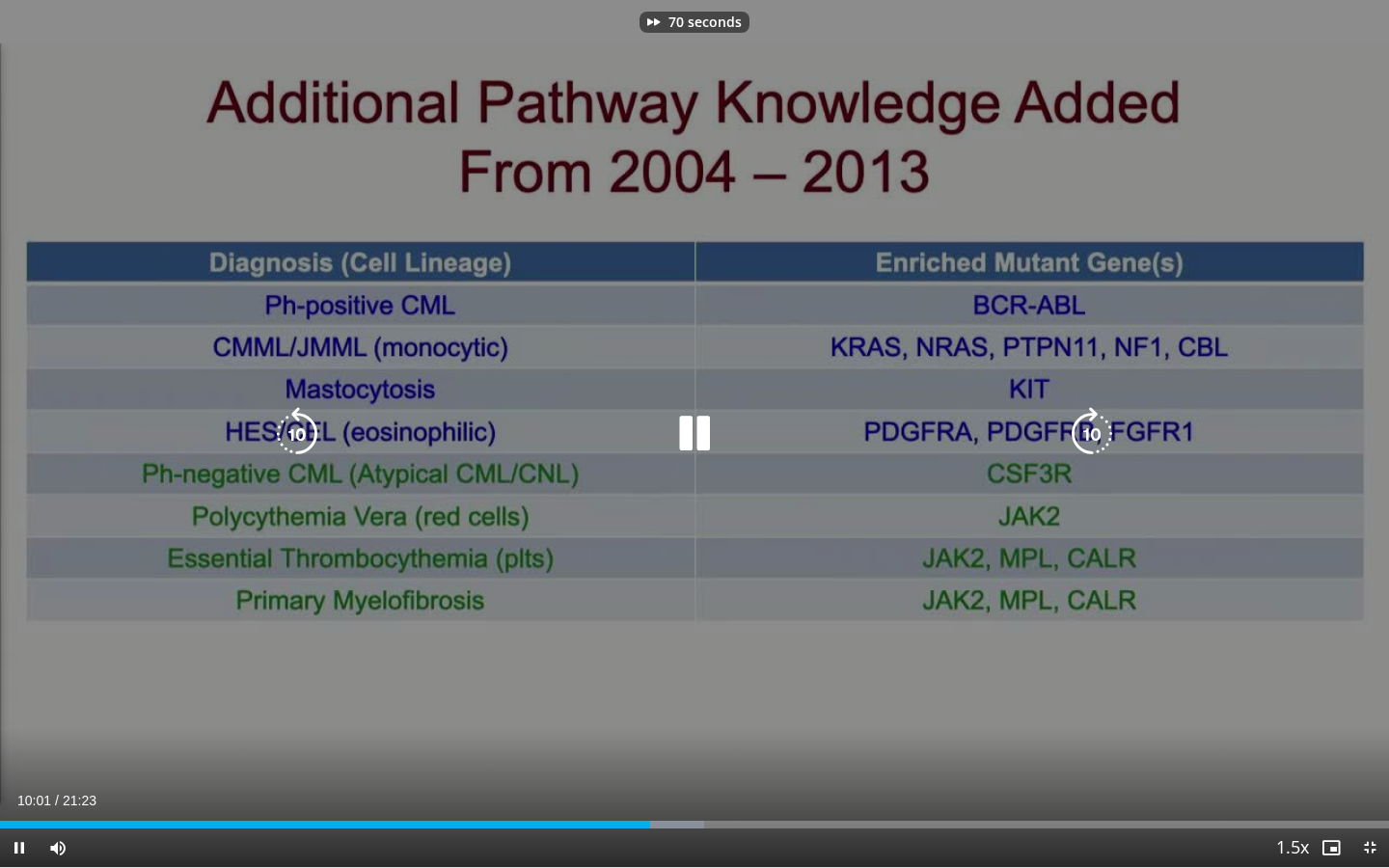 click at bounding box center (1092, 434) 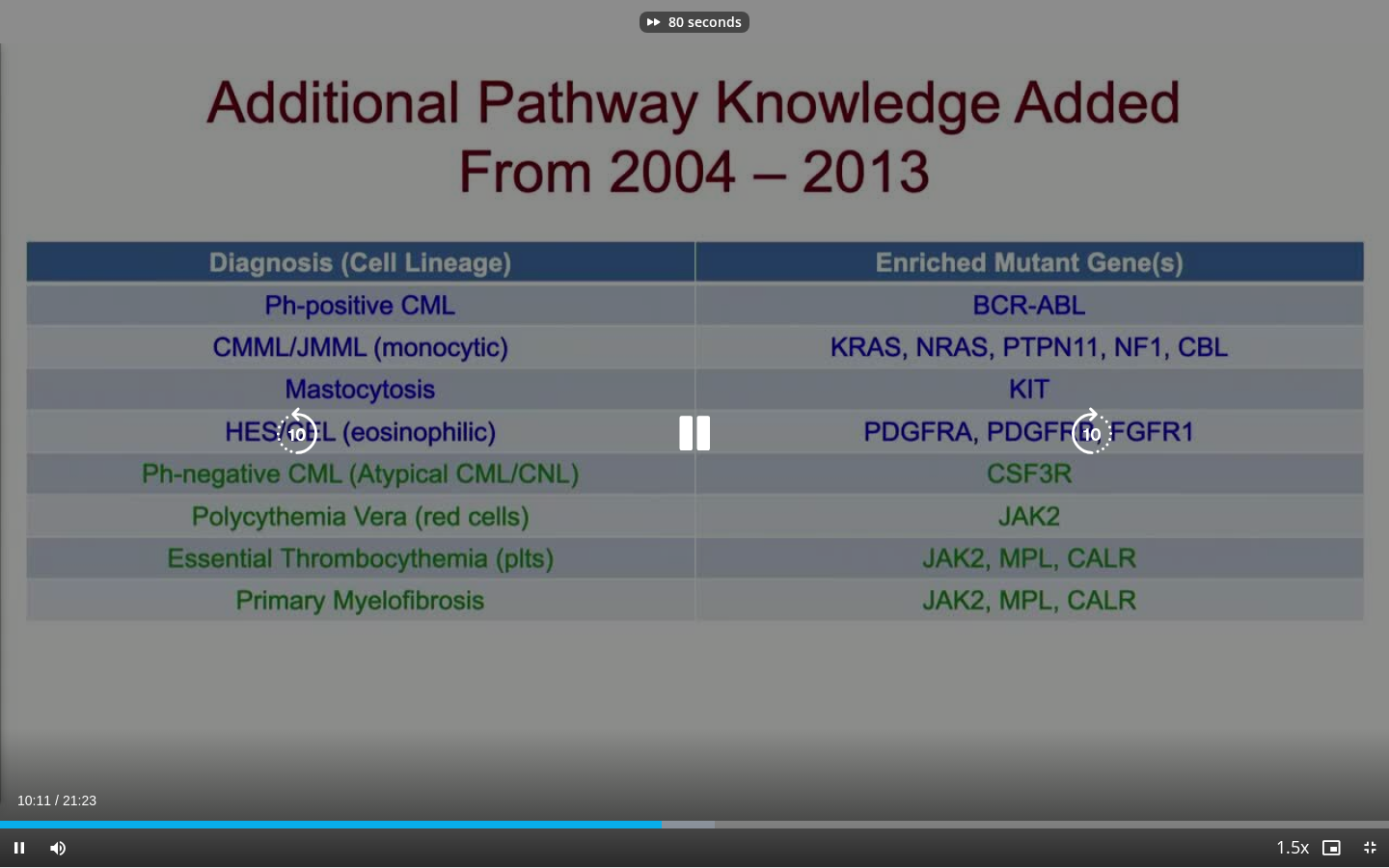 click at bounding box center [1092, 434] 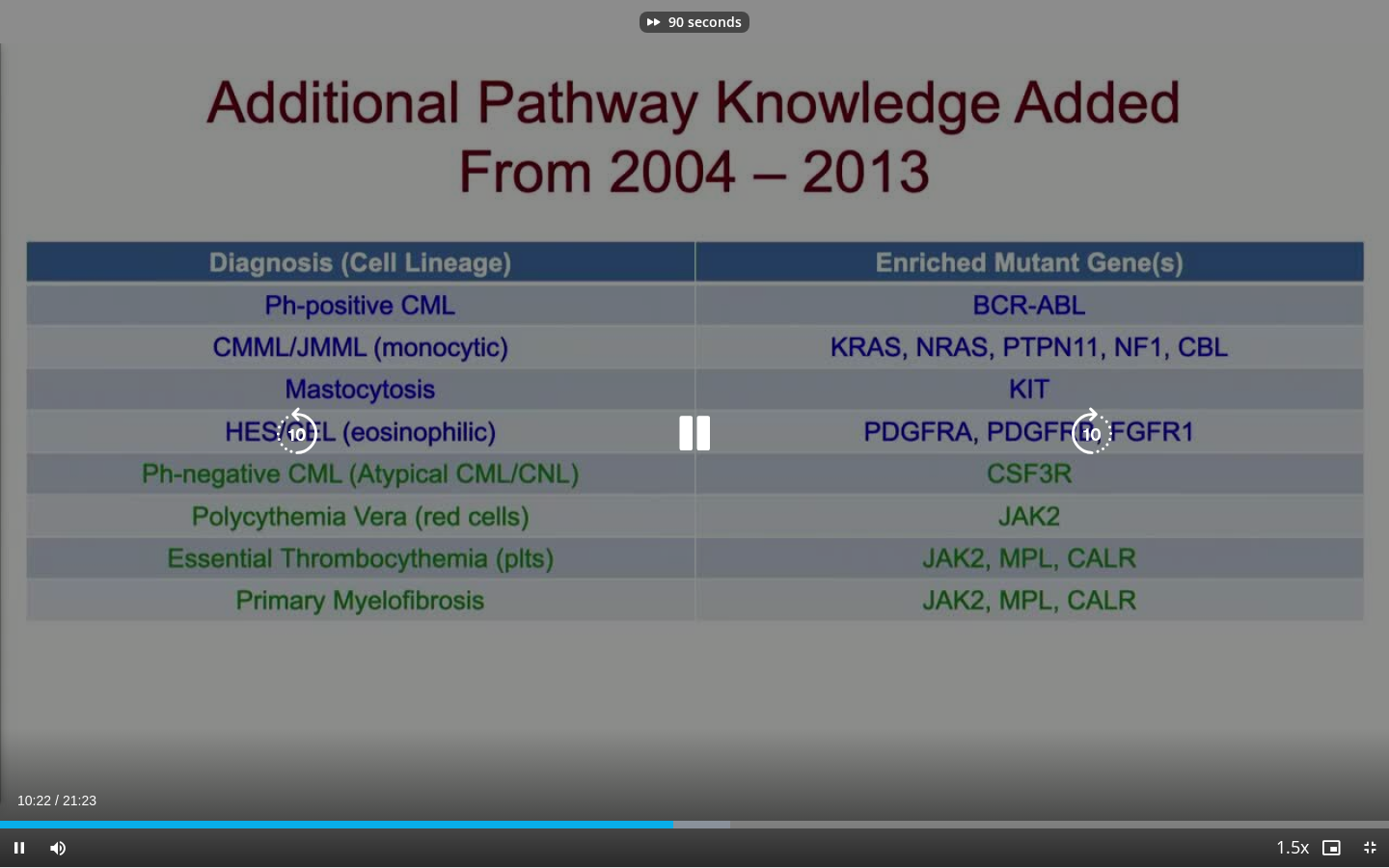 click at bounding box center [1092, 434] 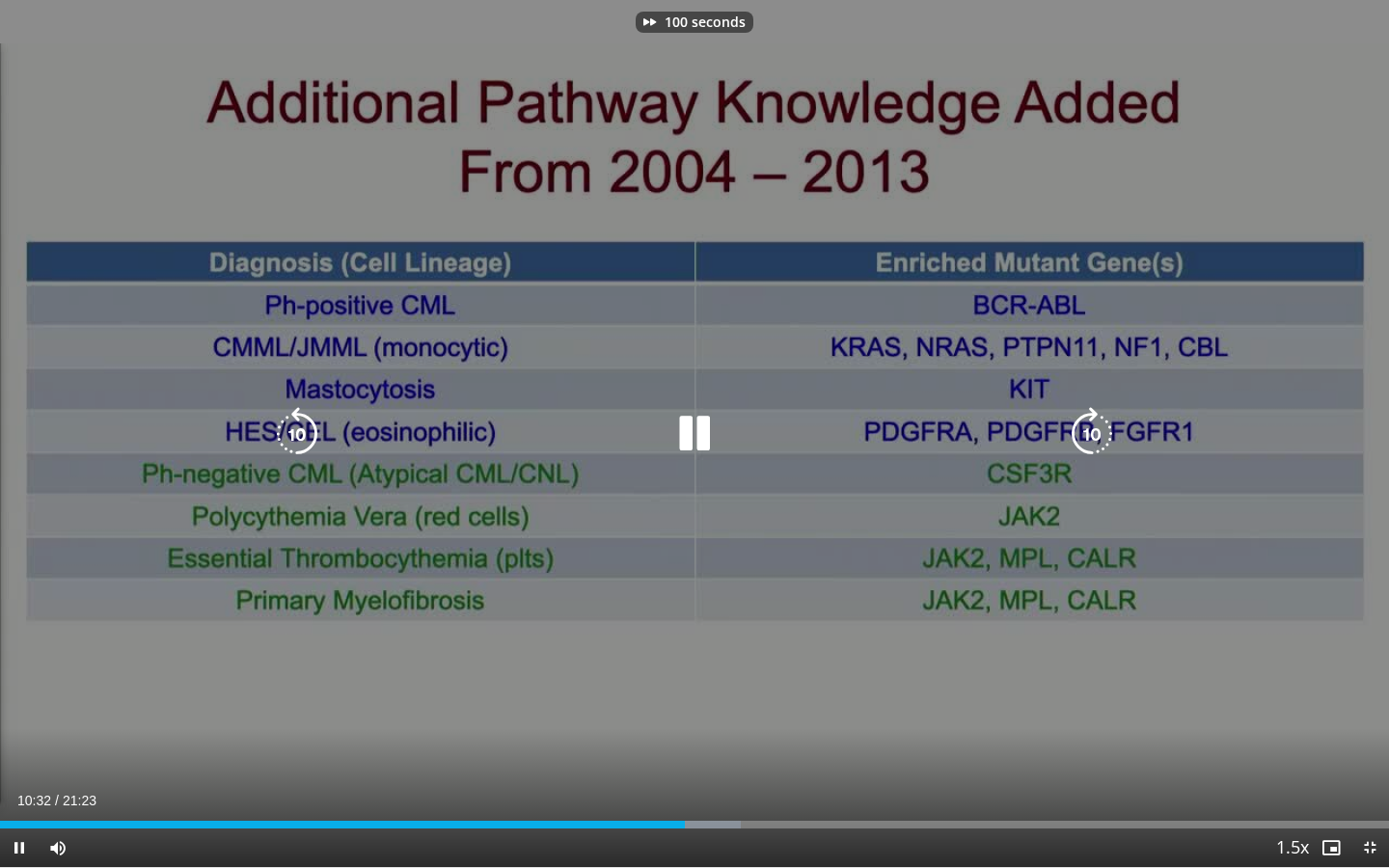 click at bounding box center [1092, 434] 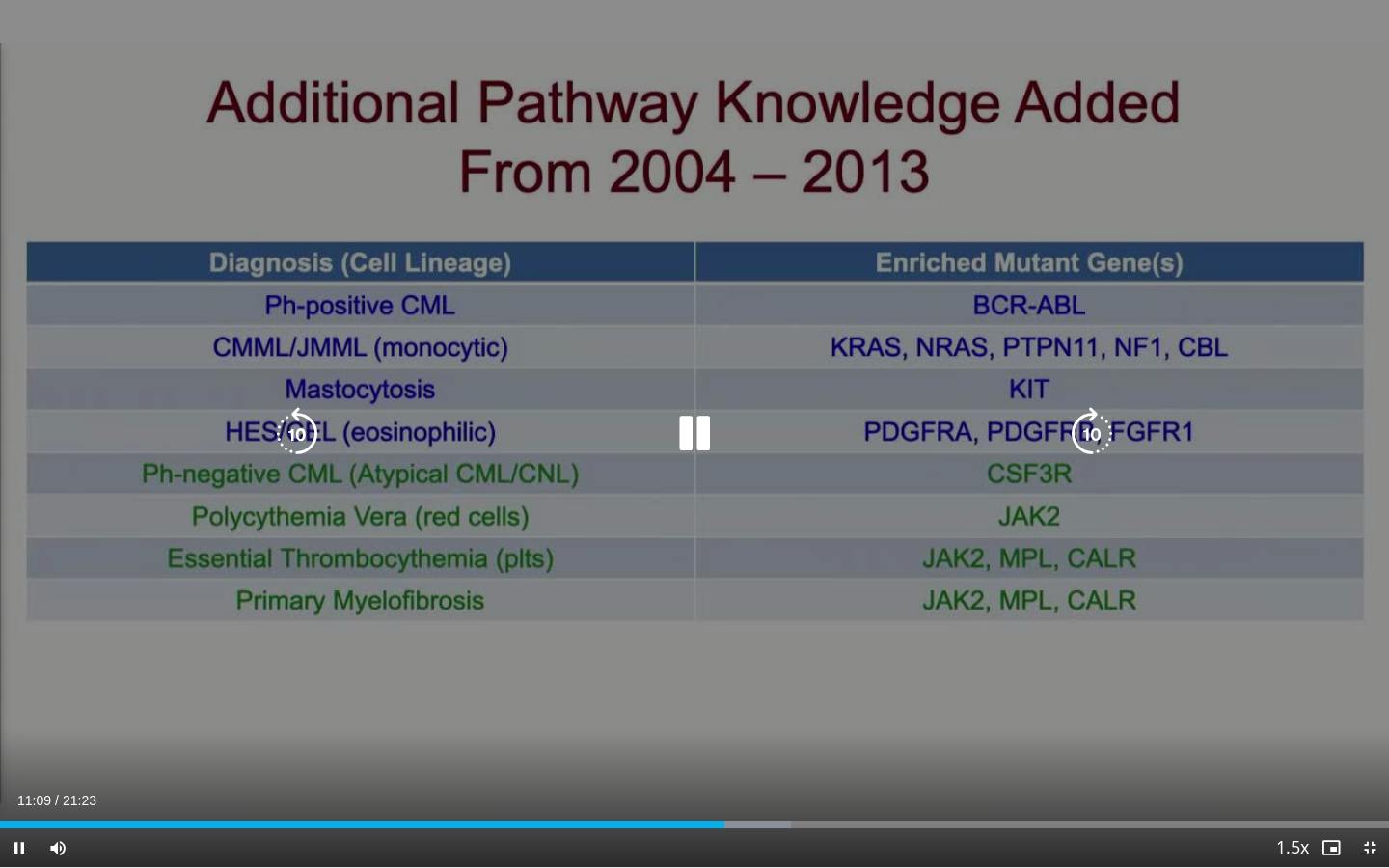 click at bounding box center [1092, 434] 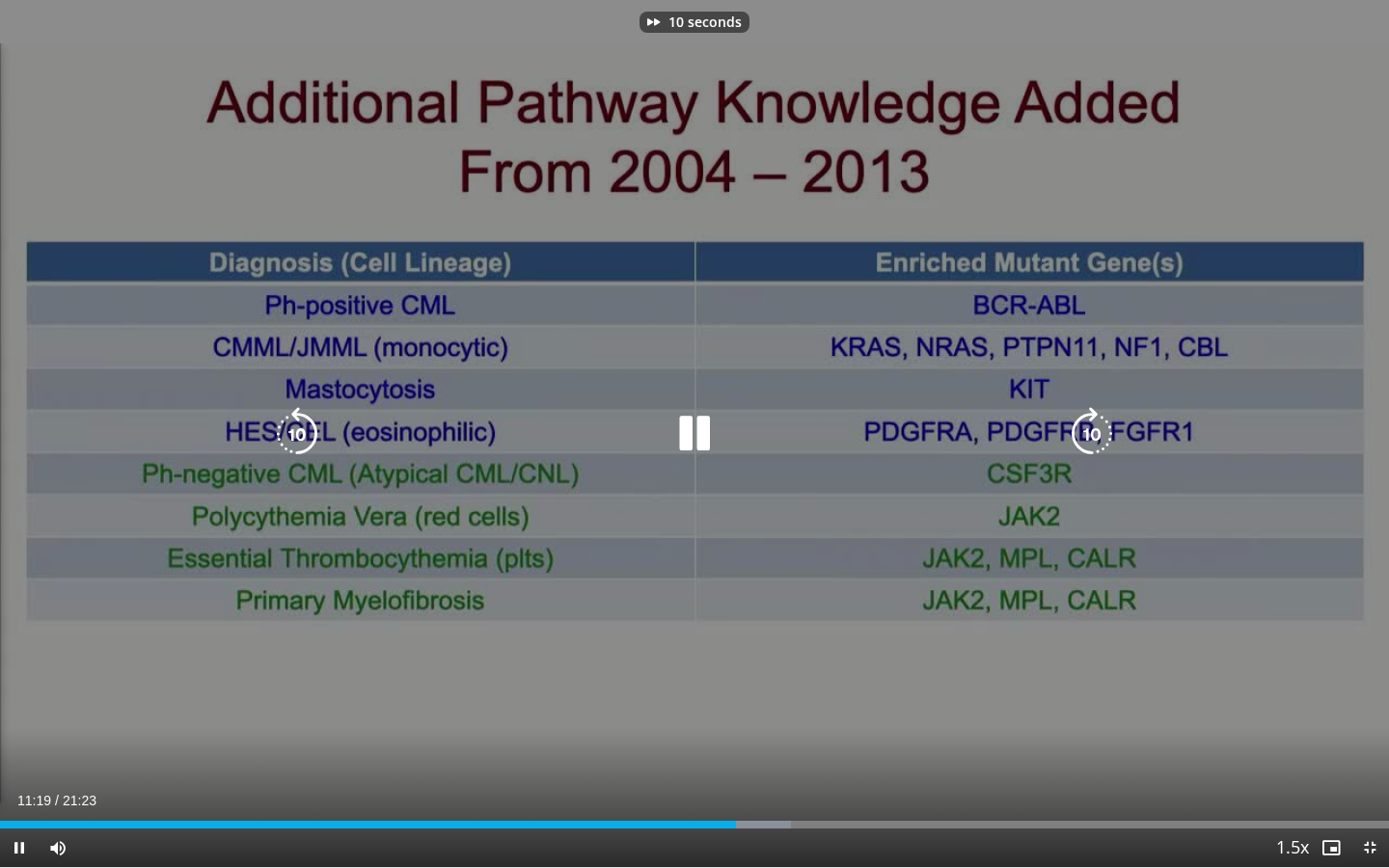 click at bounding box center (1092, 434) 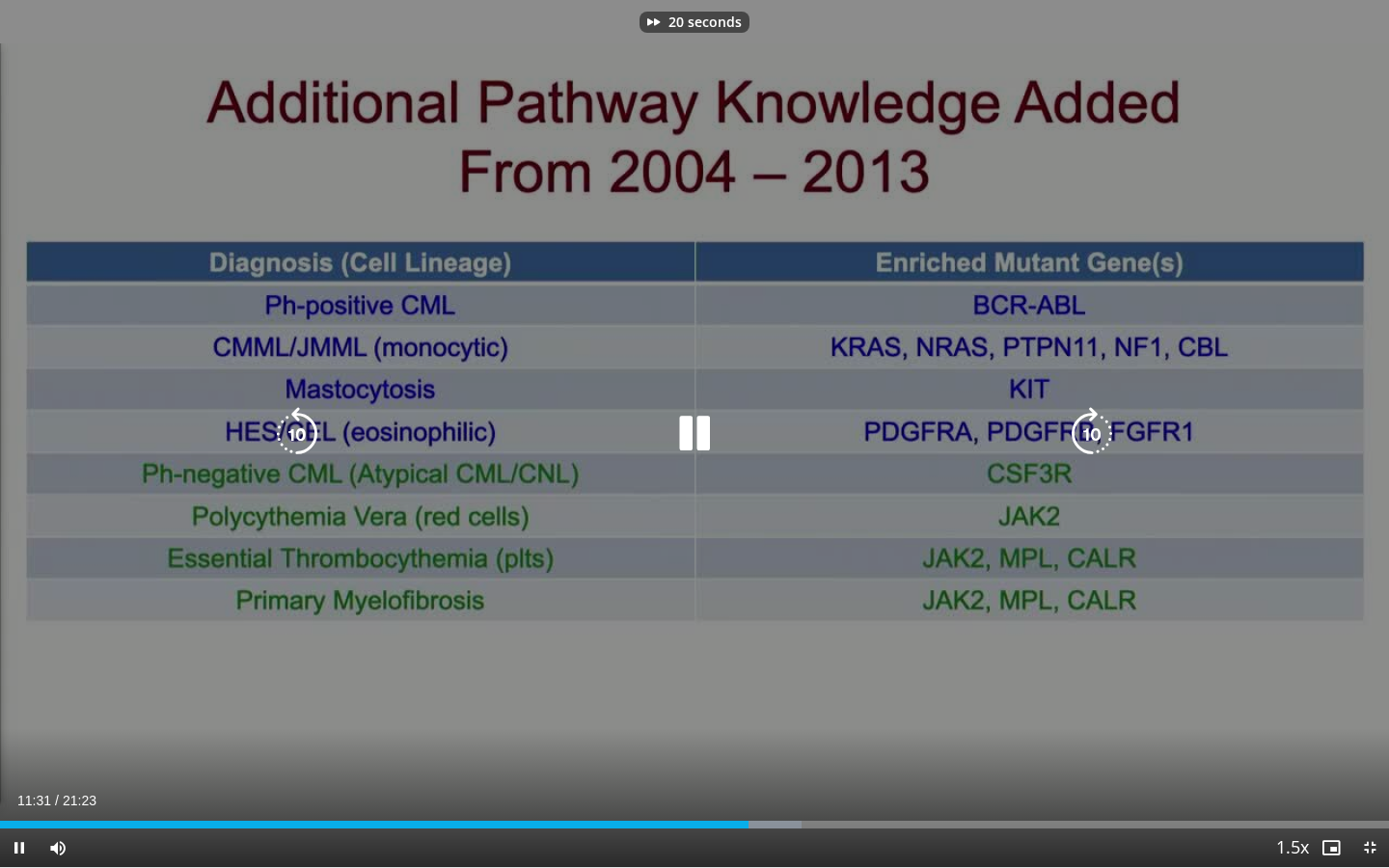 click at bounding box center [1092, 434] 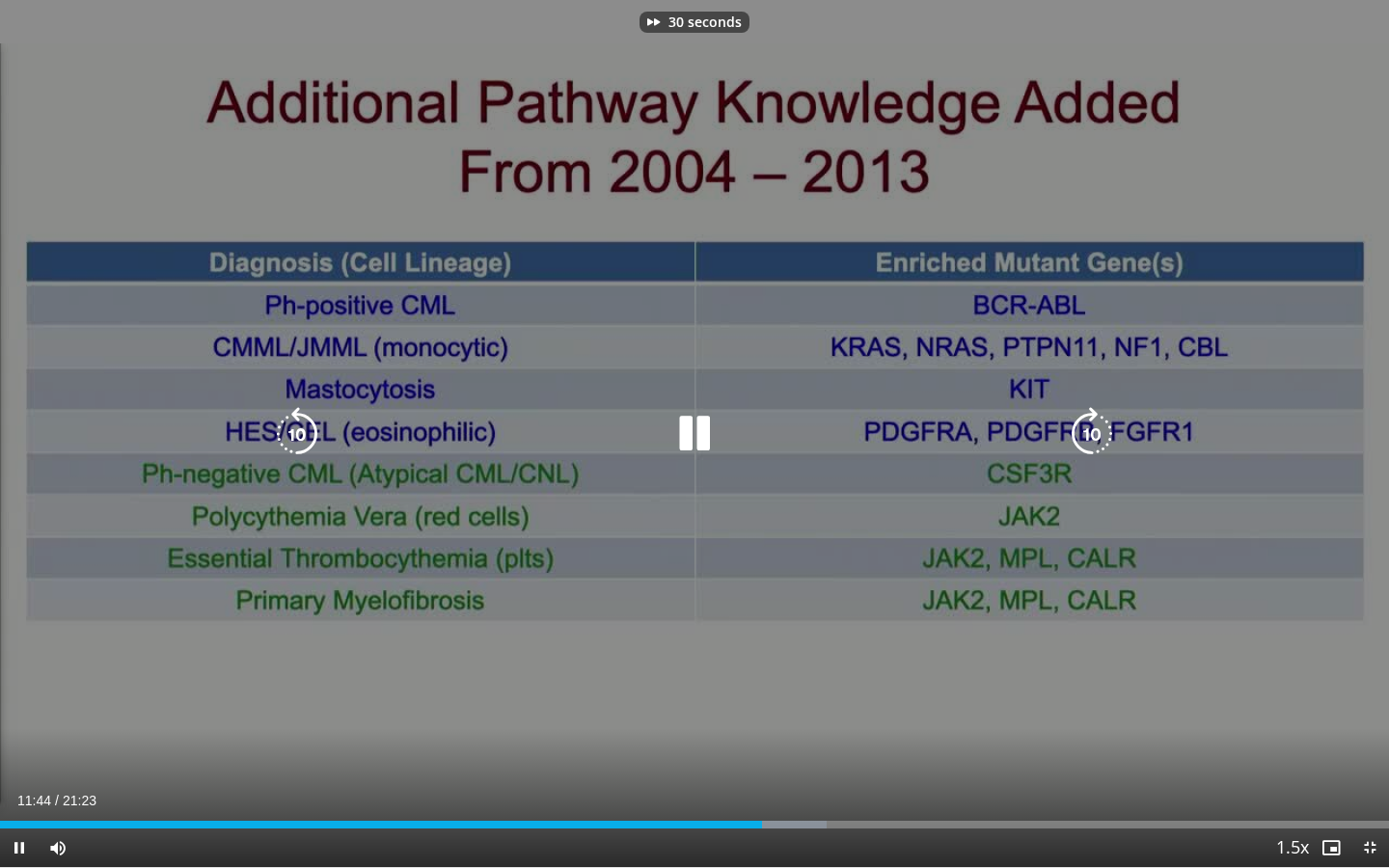 click at bounding box center [1092, 434] 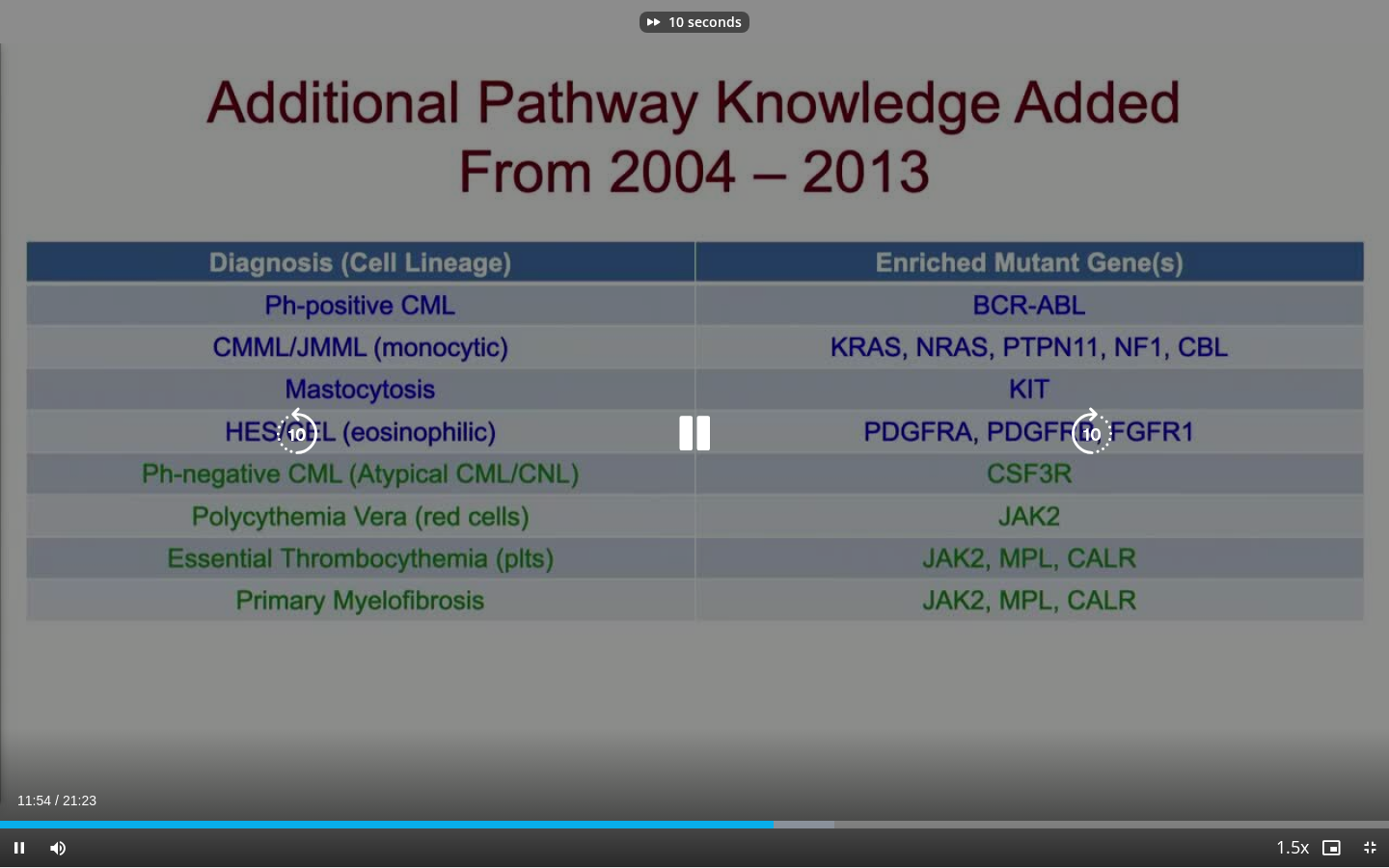 click at bounding box center [1092, 434] 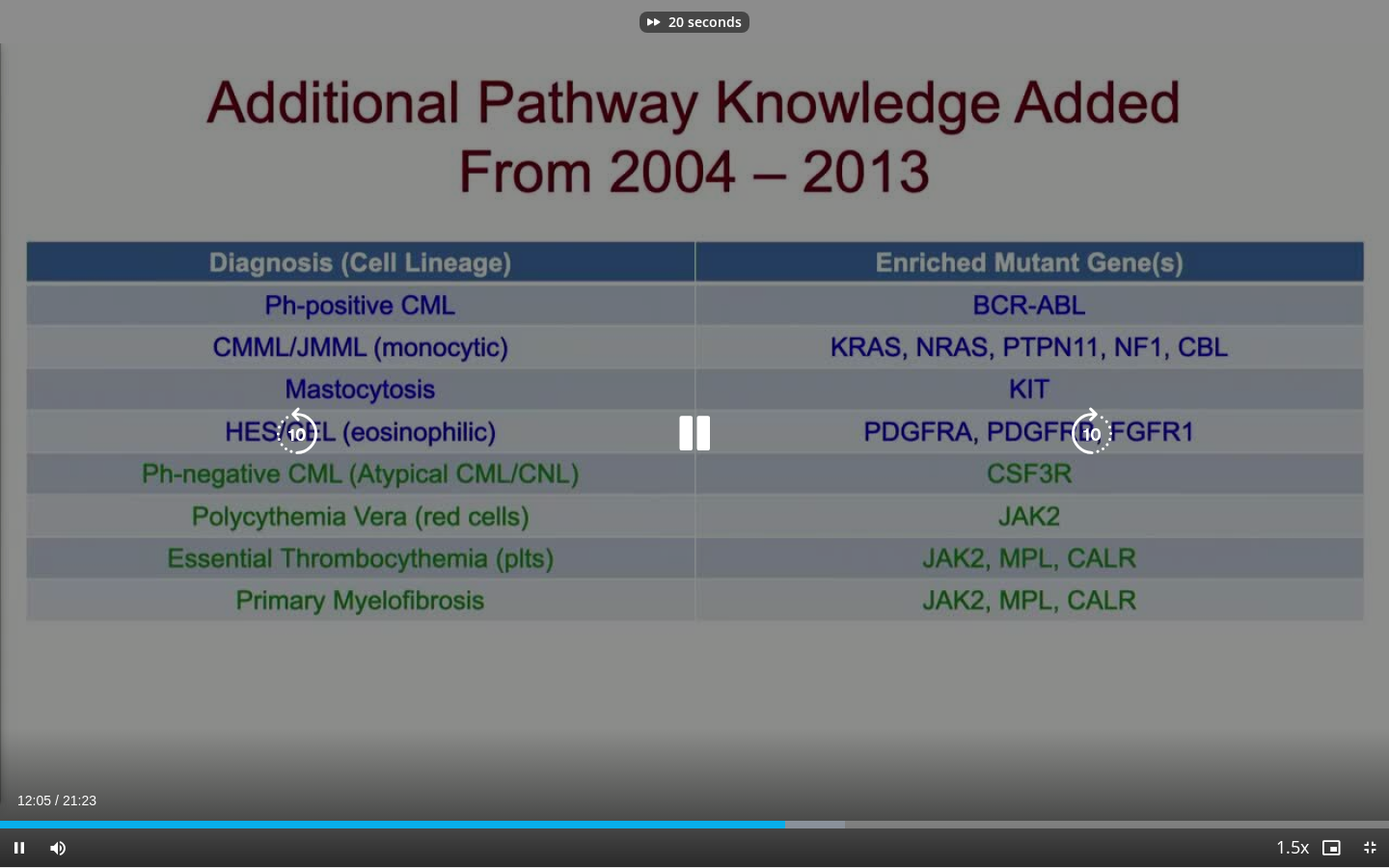 click at bounding box center (1092, 434) 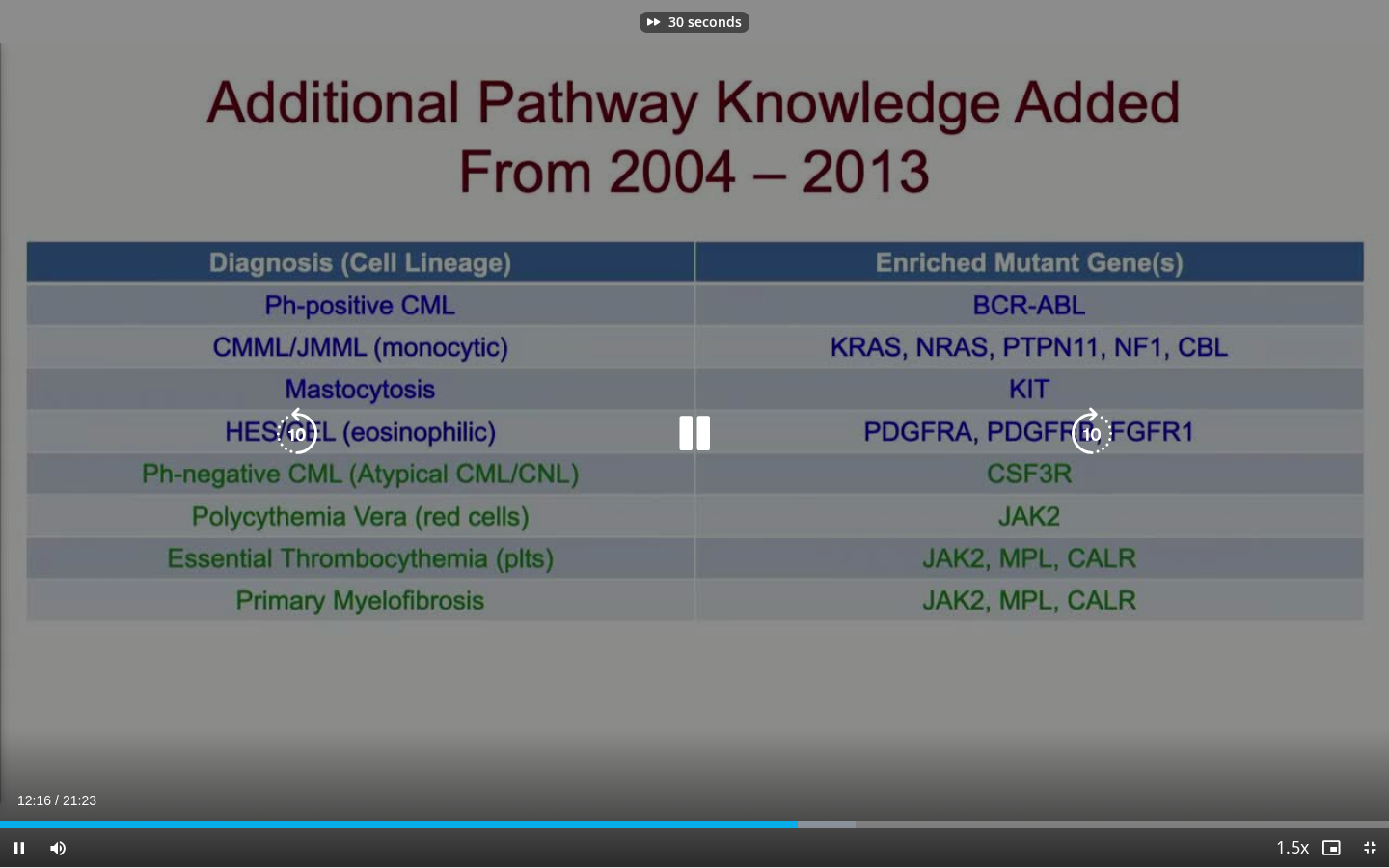 click at bounding box center [1092, 434] 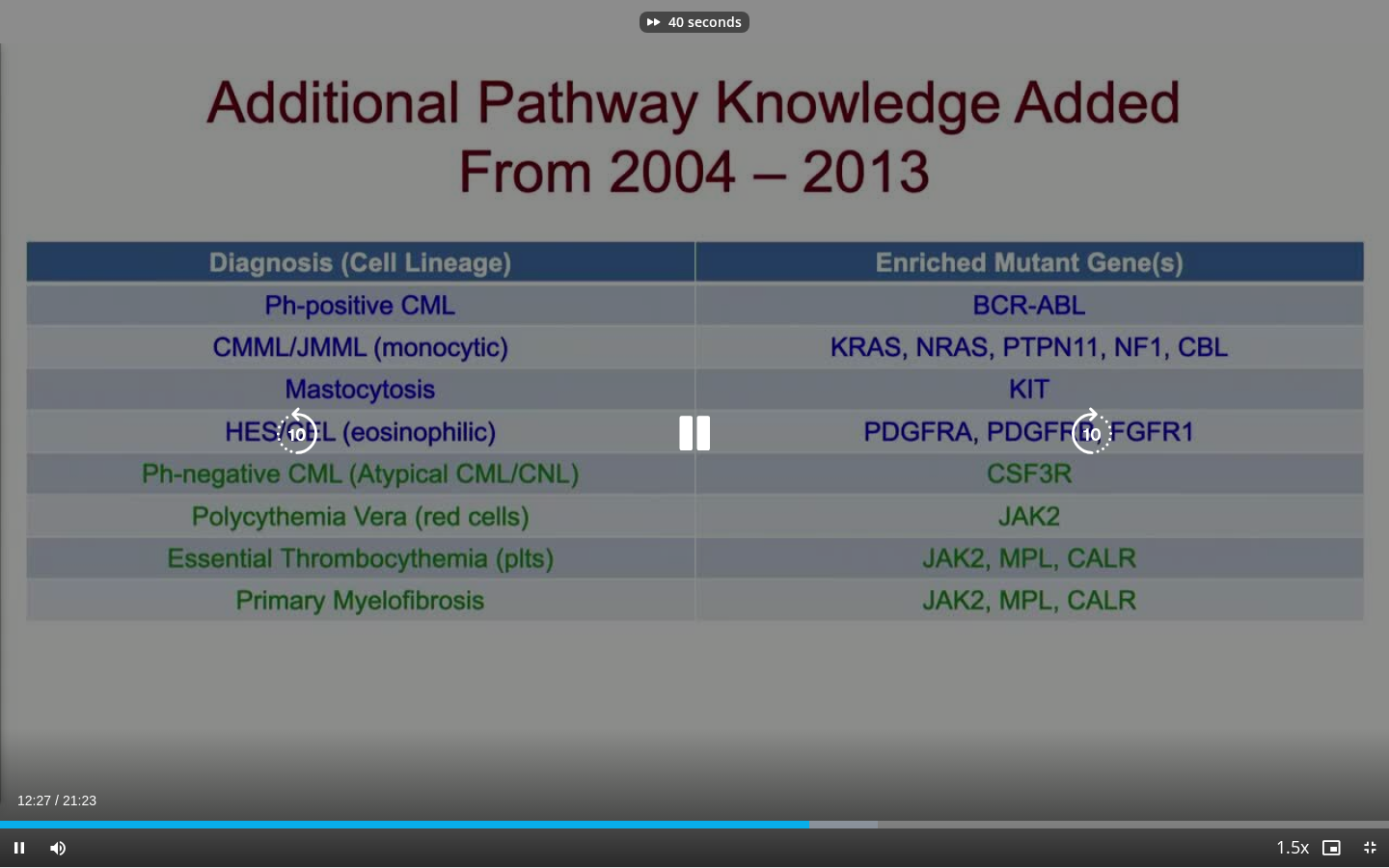 click at bounding box center (1092, 434) 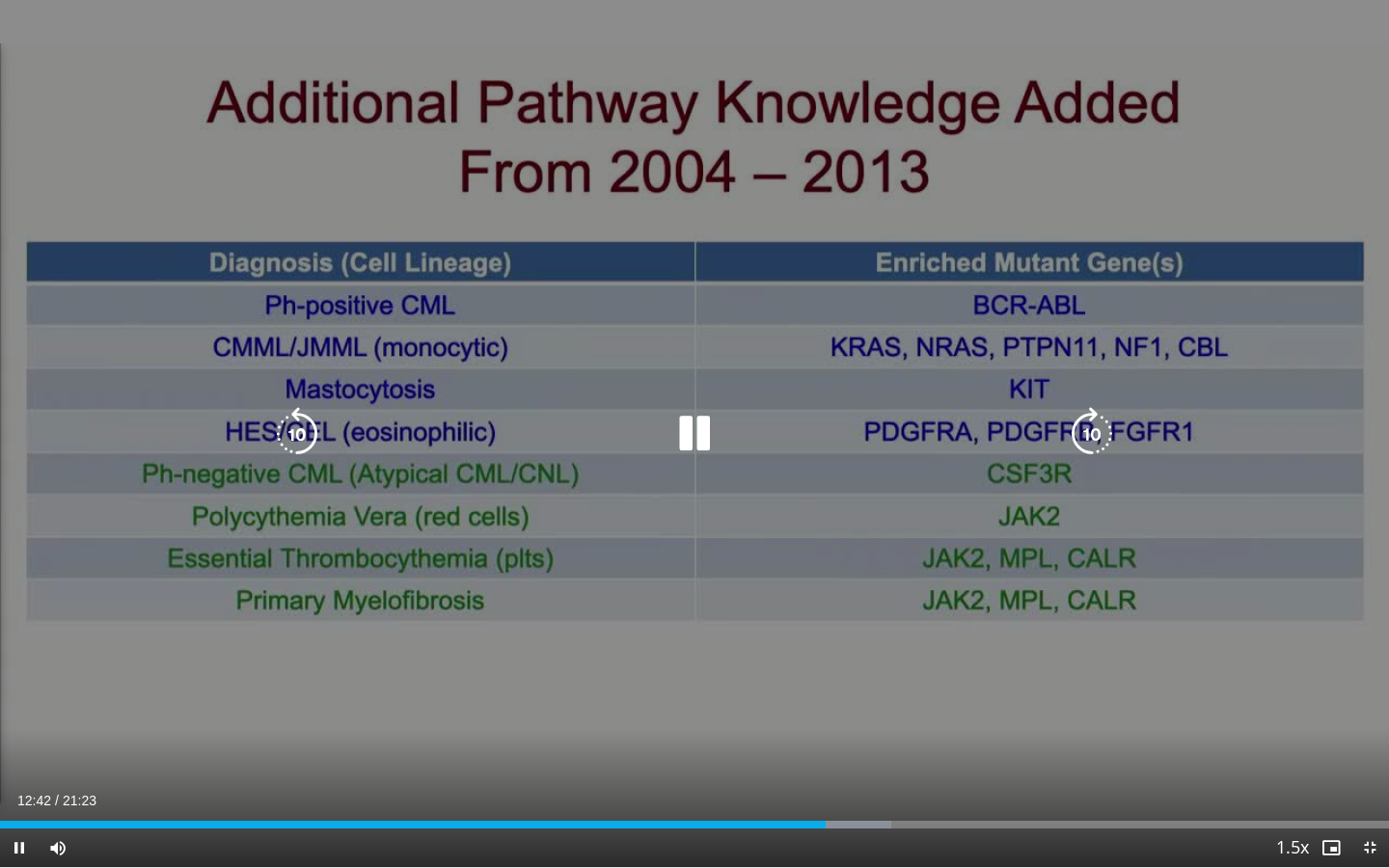 click at bounding box center (1092, 434) 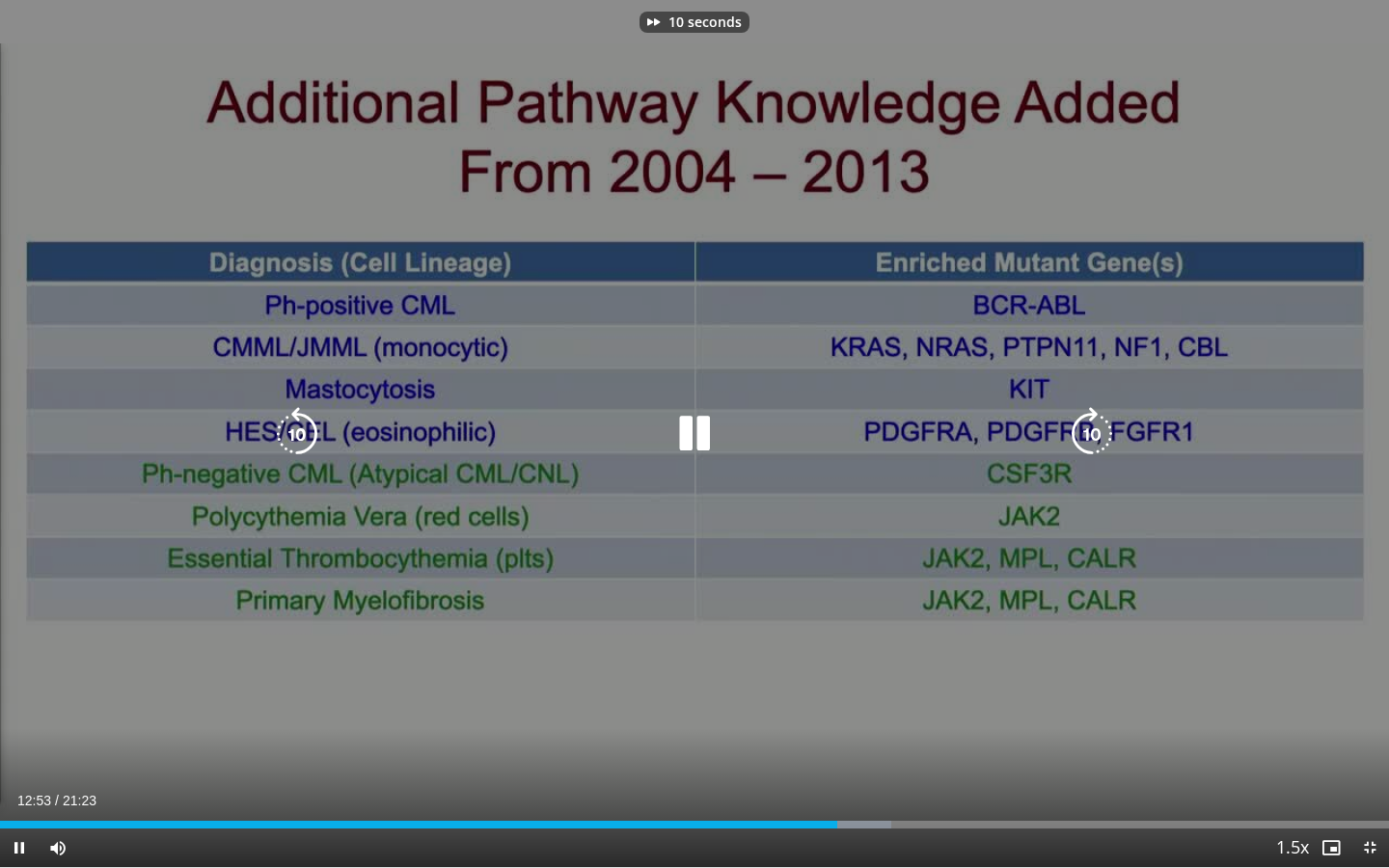 click at bounding box center [1092, 434] 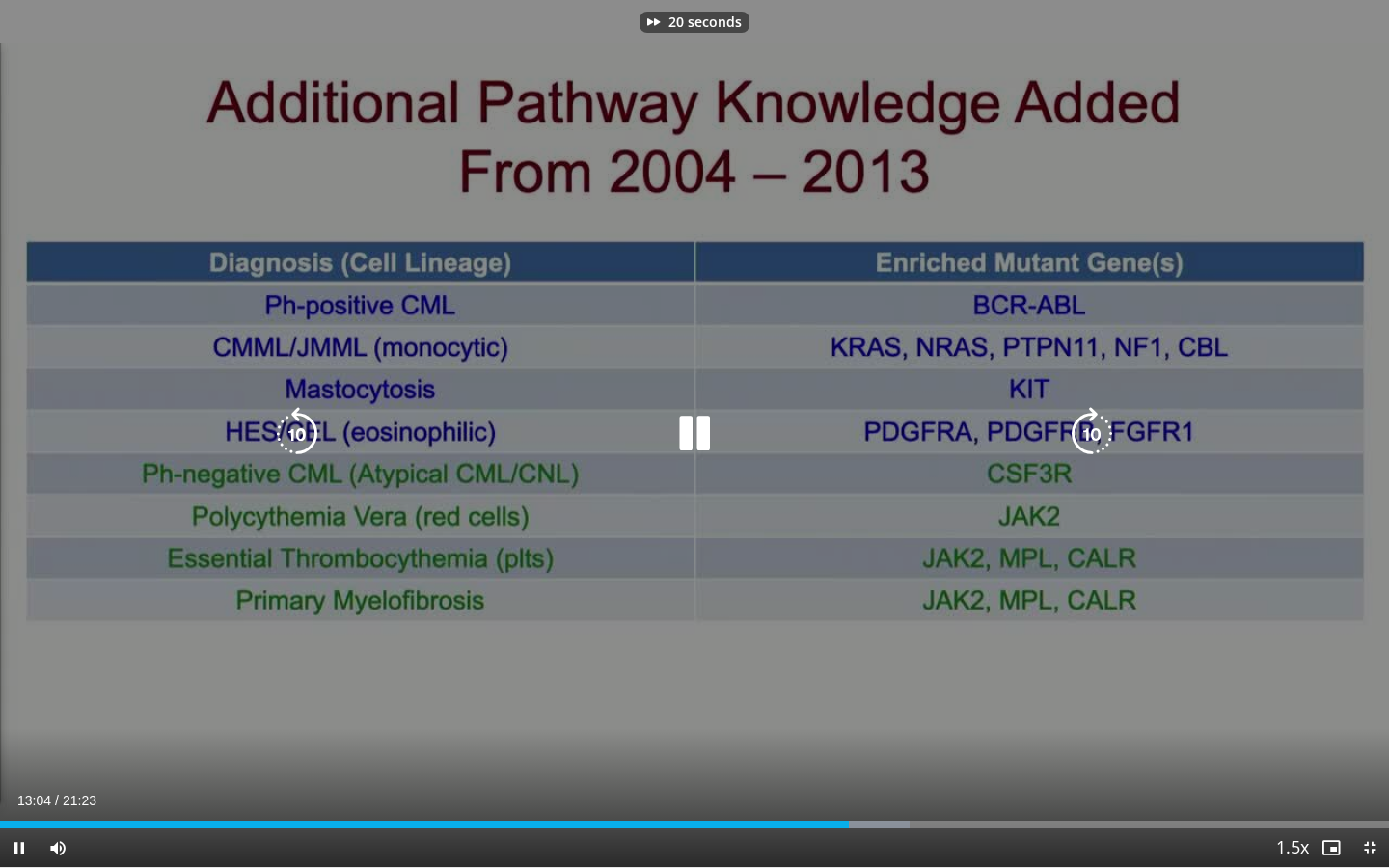 click at bounding box center (1092, 434) 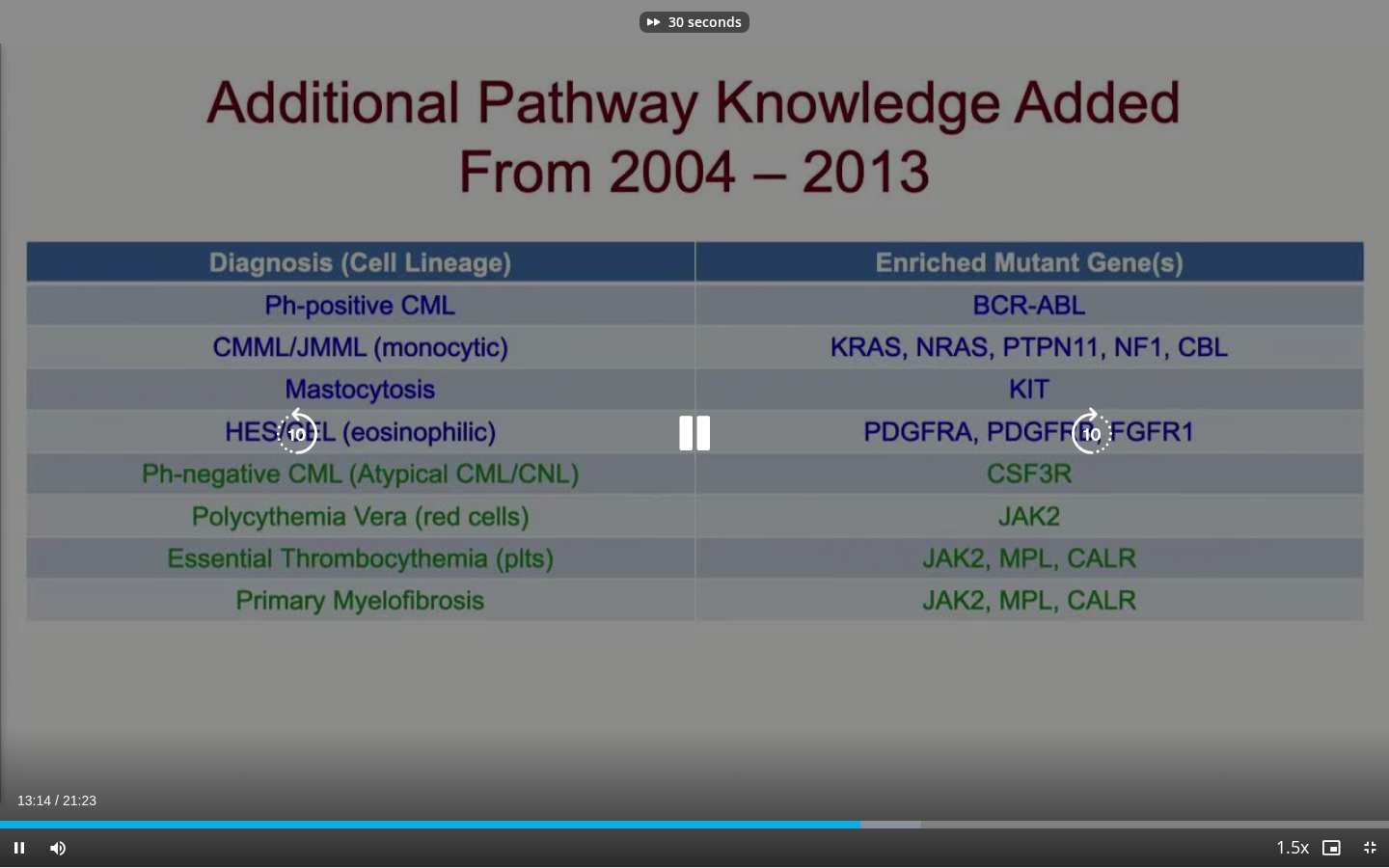 click at bounding box center [1092, 434] 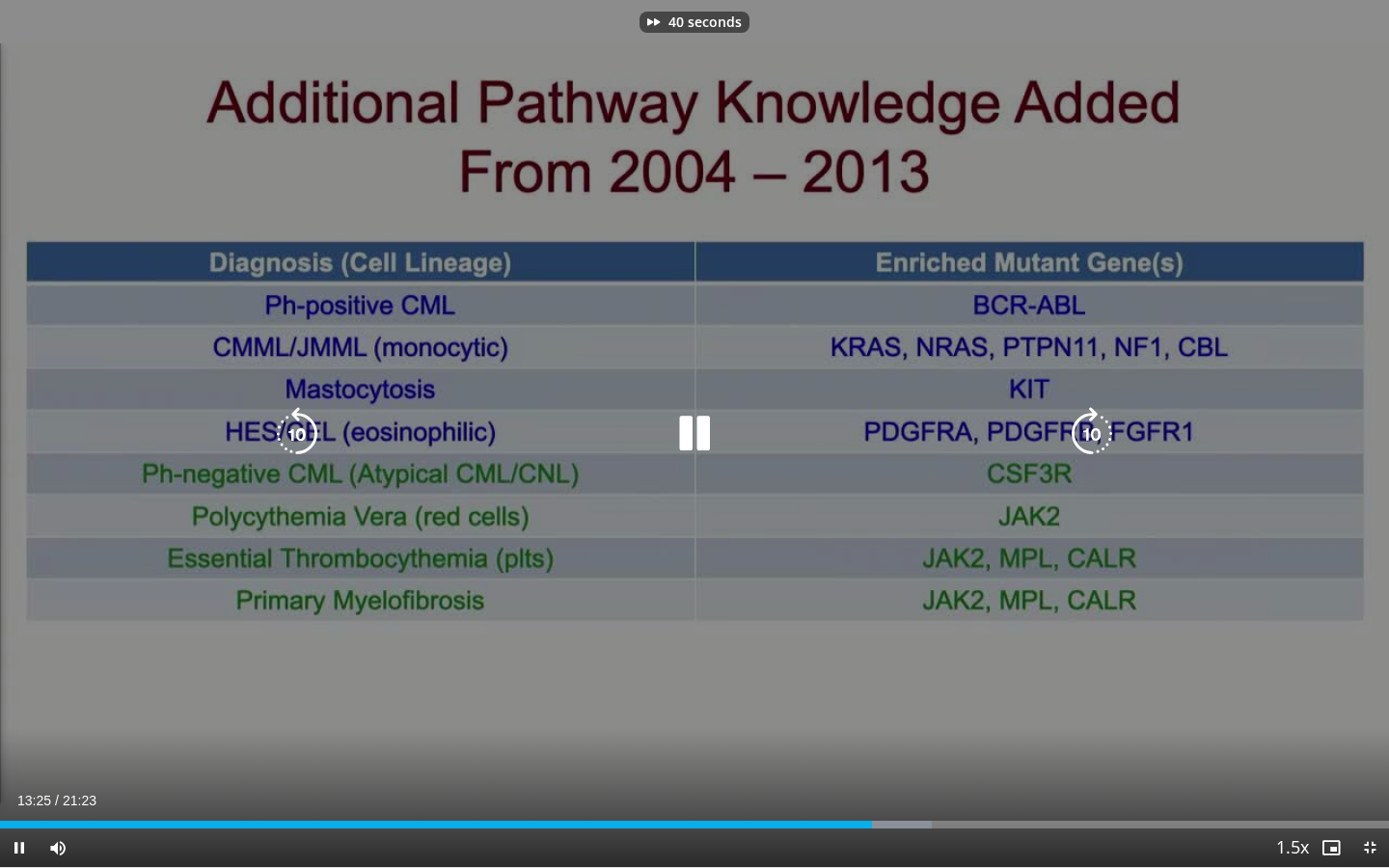click at bounding box center [1092, 434] 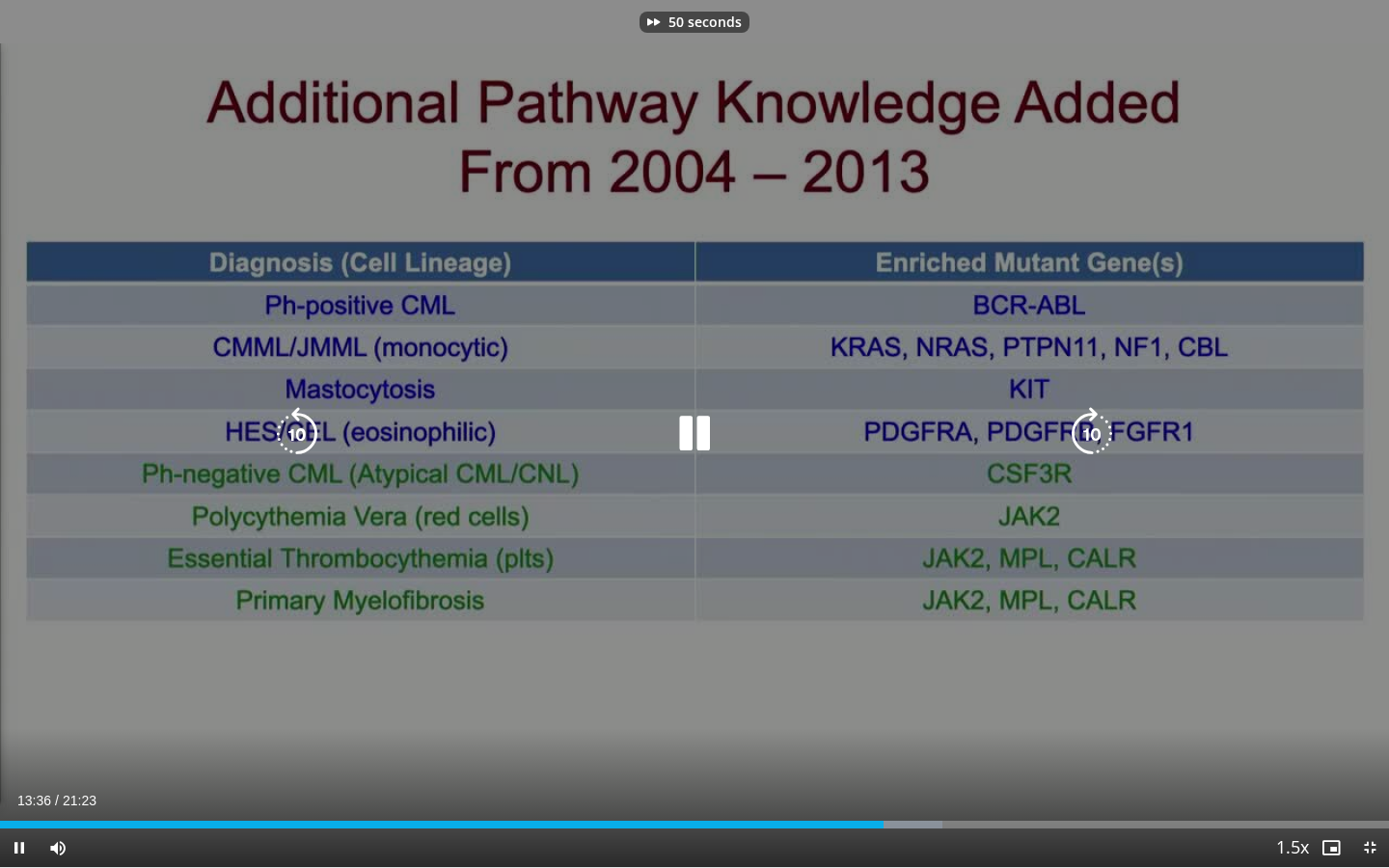 click at bounding box center [1092, 434] 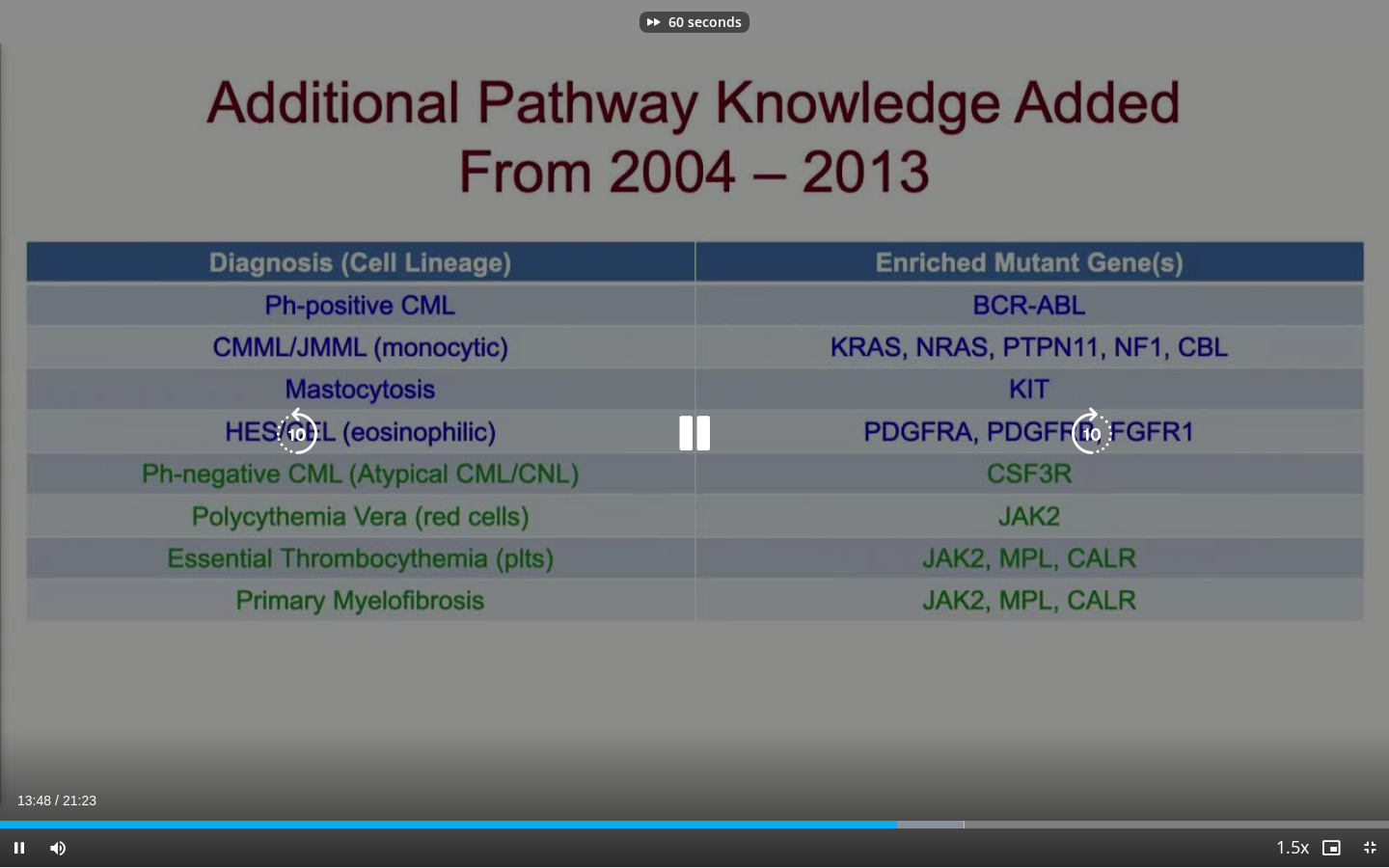 click at bounding box center (1092, 434) 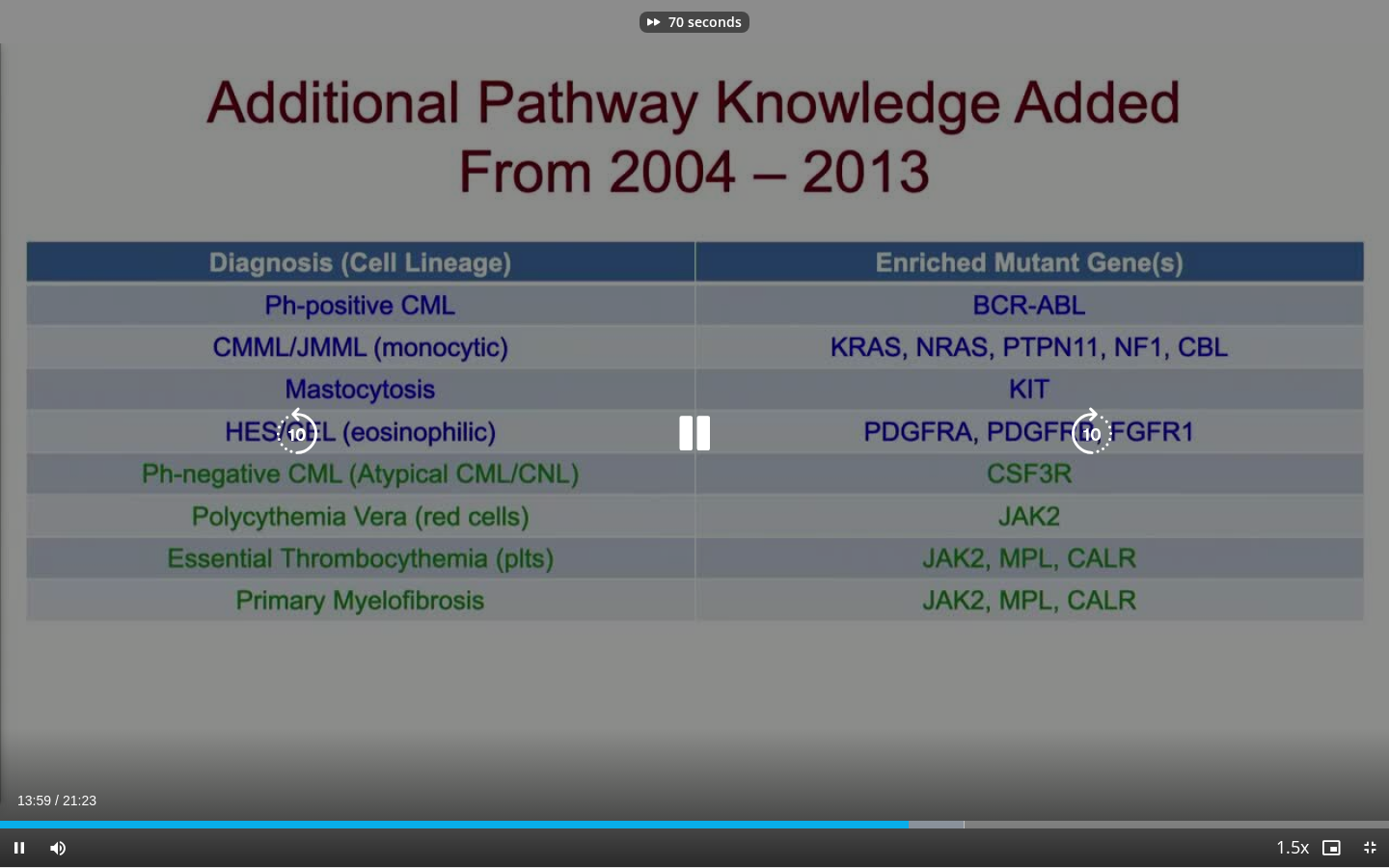 click at bounding box center [1092, 434] 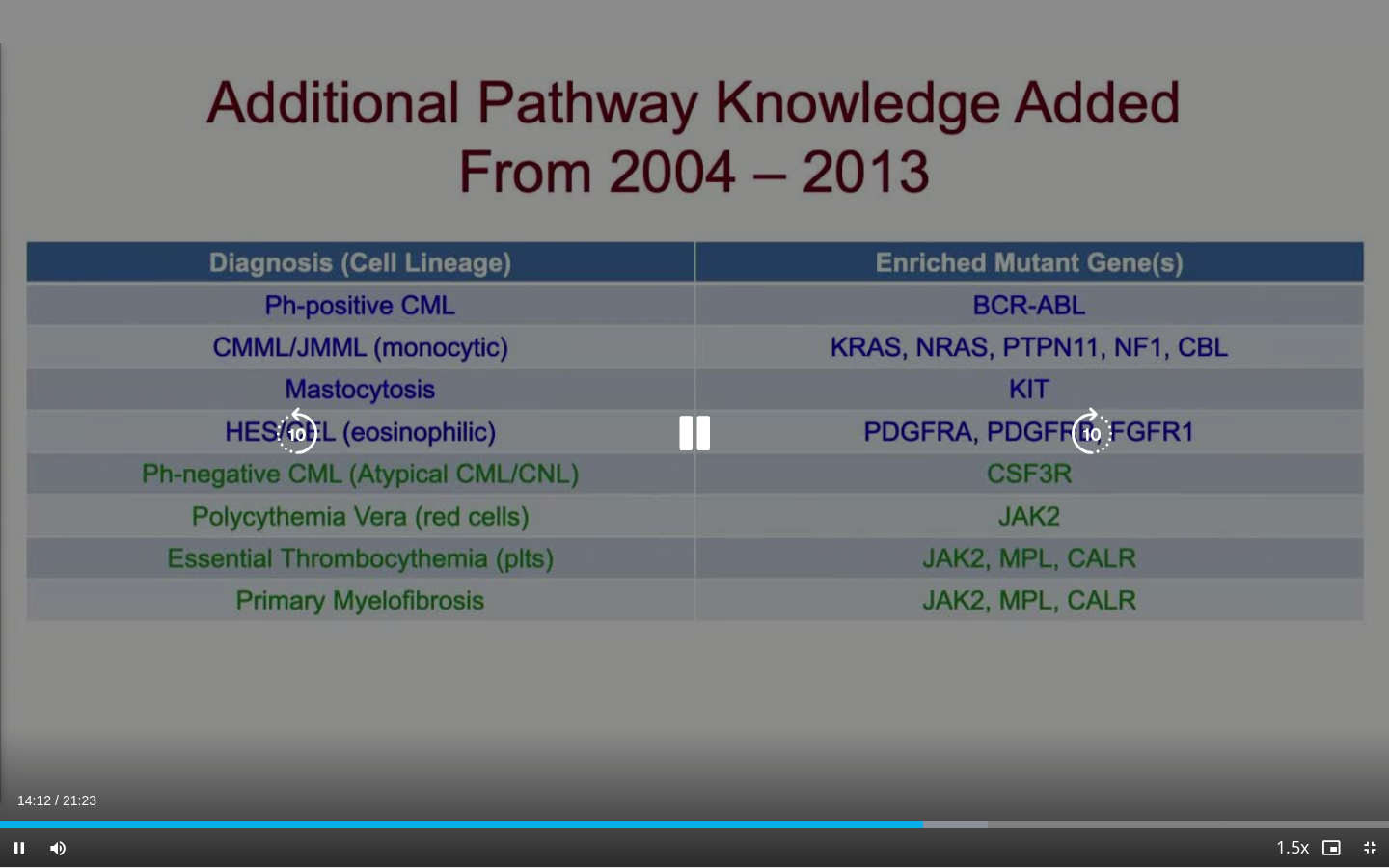 click at bounding box center [1092, 434] 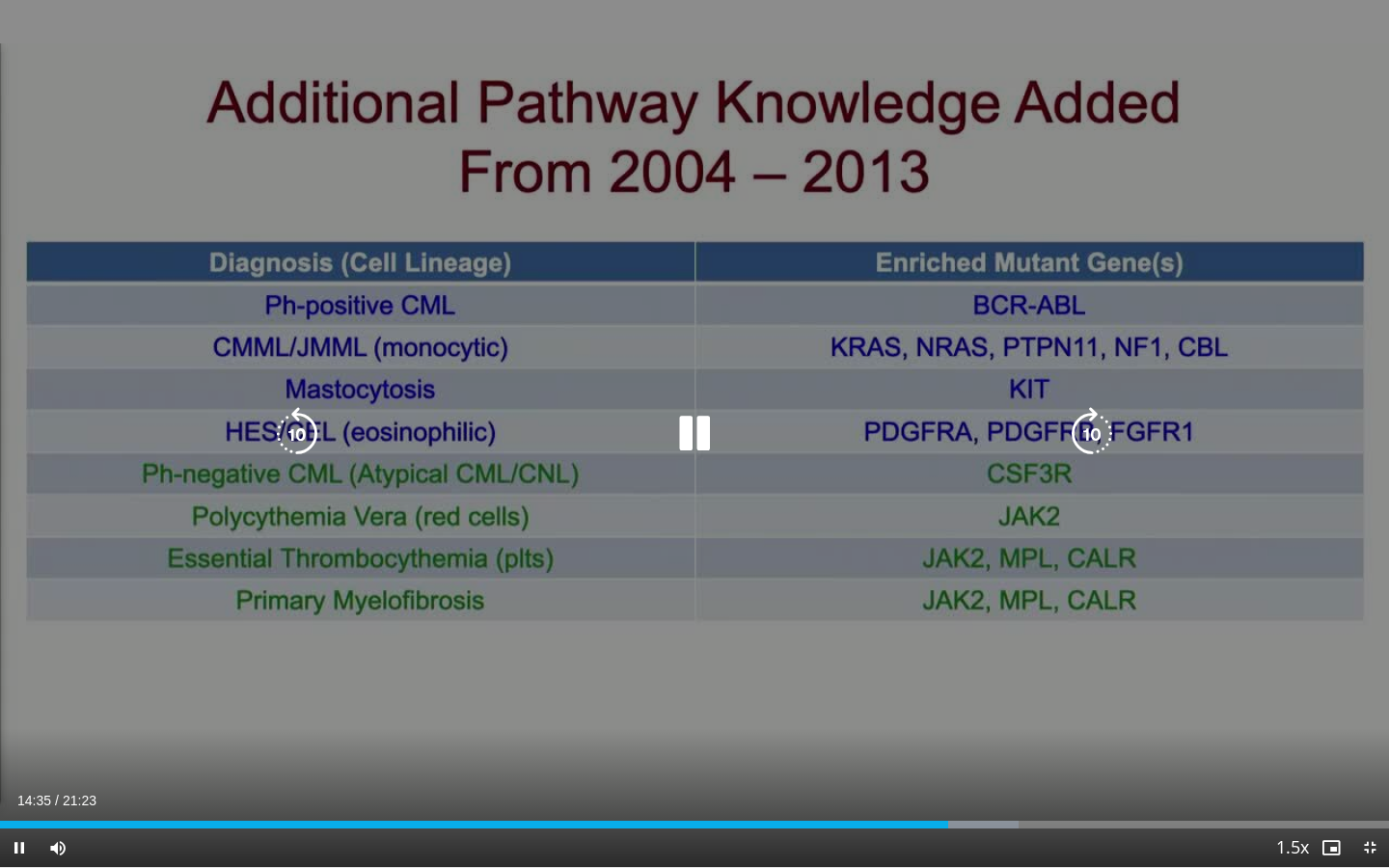 click at bounding box center [1092, 434] 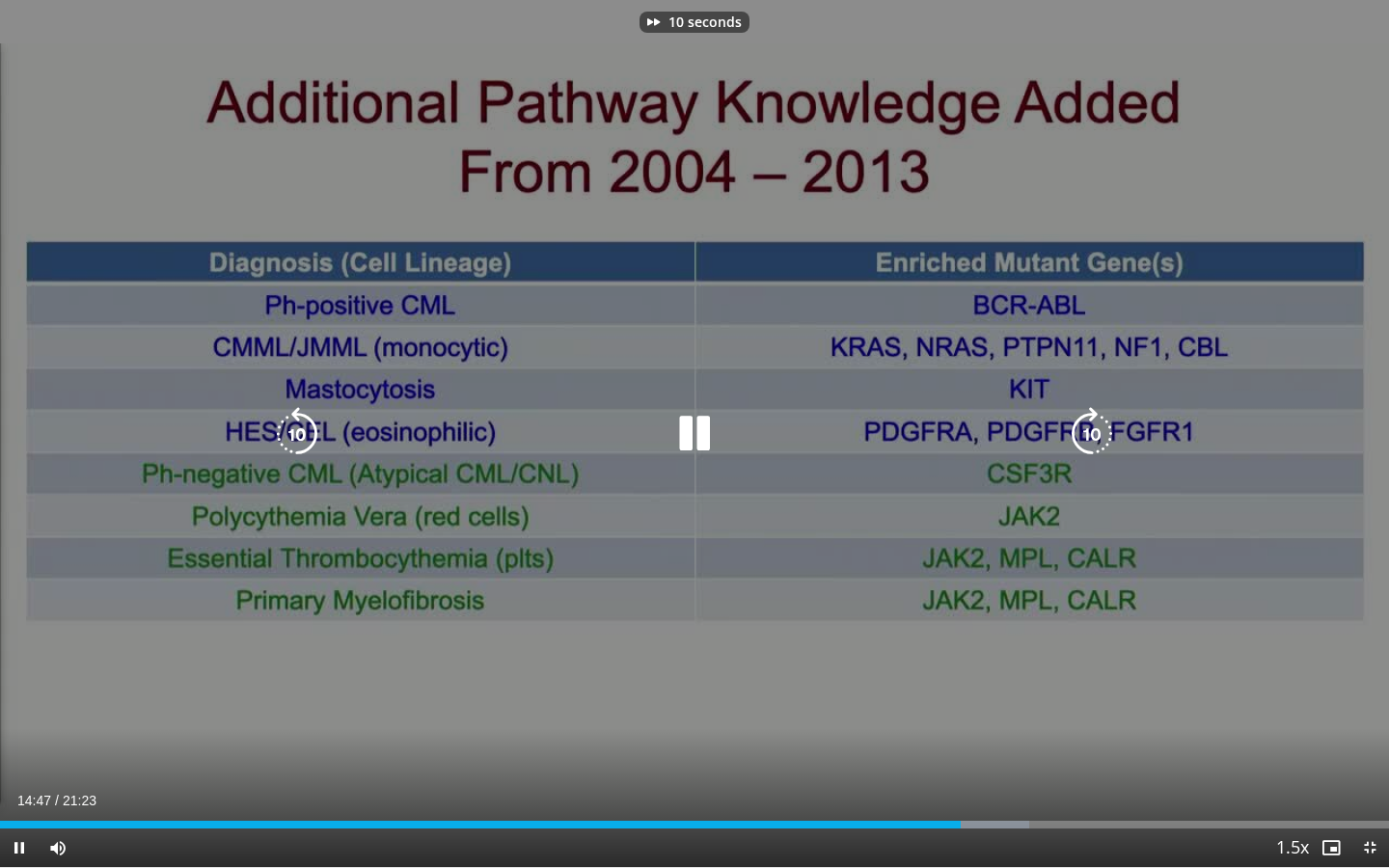 click at bounding box center [1092, 434] 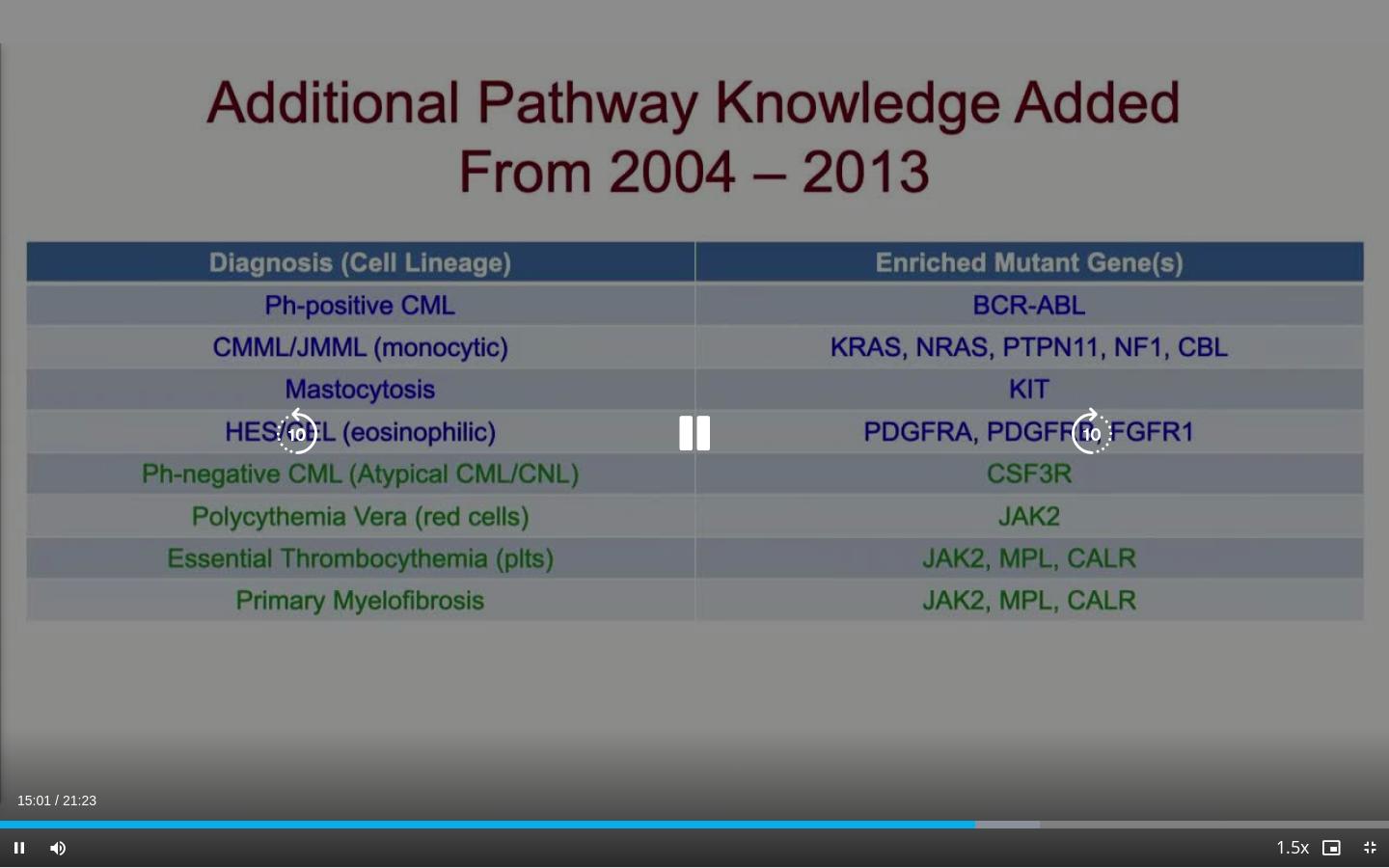 click at bounding box center (1092, 434) 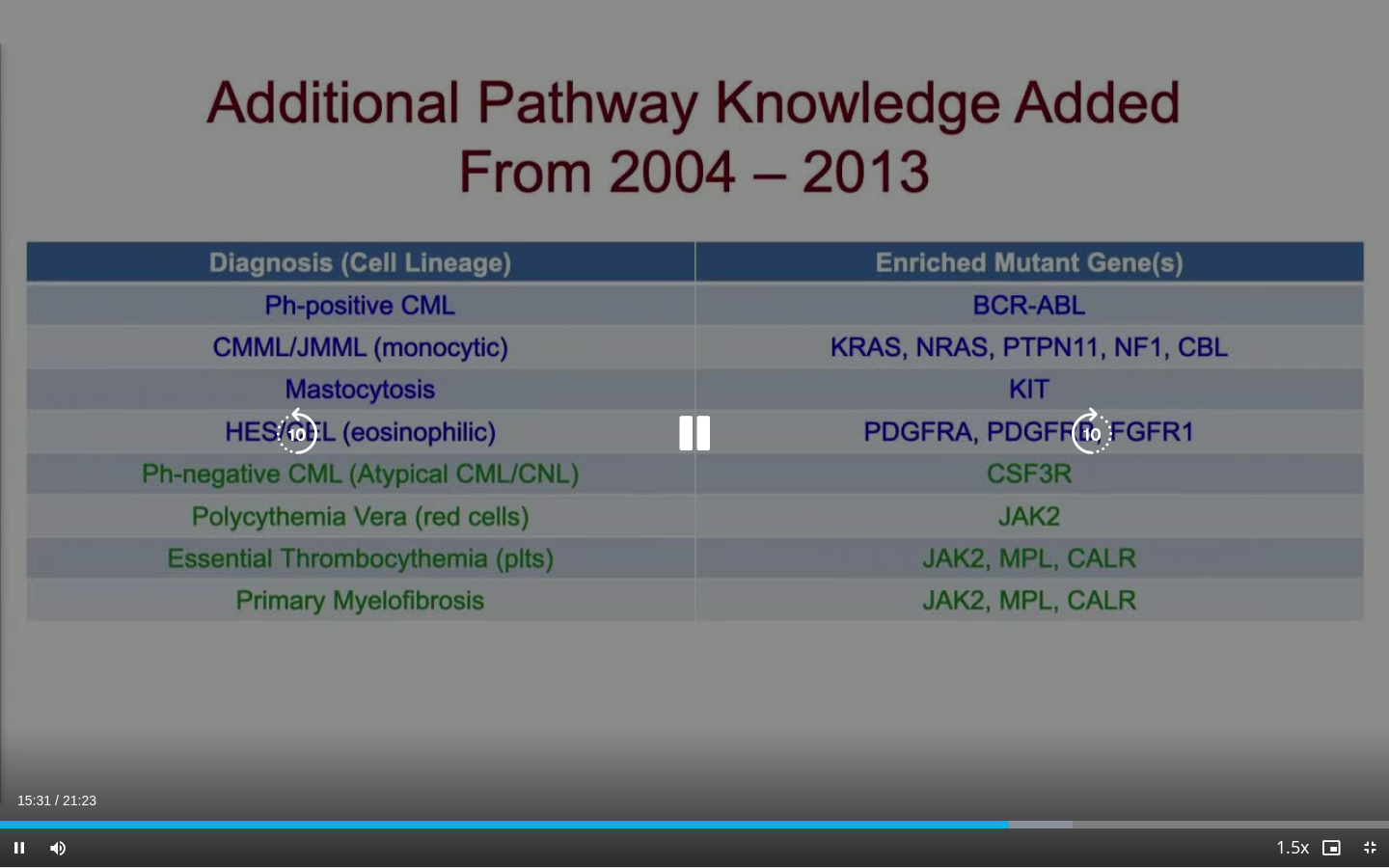 click at bounding box center (1092, 434) 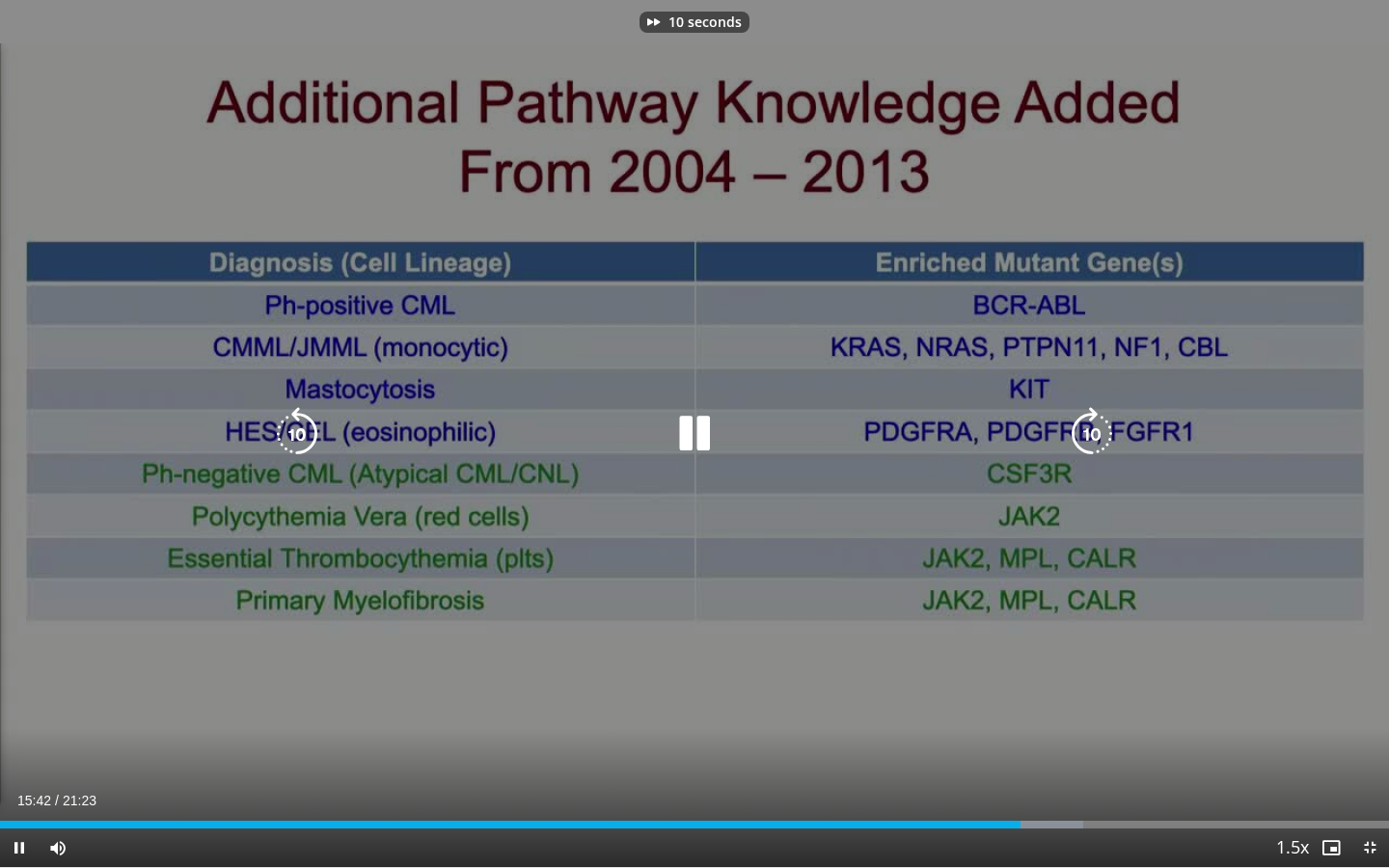 click at bounding box center (1092, 434) 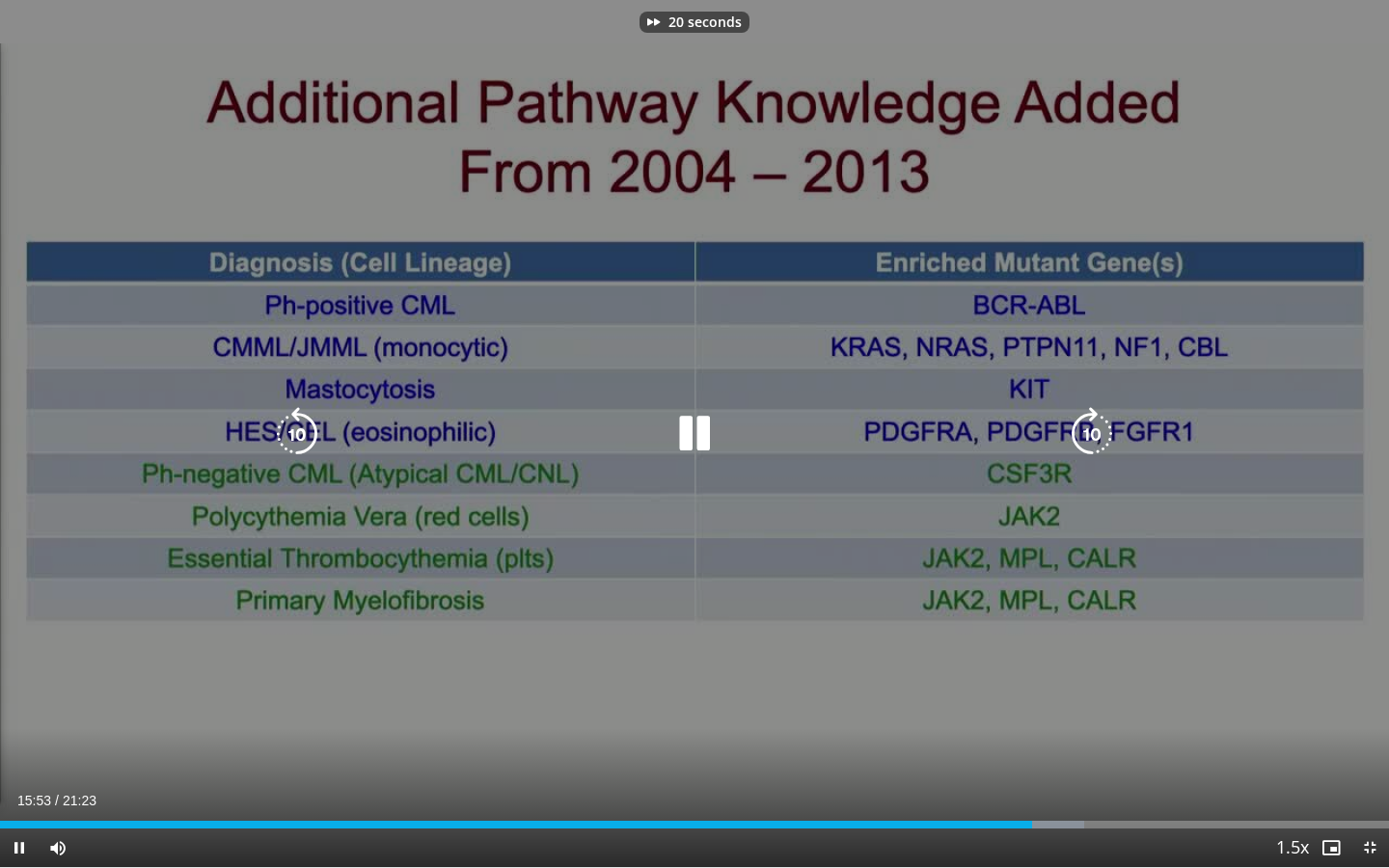 click at bounding box center (1092, 434) 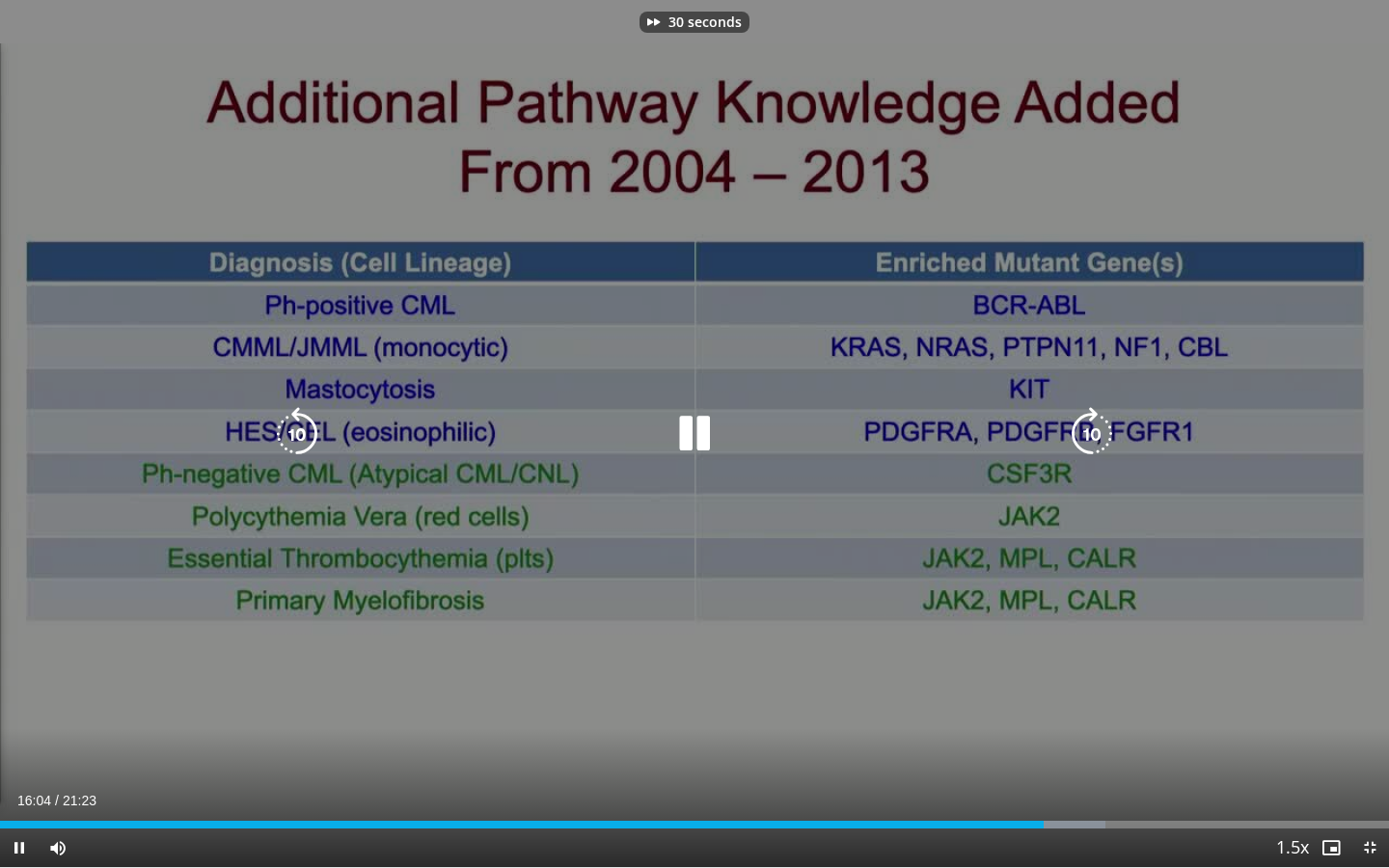 click at bounding box center (1092, 434) 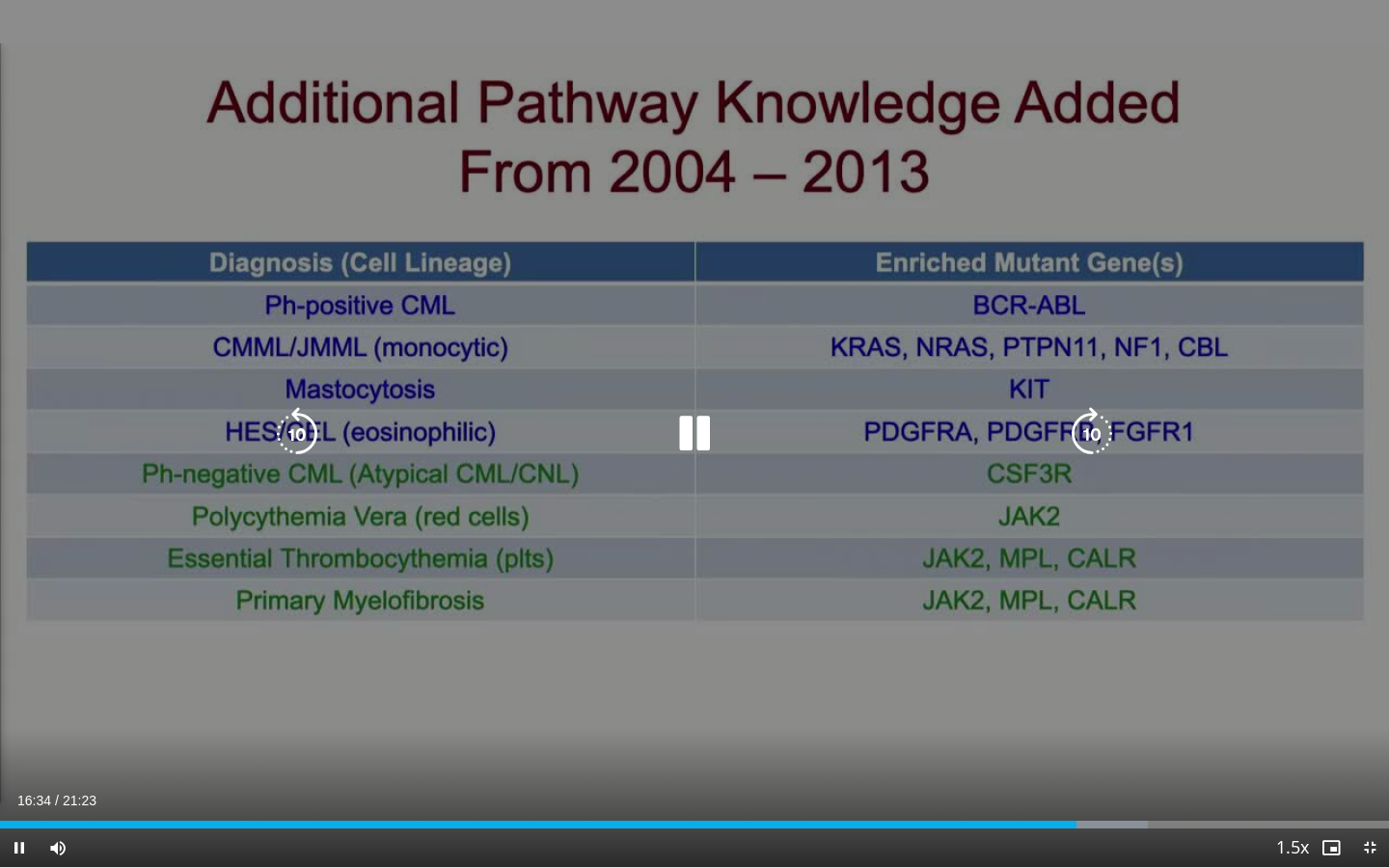 click at bounding box center [694, 434] 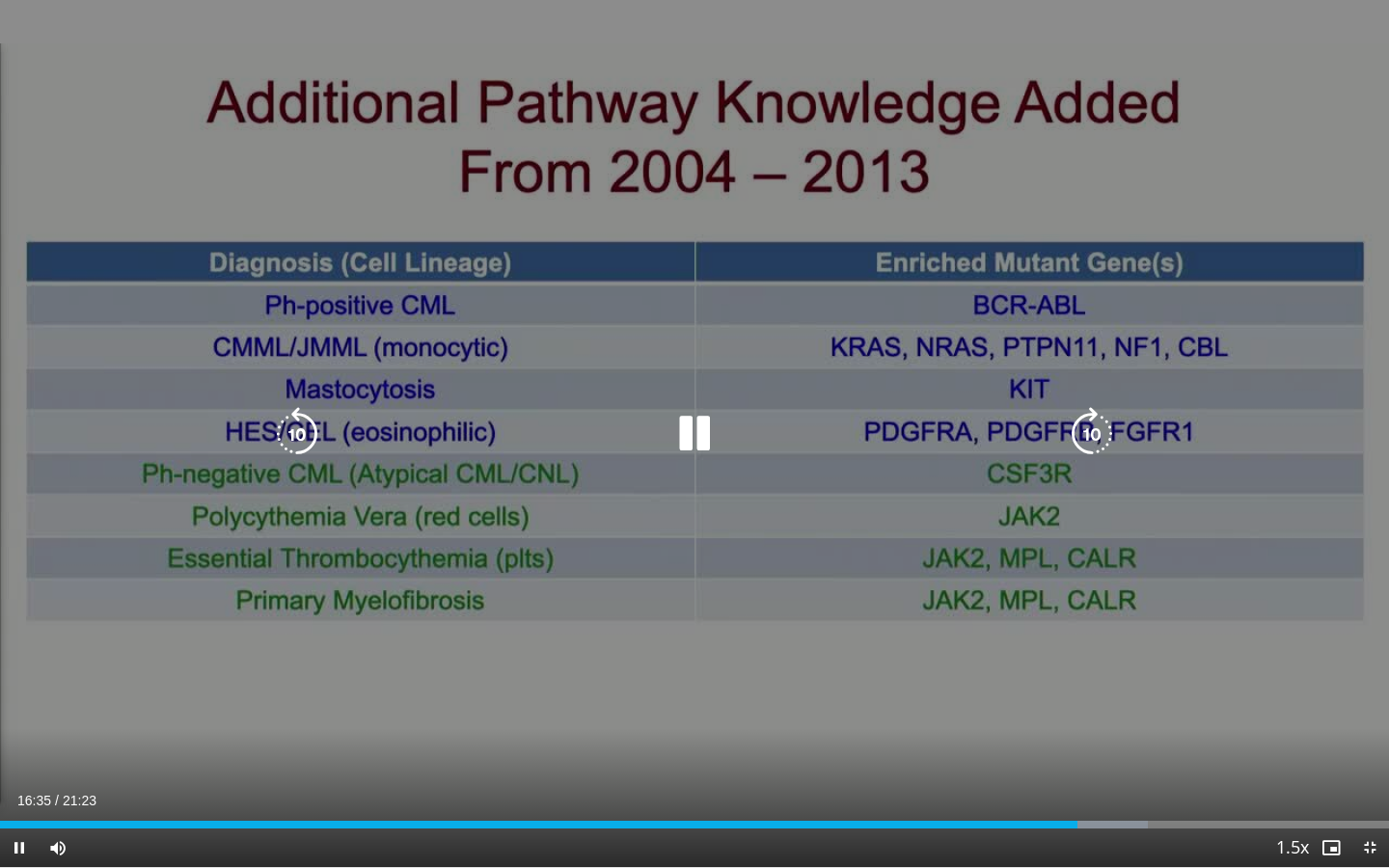 click at bounding box center [694, 434] 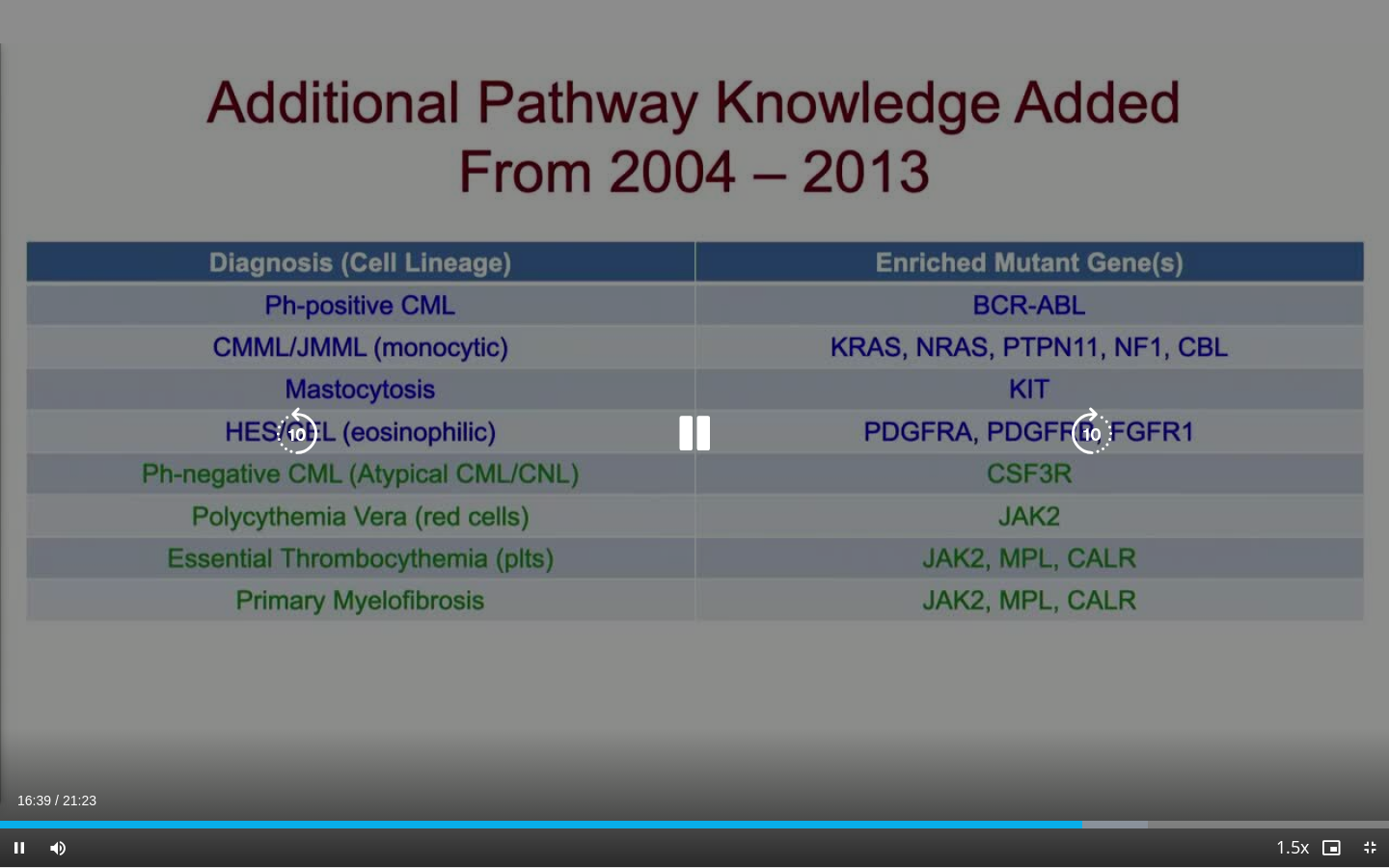 click at bounding box center (694, 434) 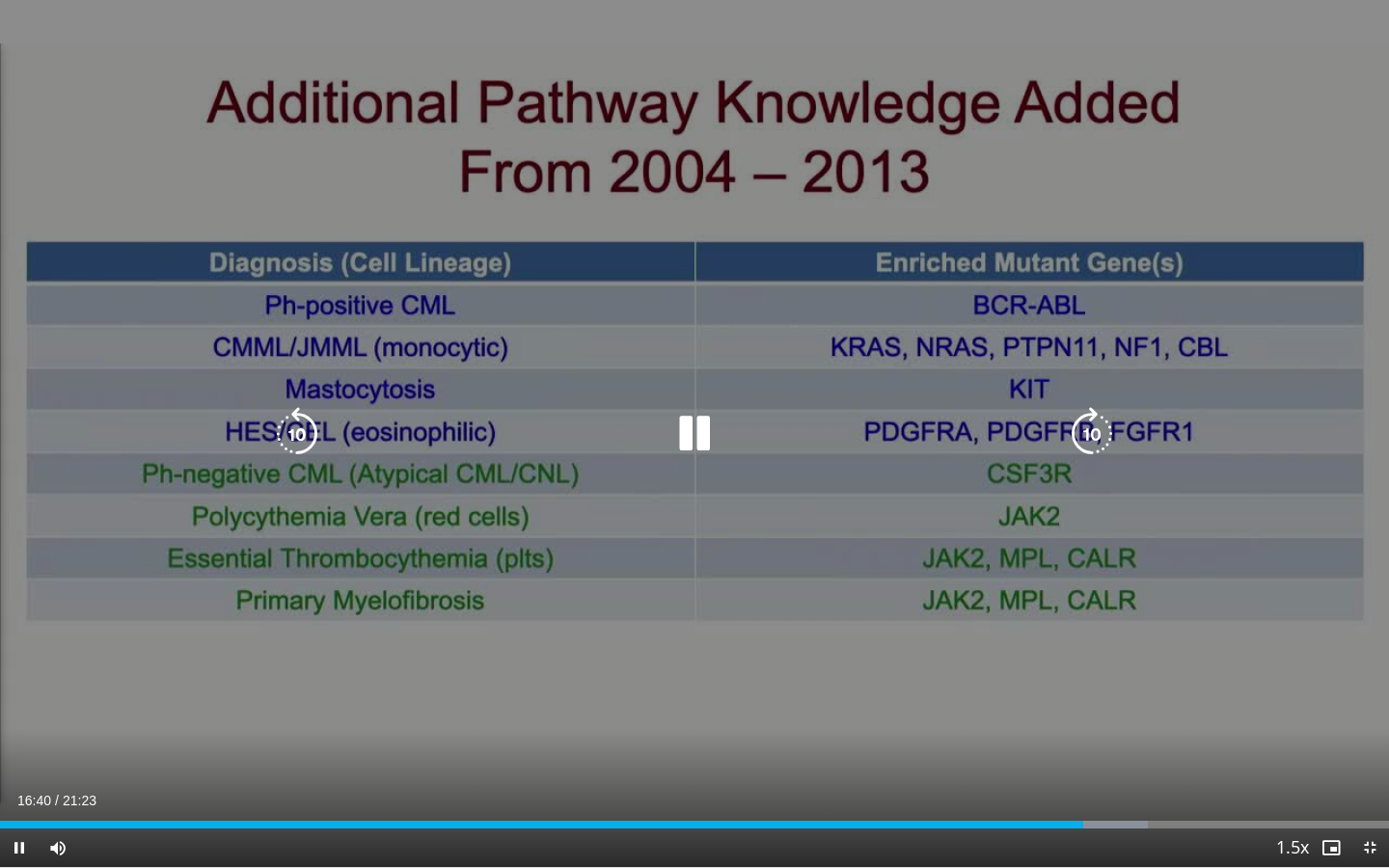 click at bounding box center (1092, 434) 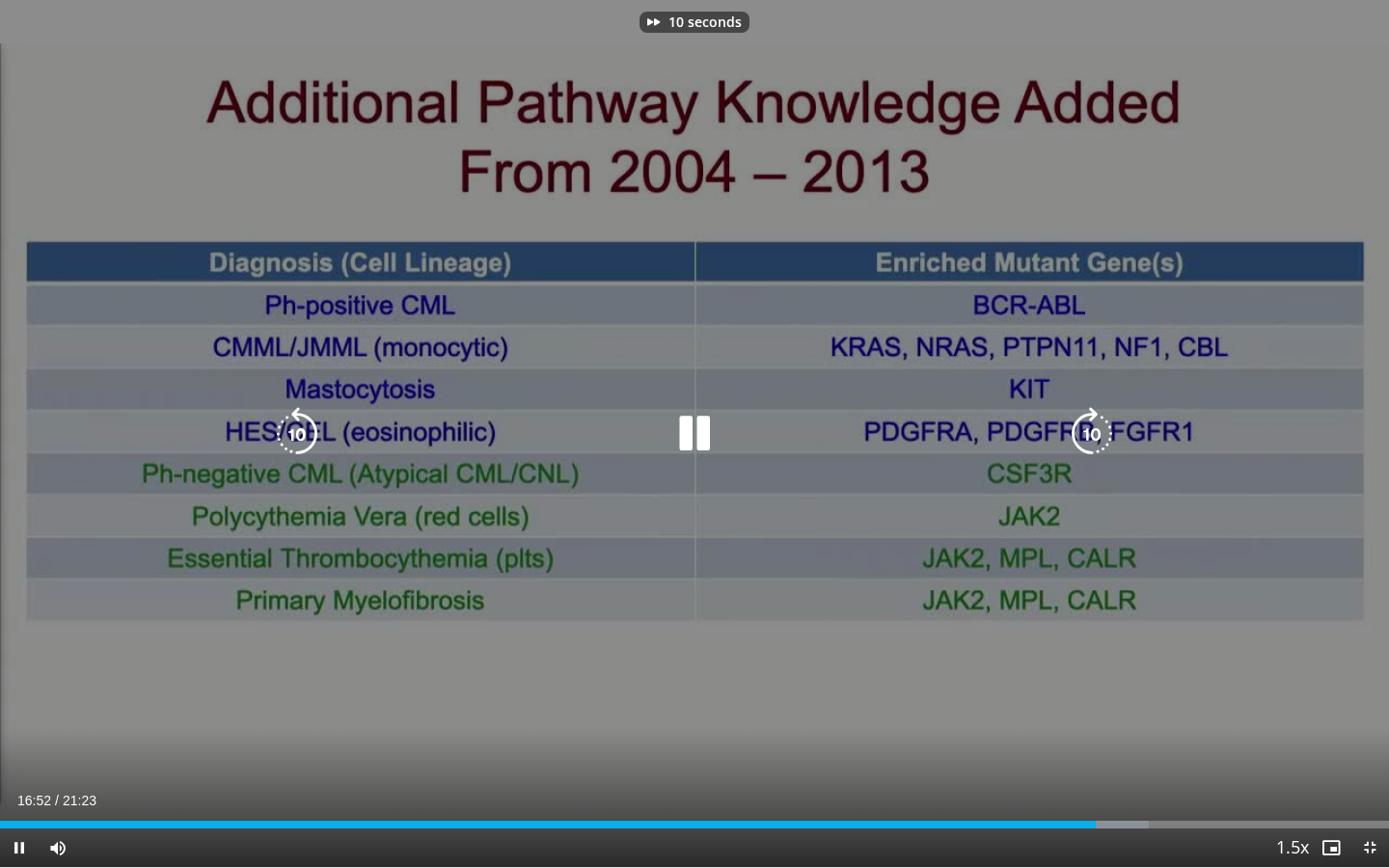 click at bounding box center (1092, 434) 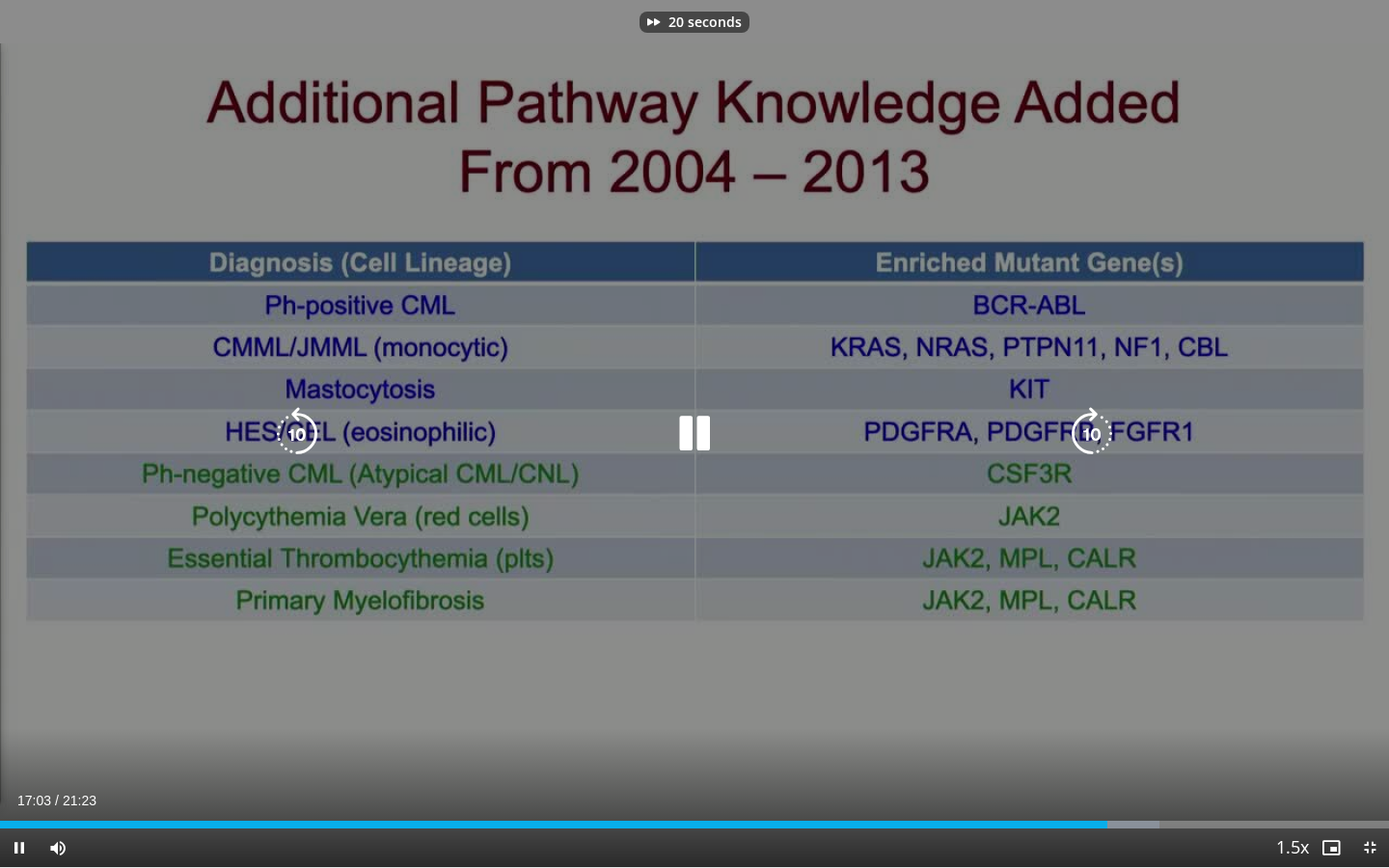 click at bounding box center (1092, 434) 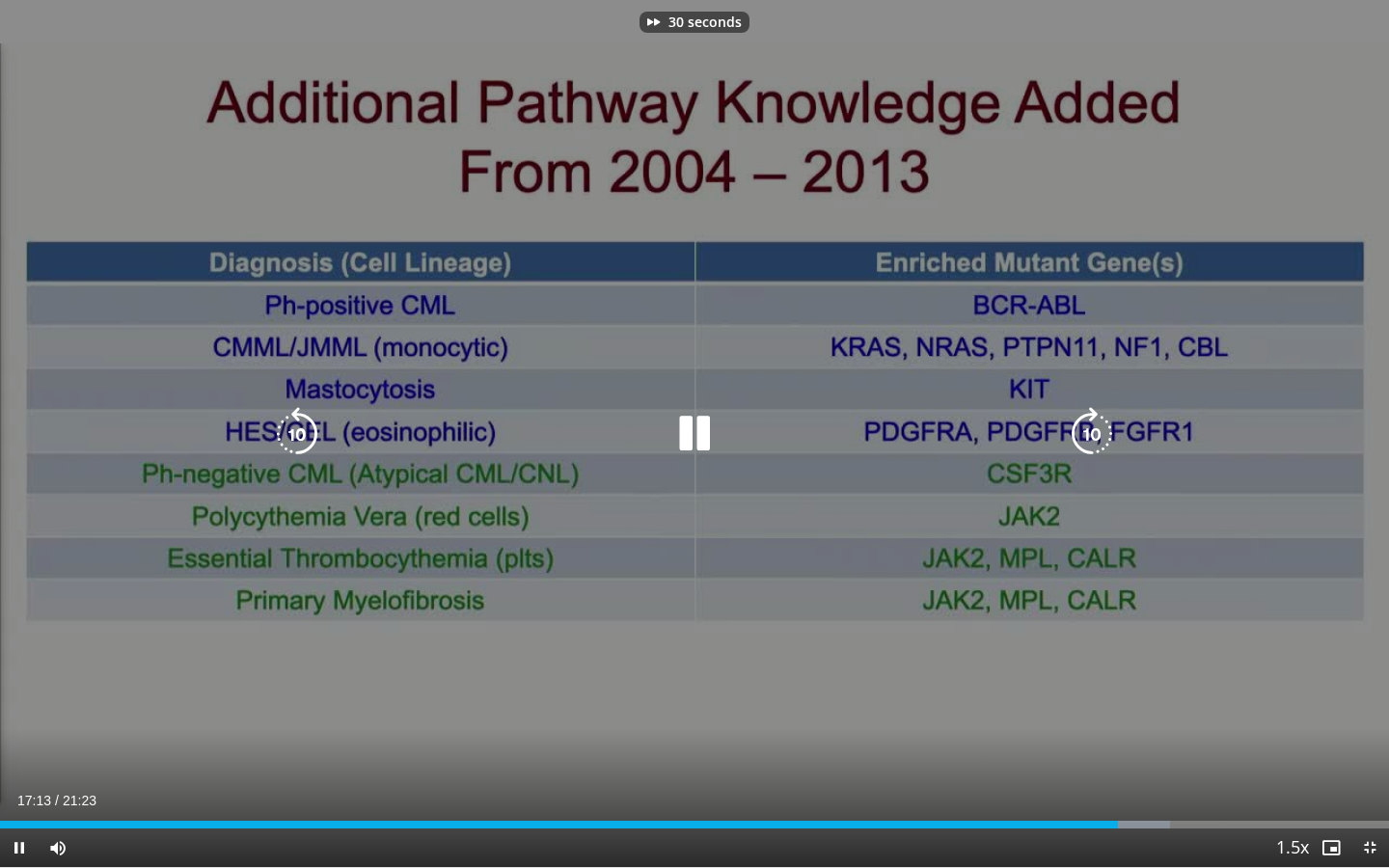 click at bounding box center (1092, 434) 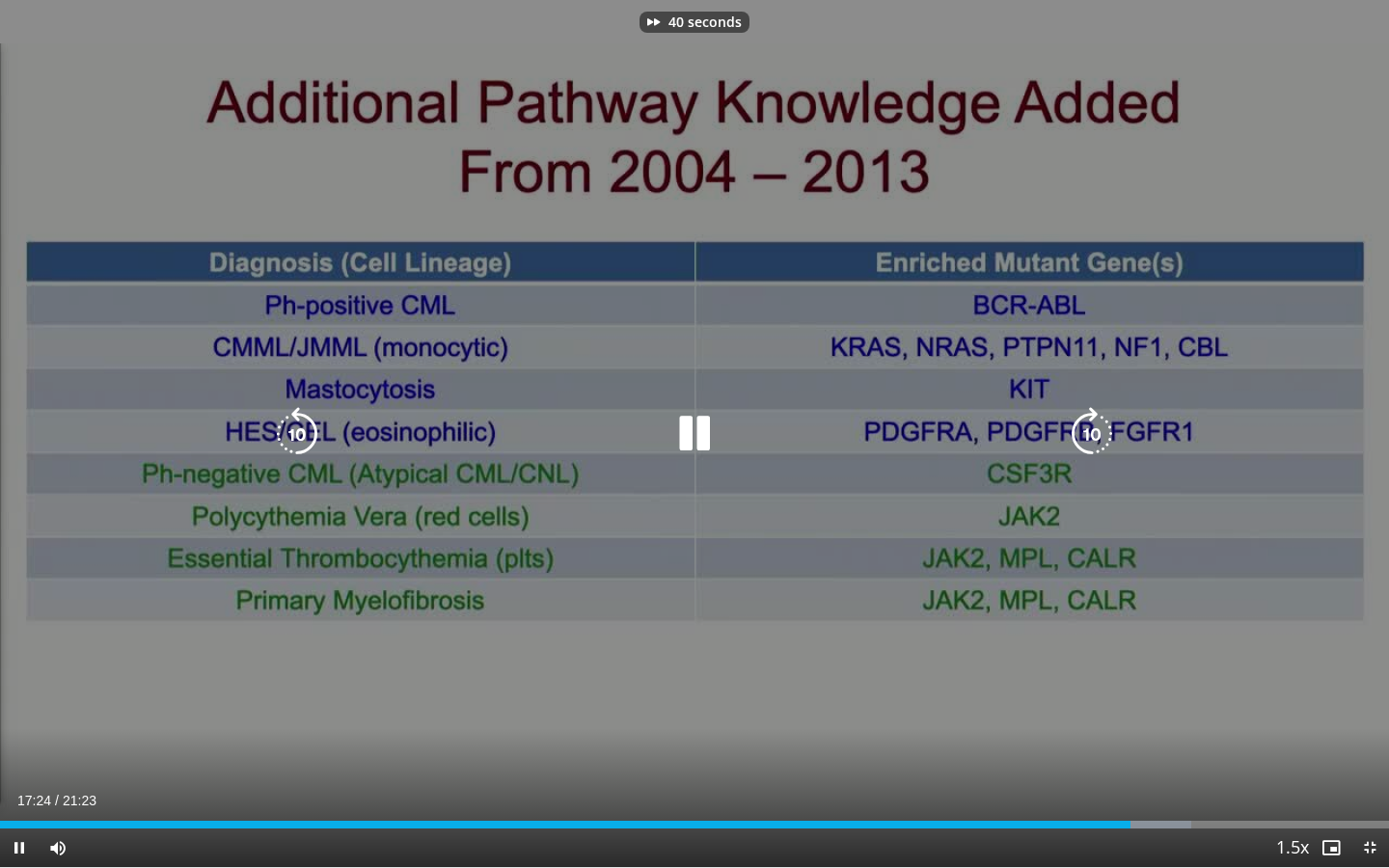 click at bounding box center (1092, 434) 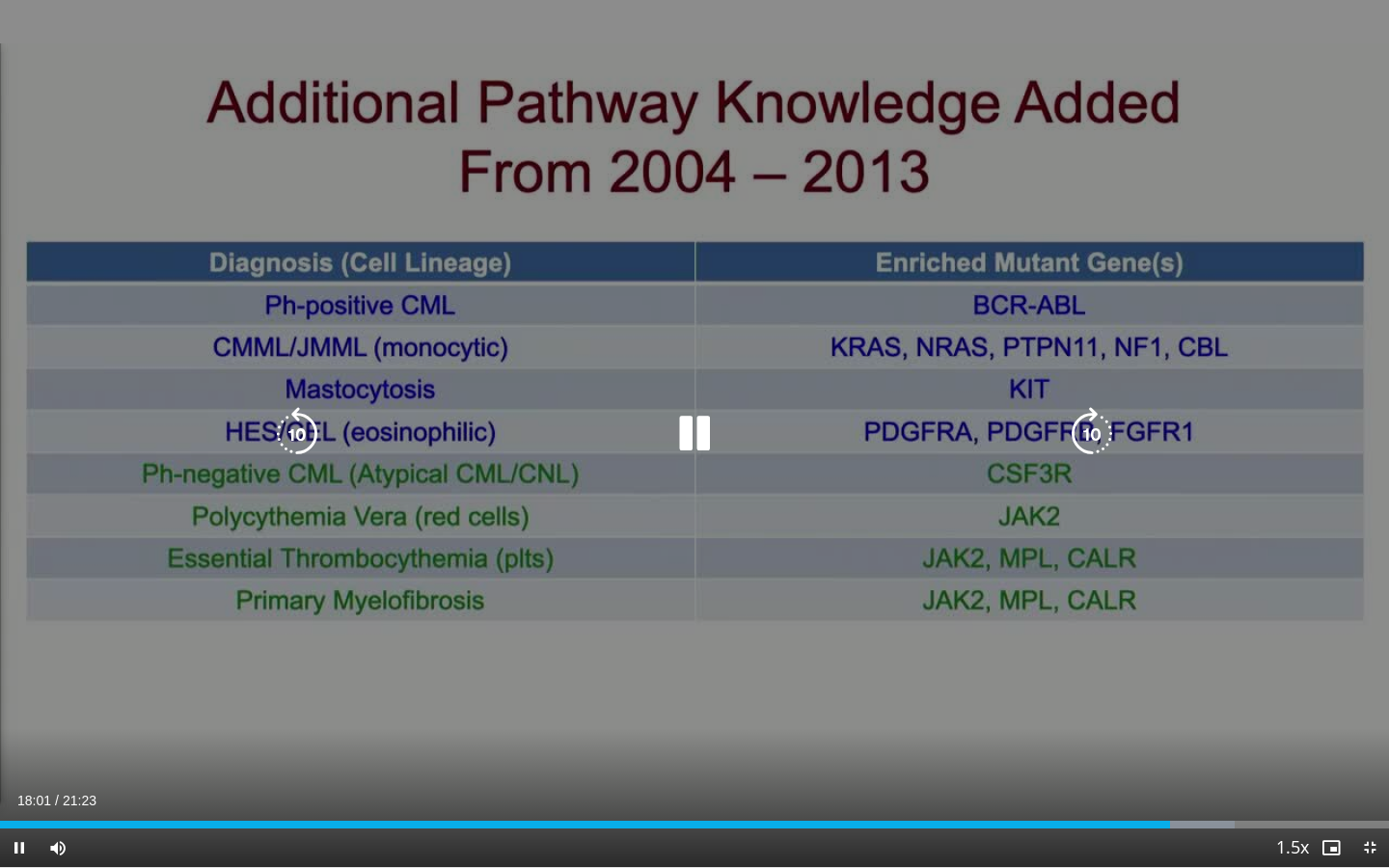 click at bounding box center [1092, 434] 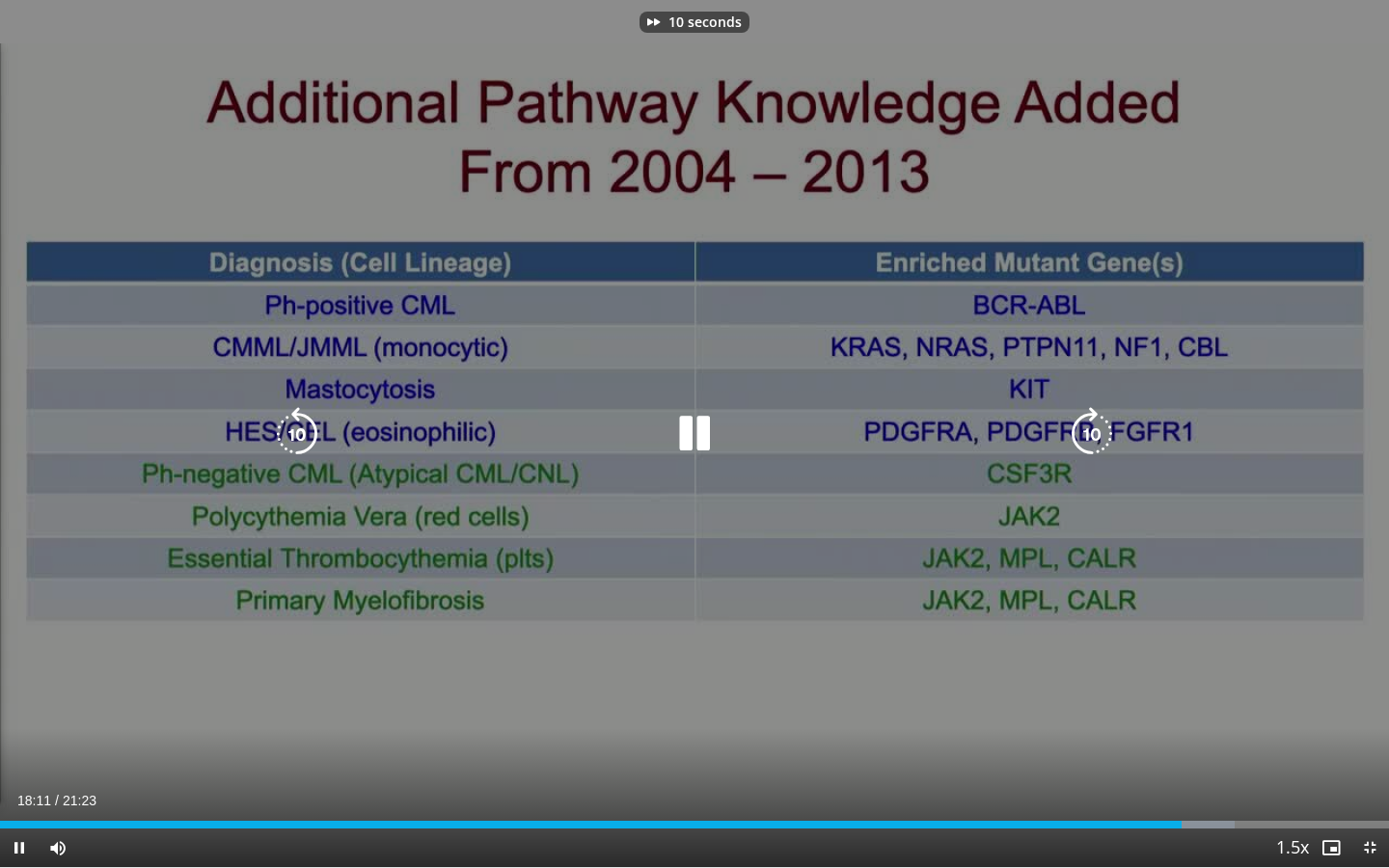 click at bounding box center (1092, 434) 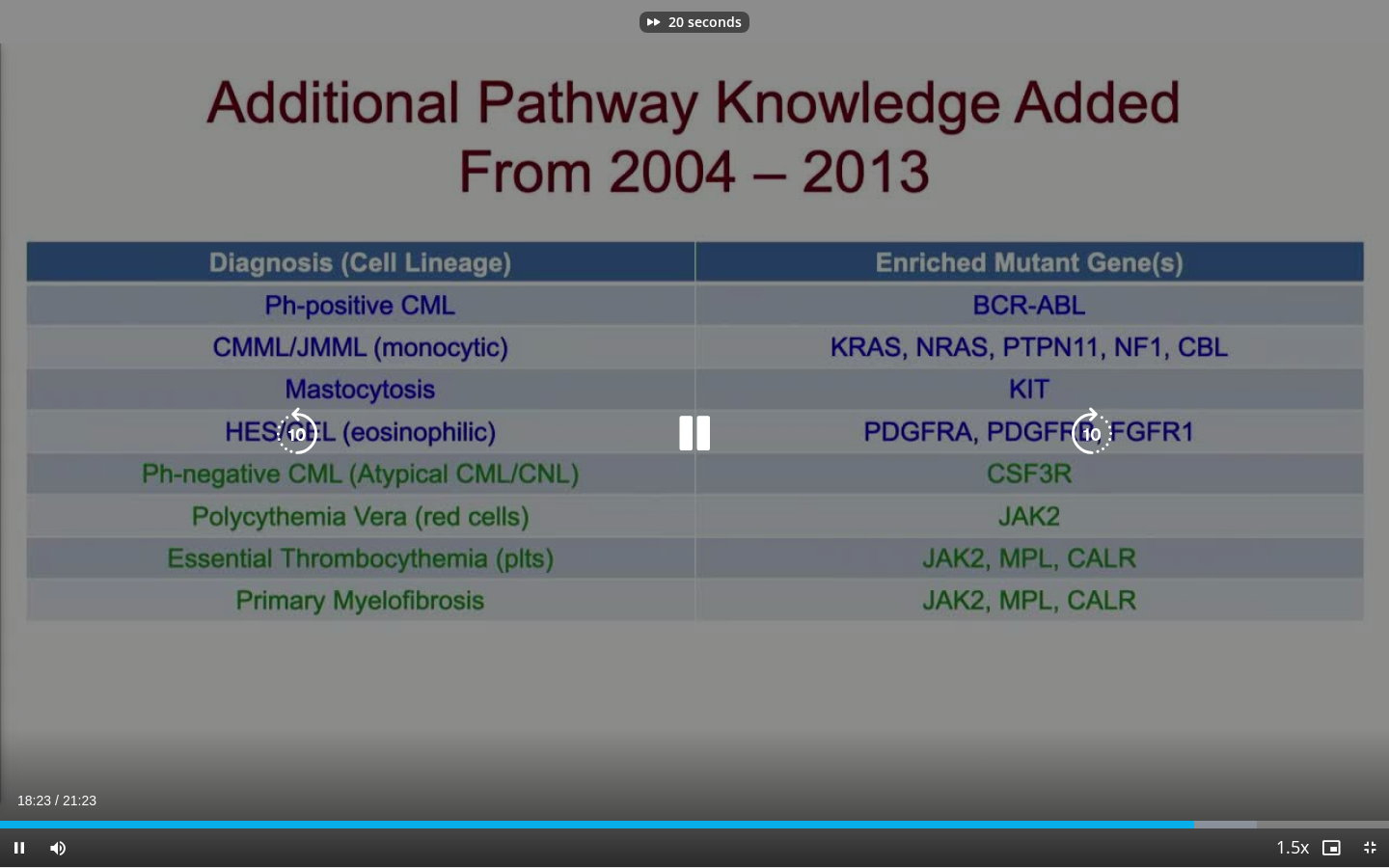 click at bounding box center (1092, 434) 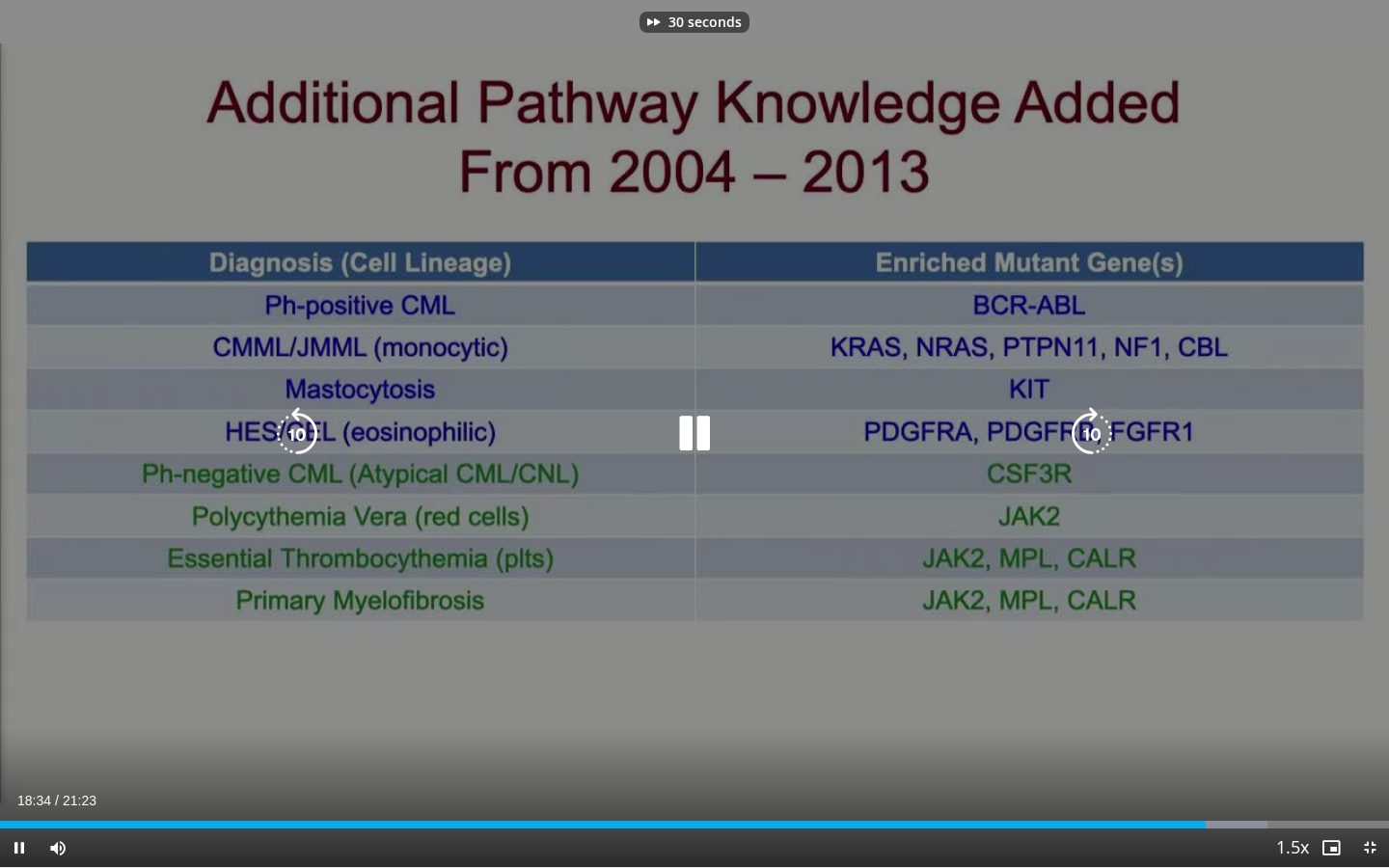 click at bounding box center (1092, 434) 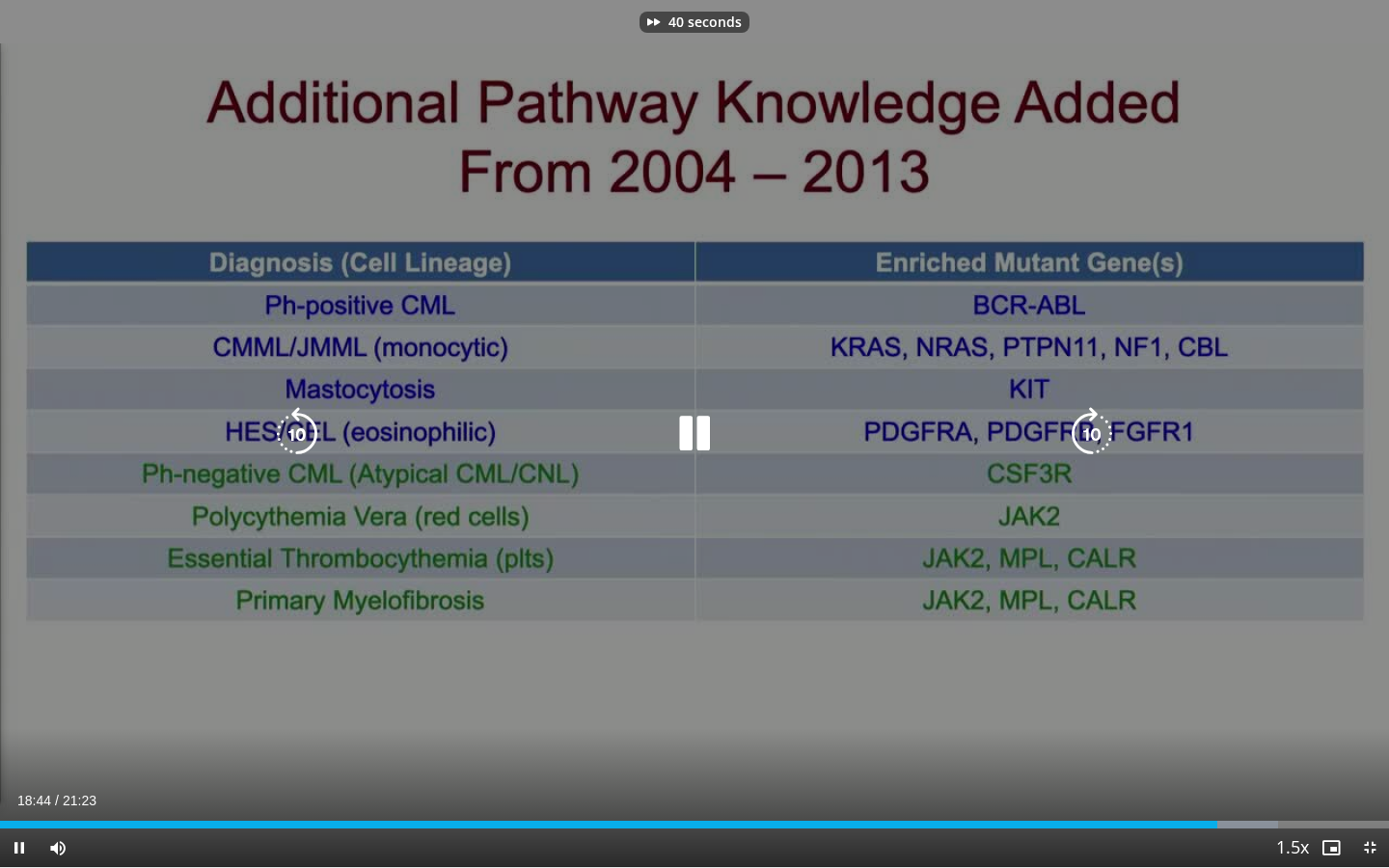 click at bounding box center (1092, 434) 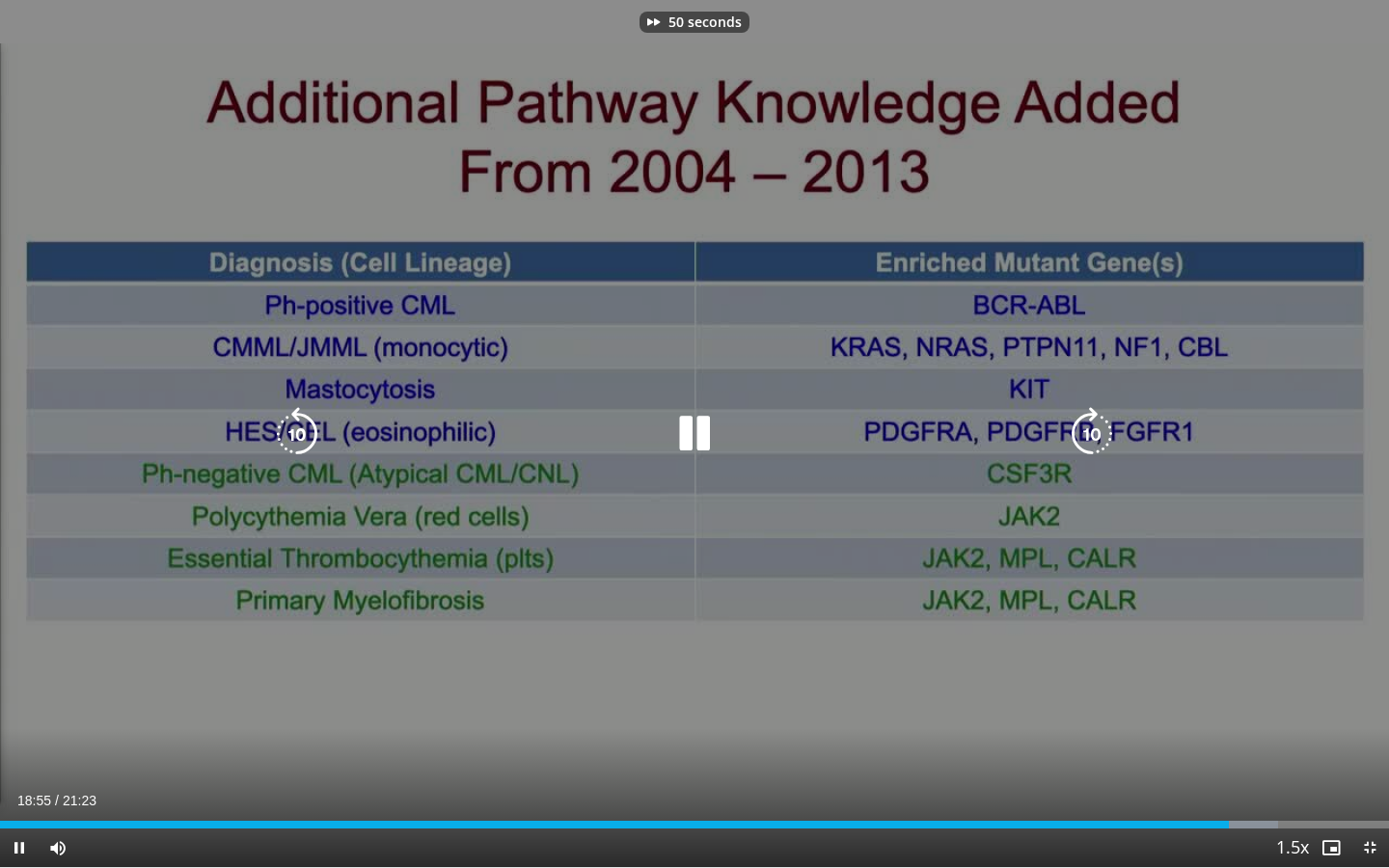 click at bounding box center (1092, 434) 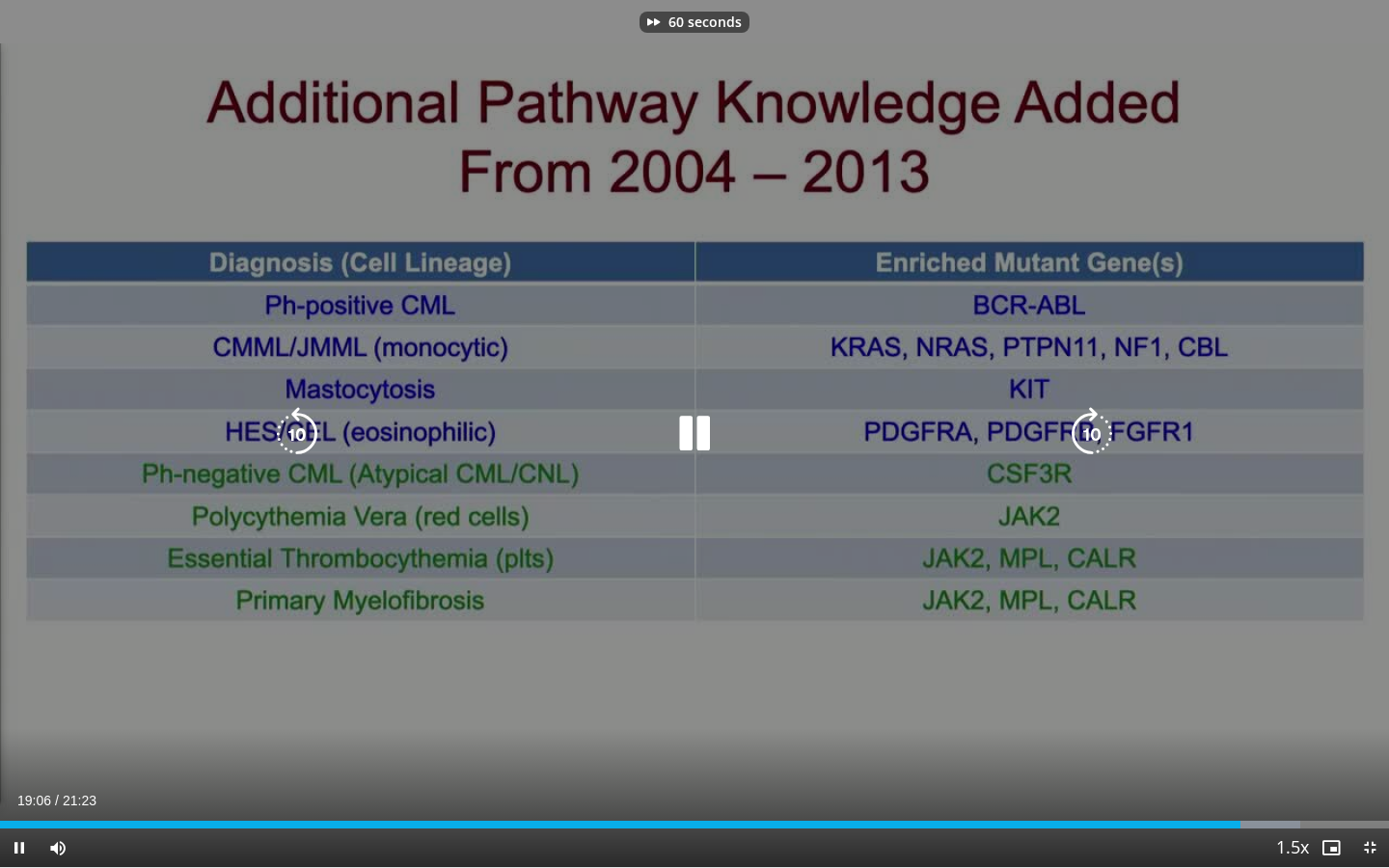 click at bounding box center [1092, 434] 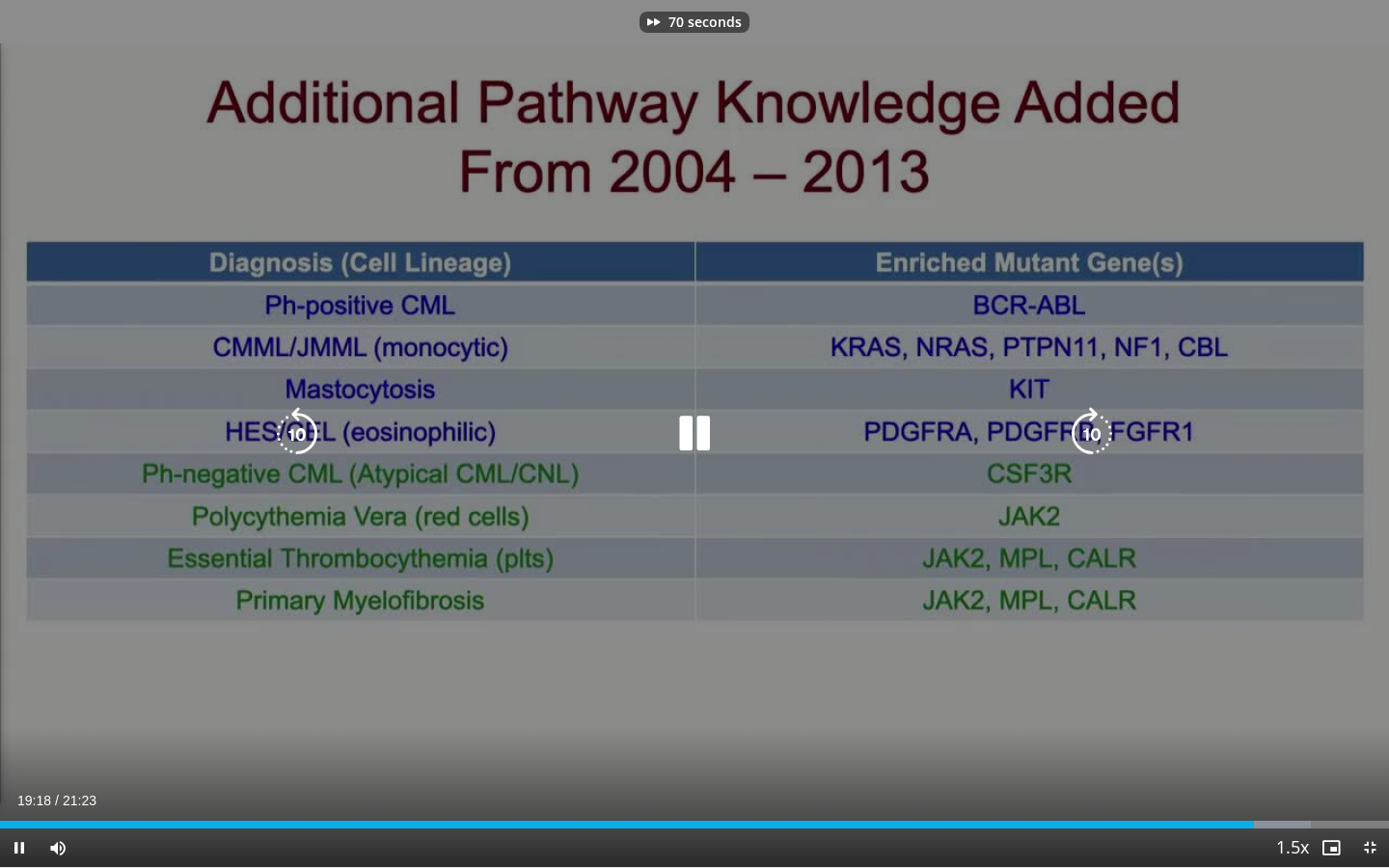 click at bounding box center [1092, 434] 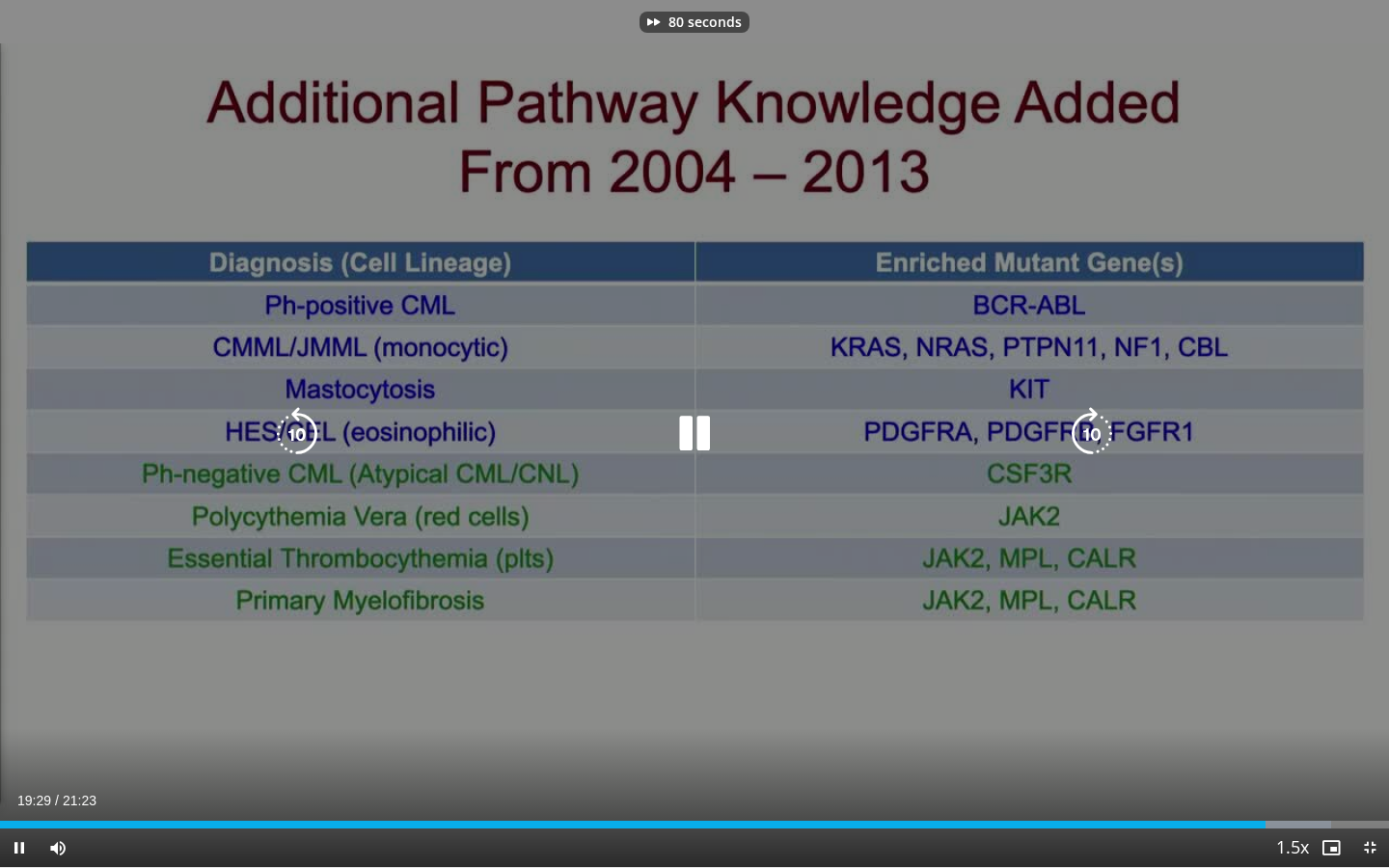 click at bounding box center (1092, 434) 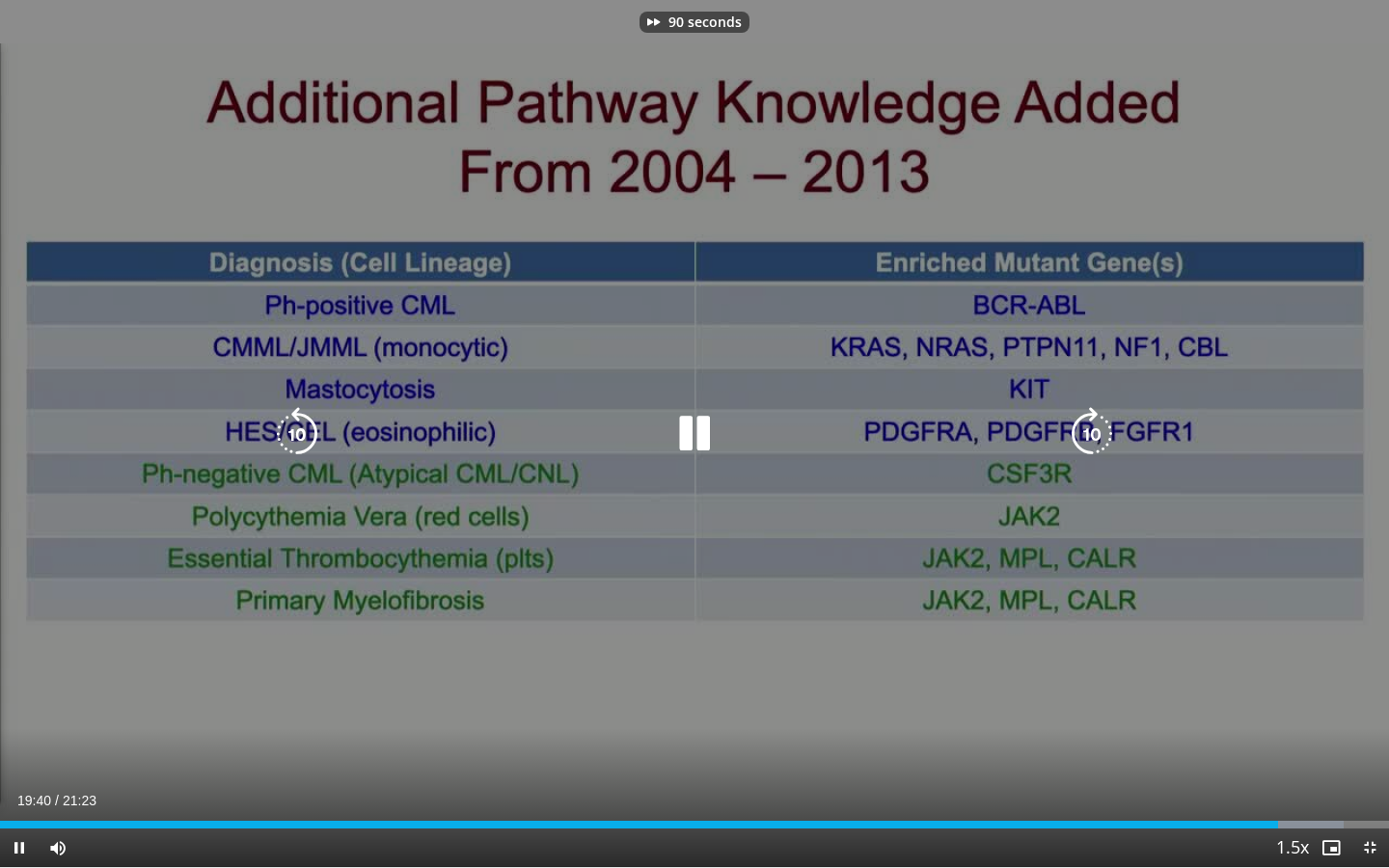click at bounding box center (1092, 434) 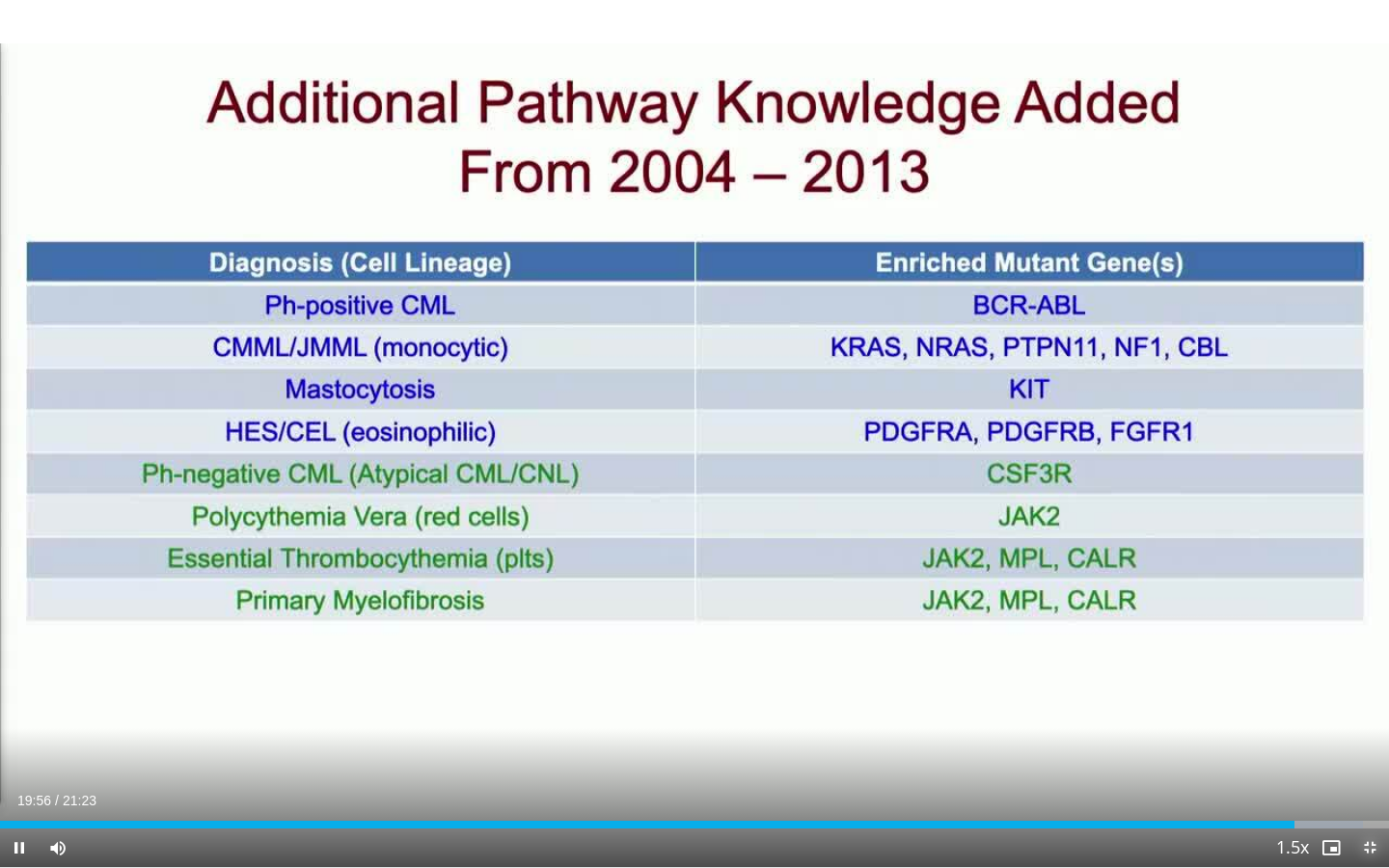 click at bounding box center [1370, 848] 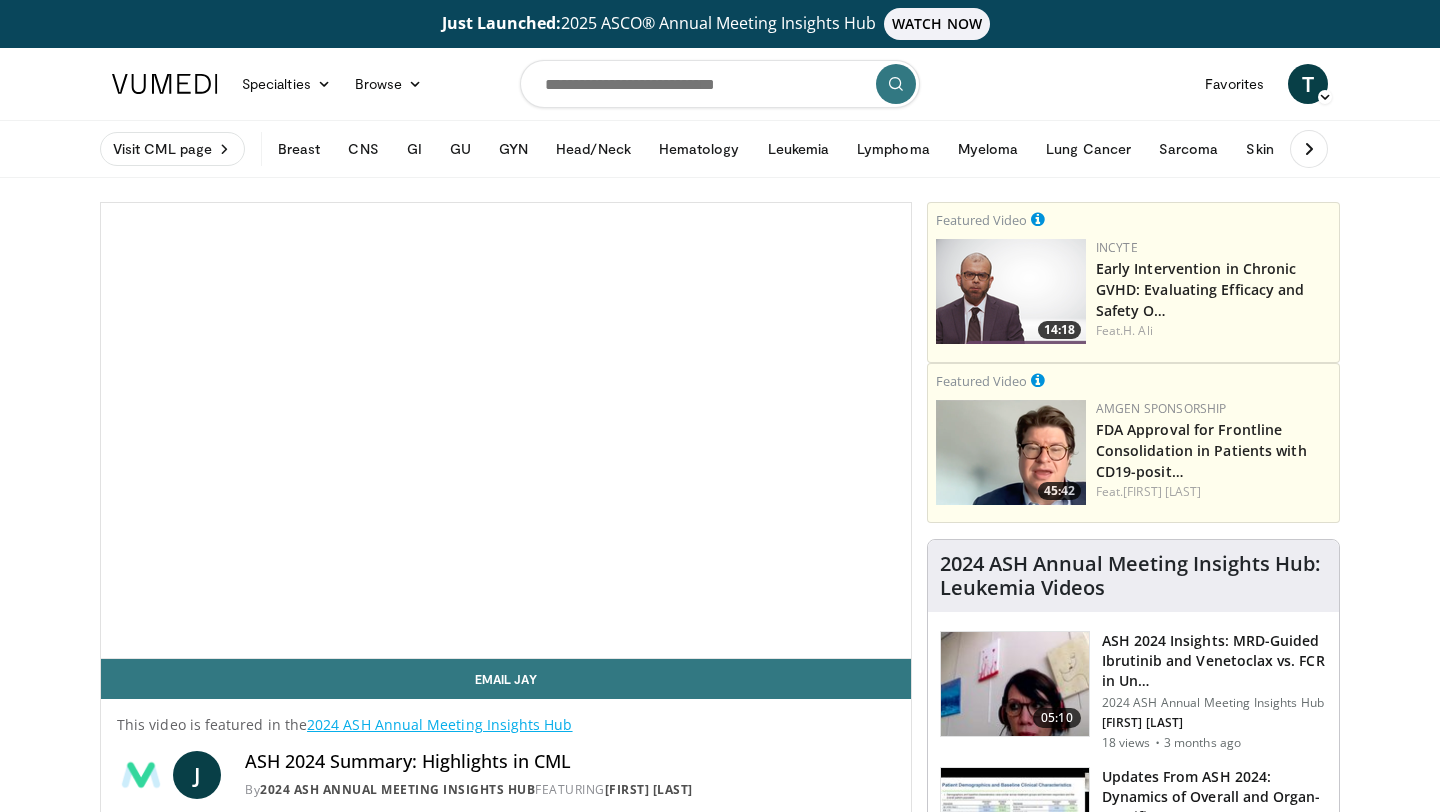 scroll, scrollTop: 0, scrollLeft: 0, axis: both 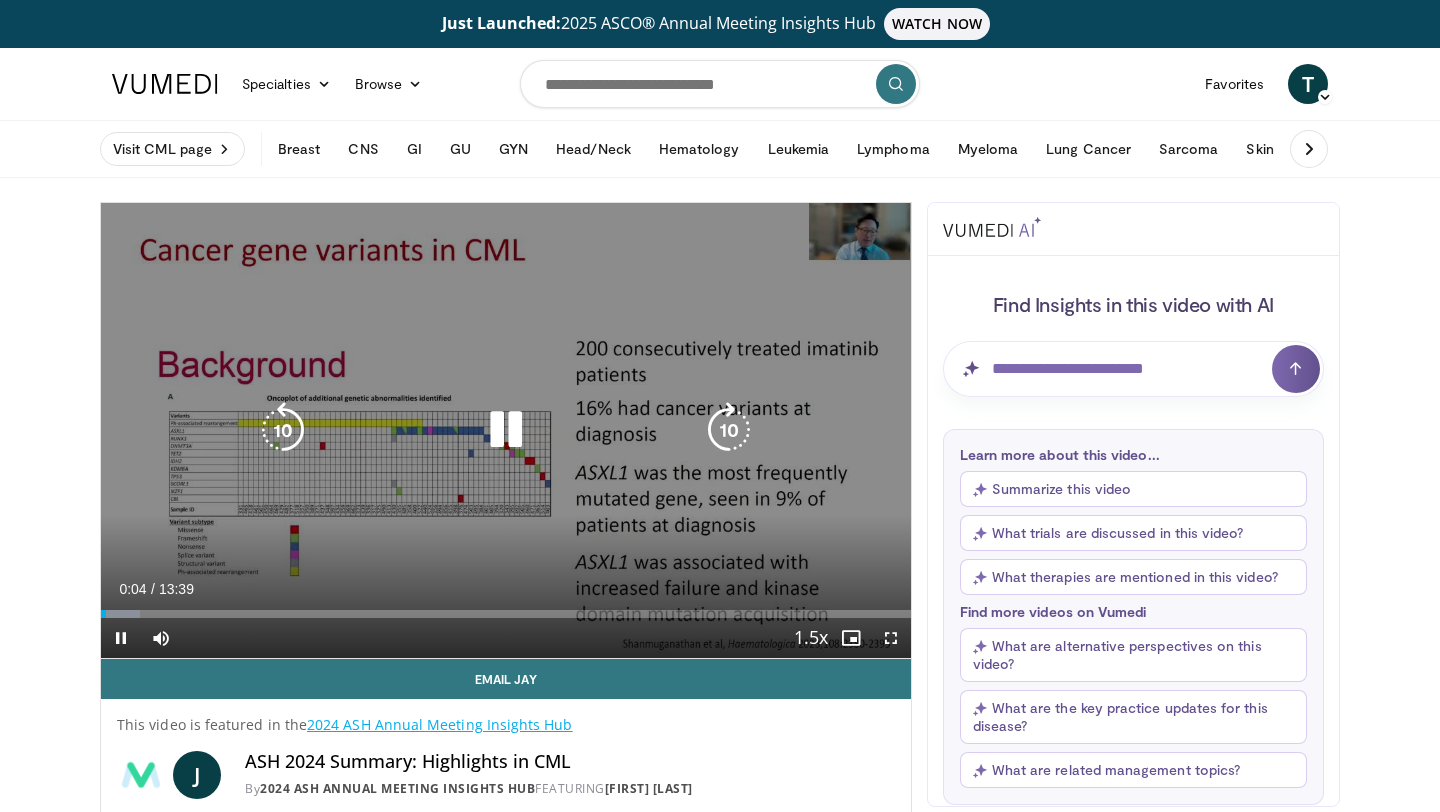 click at bounding box center (506, 430) 